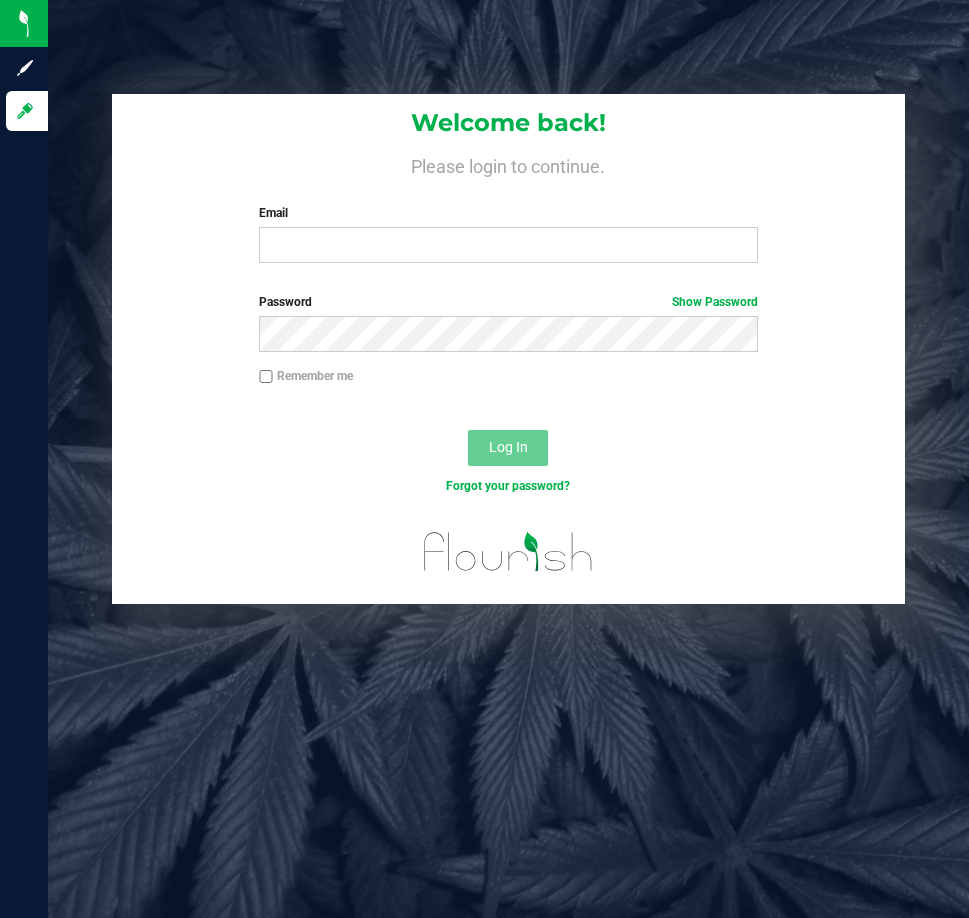 scroll, scrollTop: 0, scrollLeft: 0, axis: both 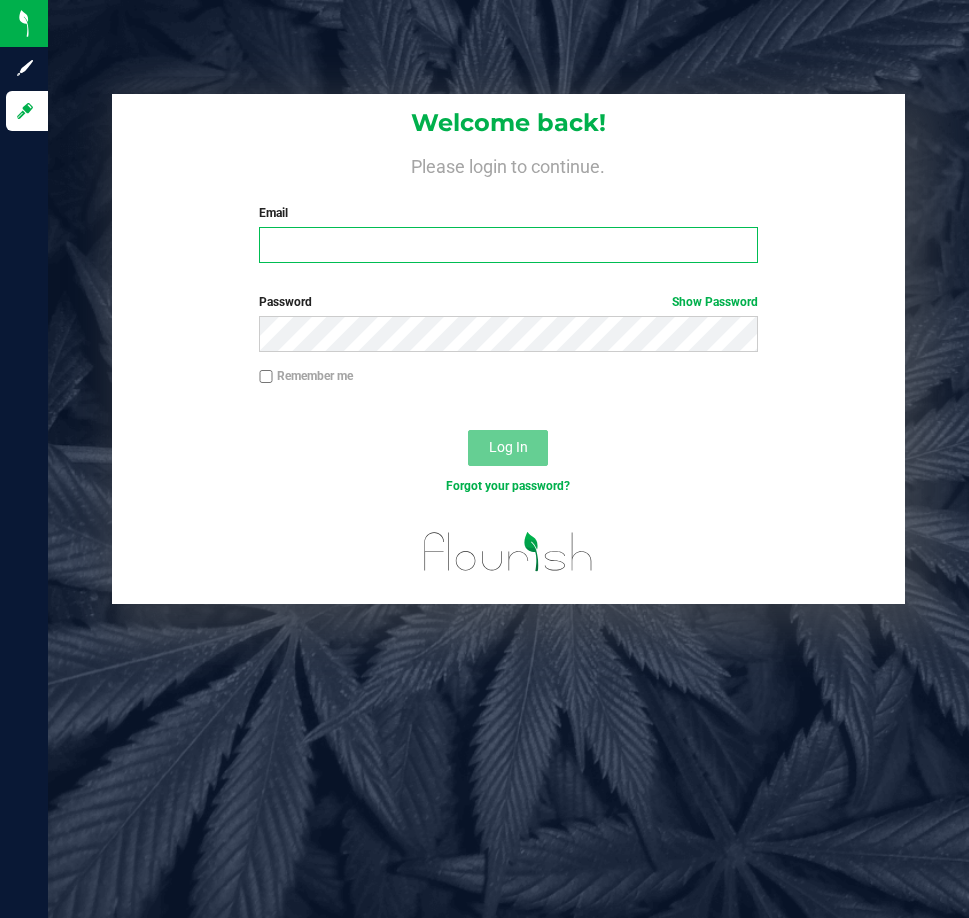 click on "Email" at bounding box center [508, 245] 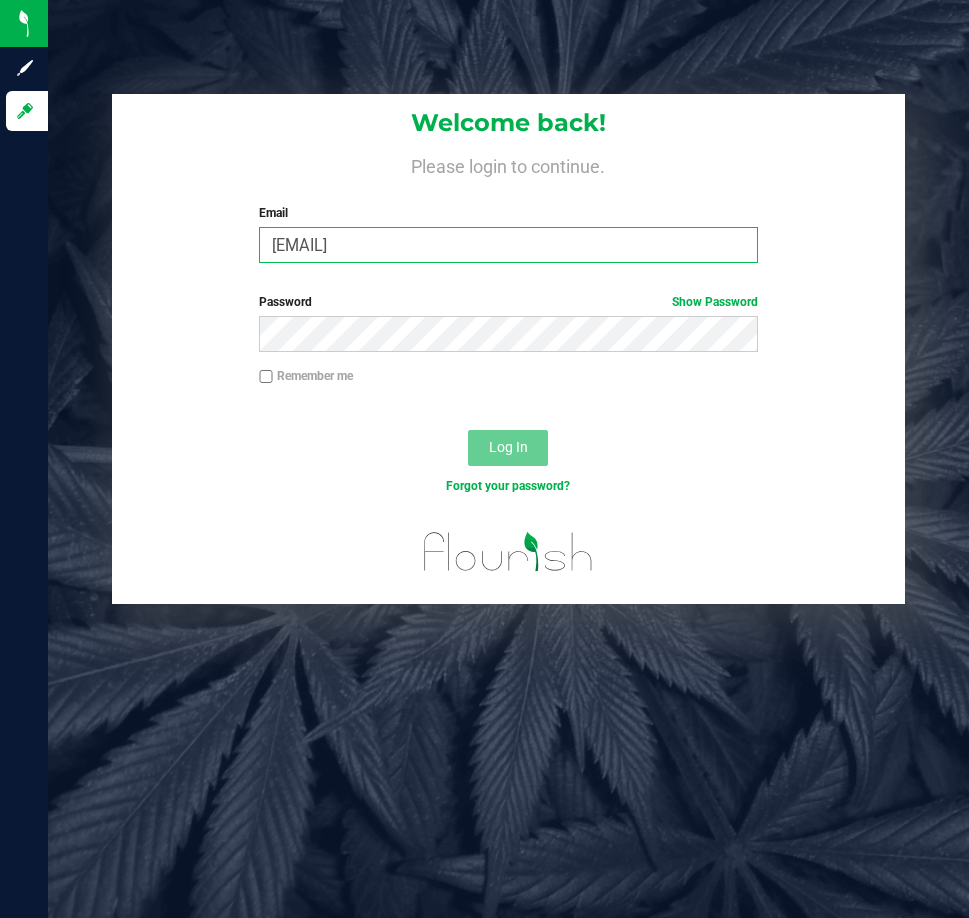 type on "[EMAIL]" 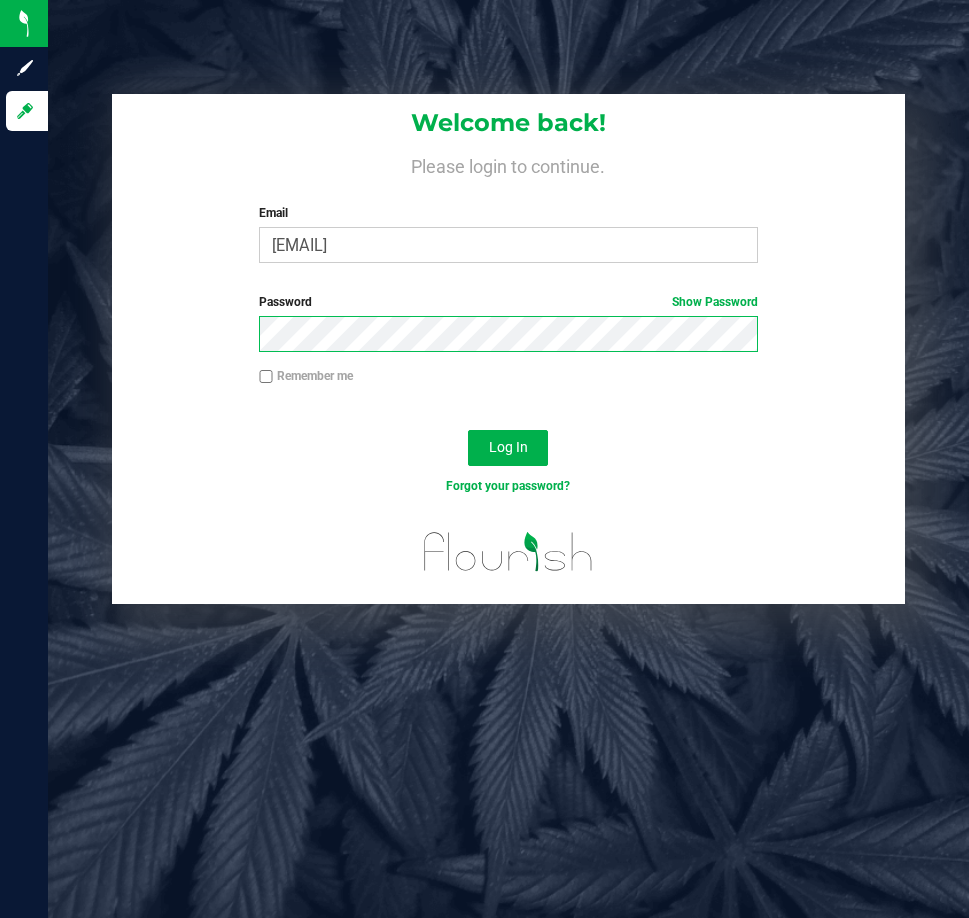 click on "Log In" at bounding box center [508, 448] 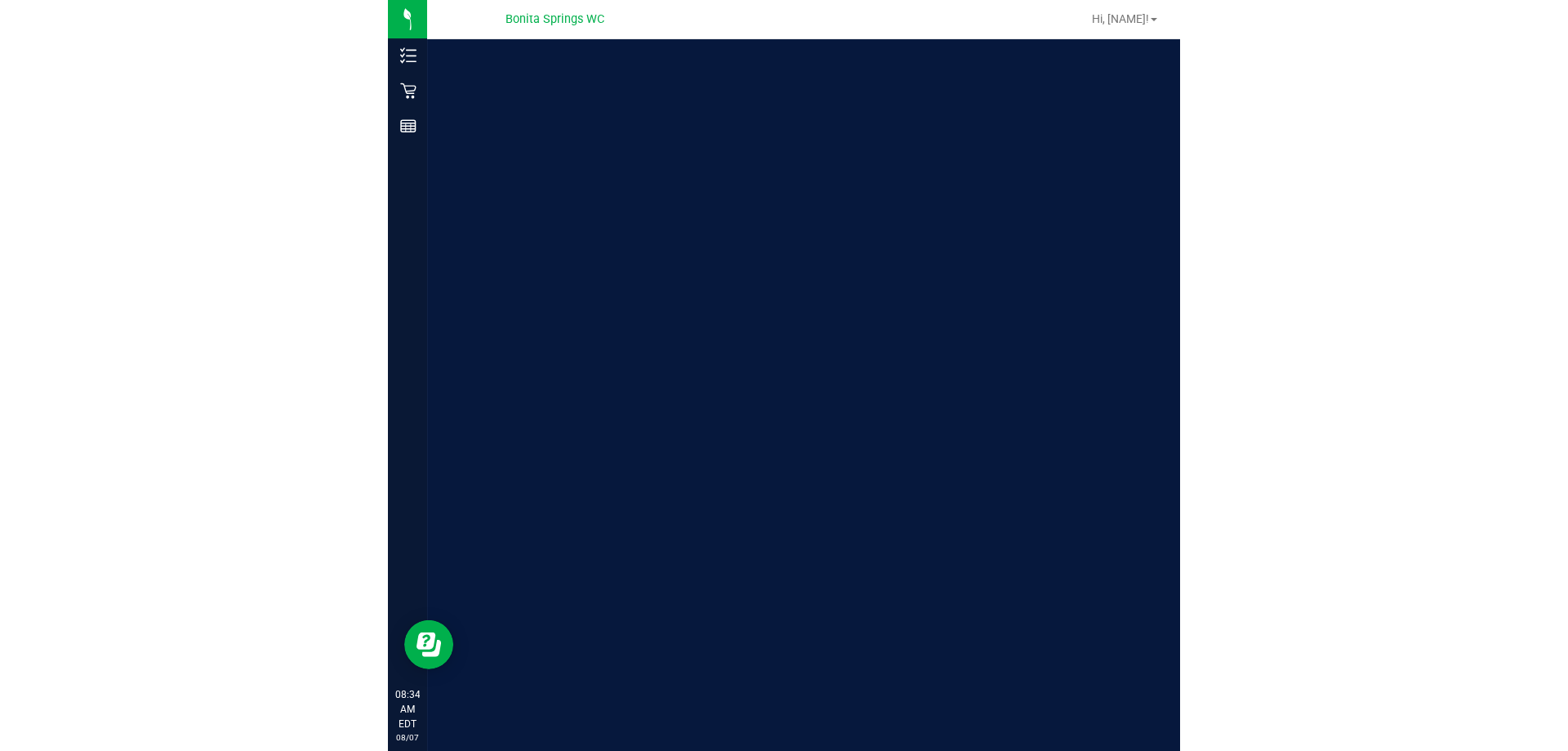 scroll, scrollTop: 0, scrollLeft: 0, axis: both 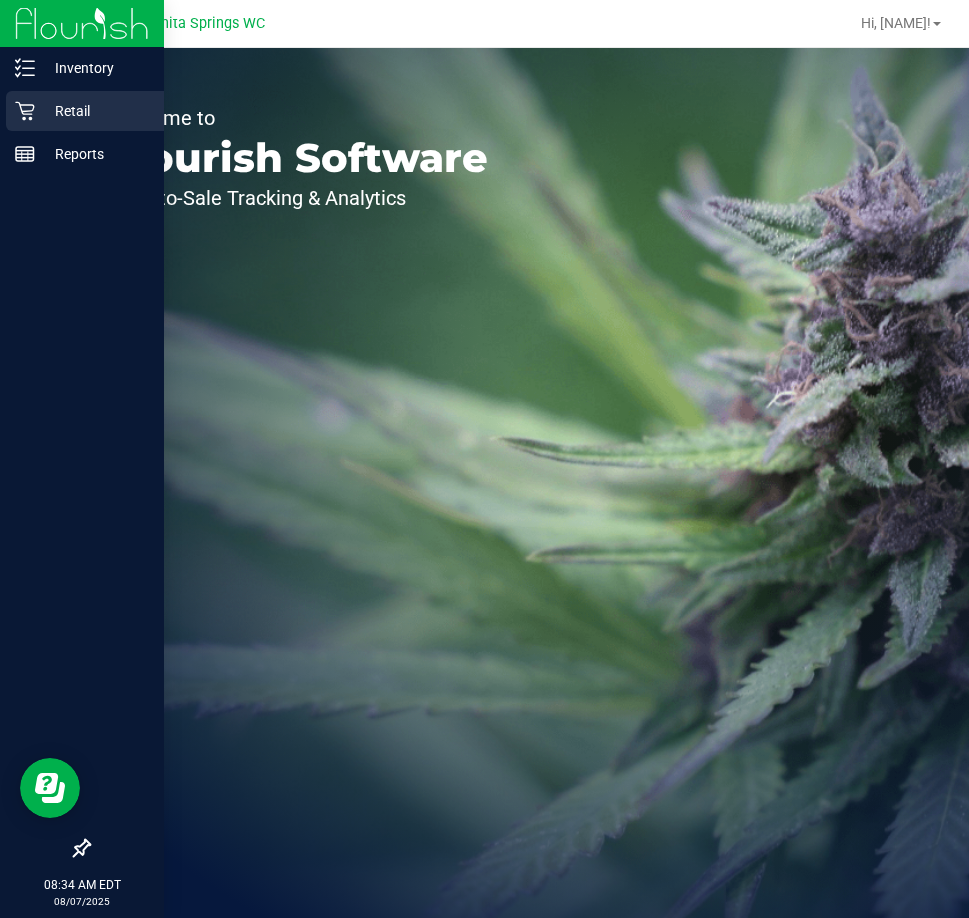click on "Retail" at bounding box center (95, 111) 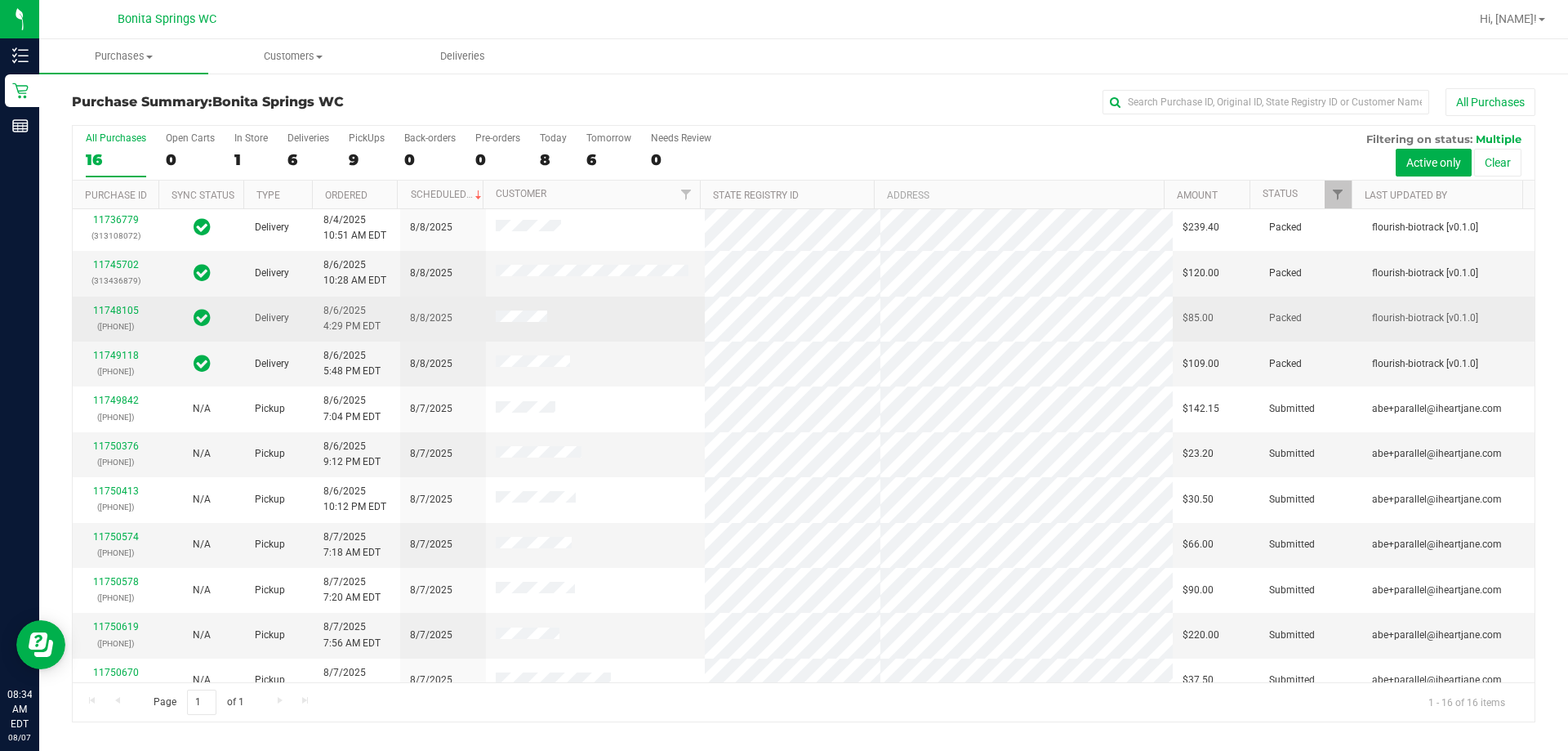 scroll, scrollTop: 0, scrollLeft: 0, axis: both 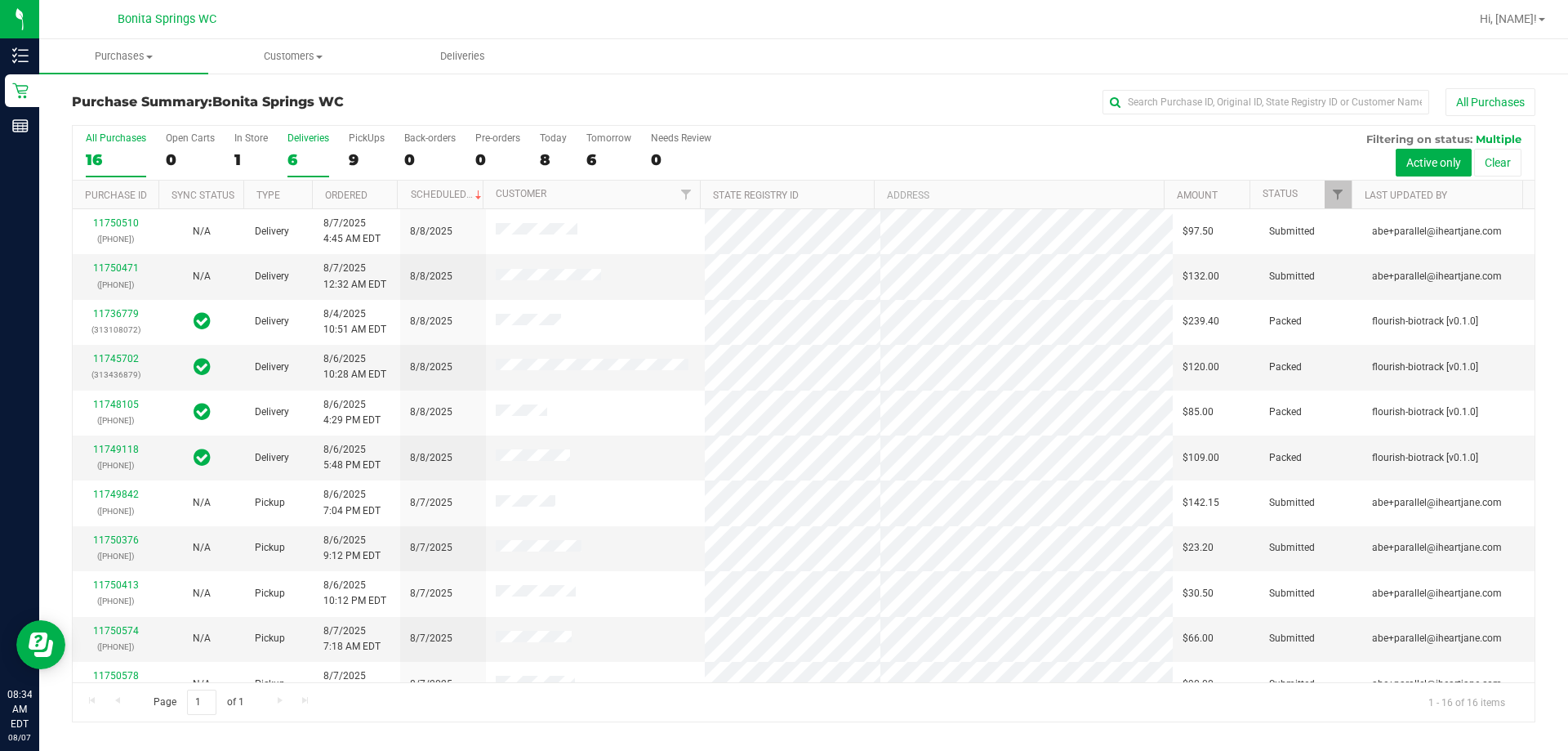 click on "Deliveries" at bounding box center (308, 138) 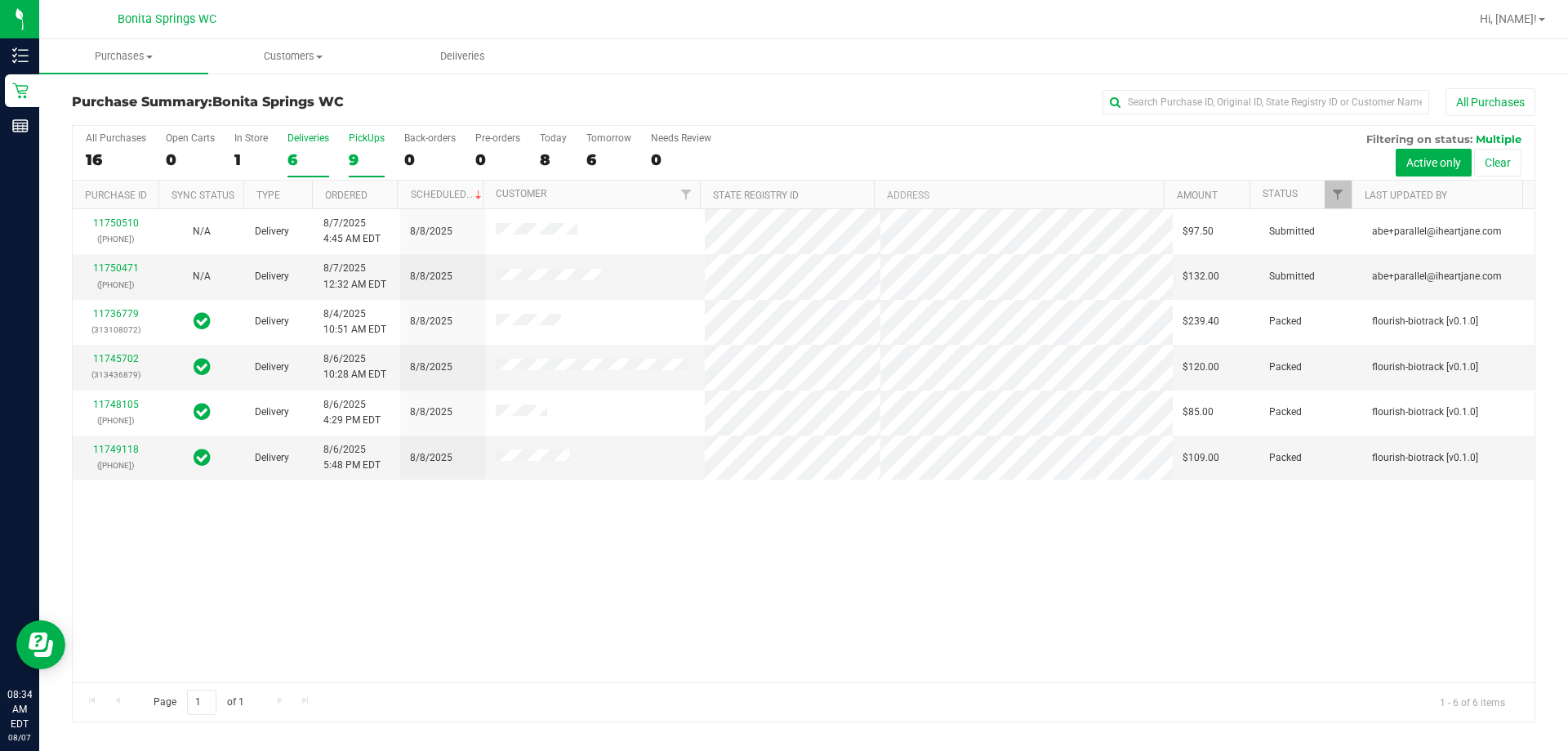 click on "9" at bounding box center (367, 159) 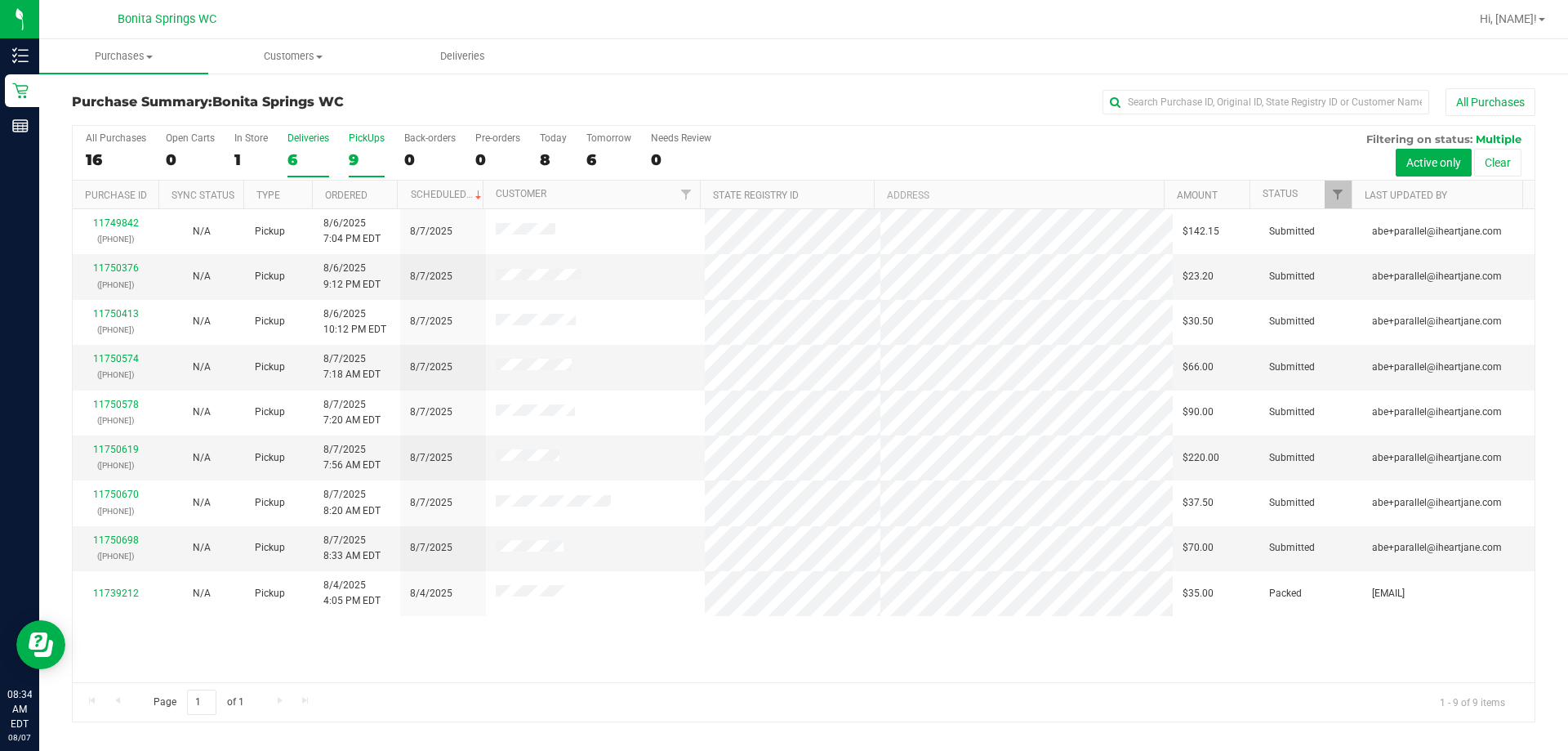 click on "Deliveries
6" at bounding box center (308, 154) 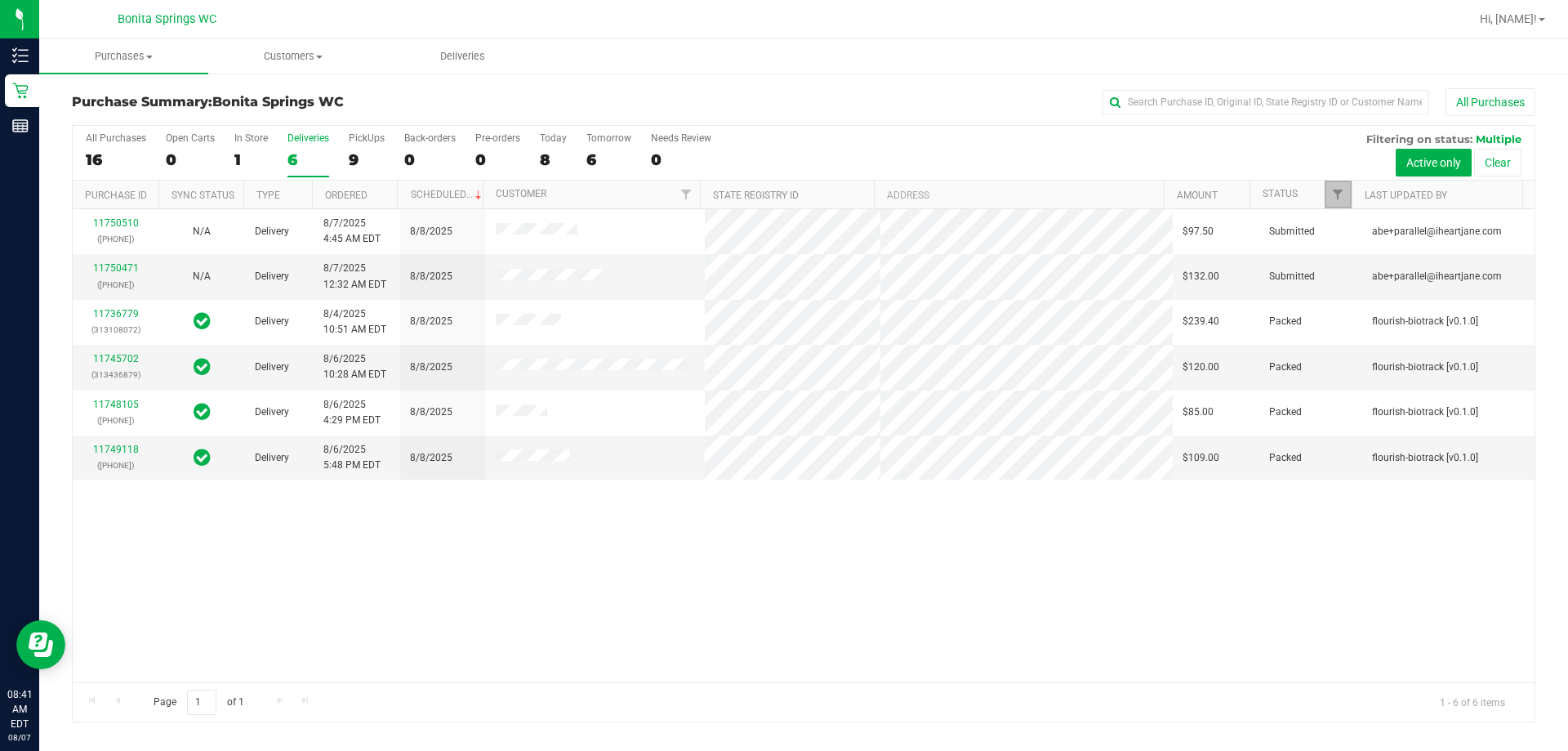 click at bounding box center (1338, 194) 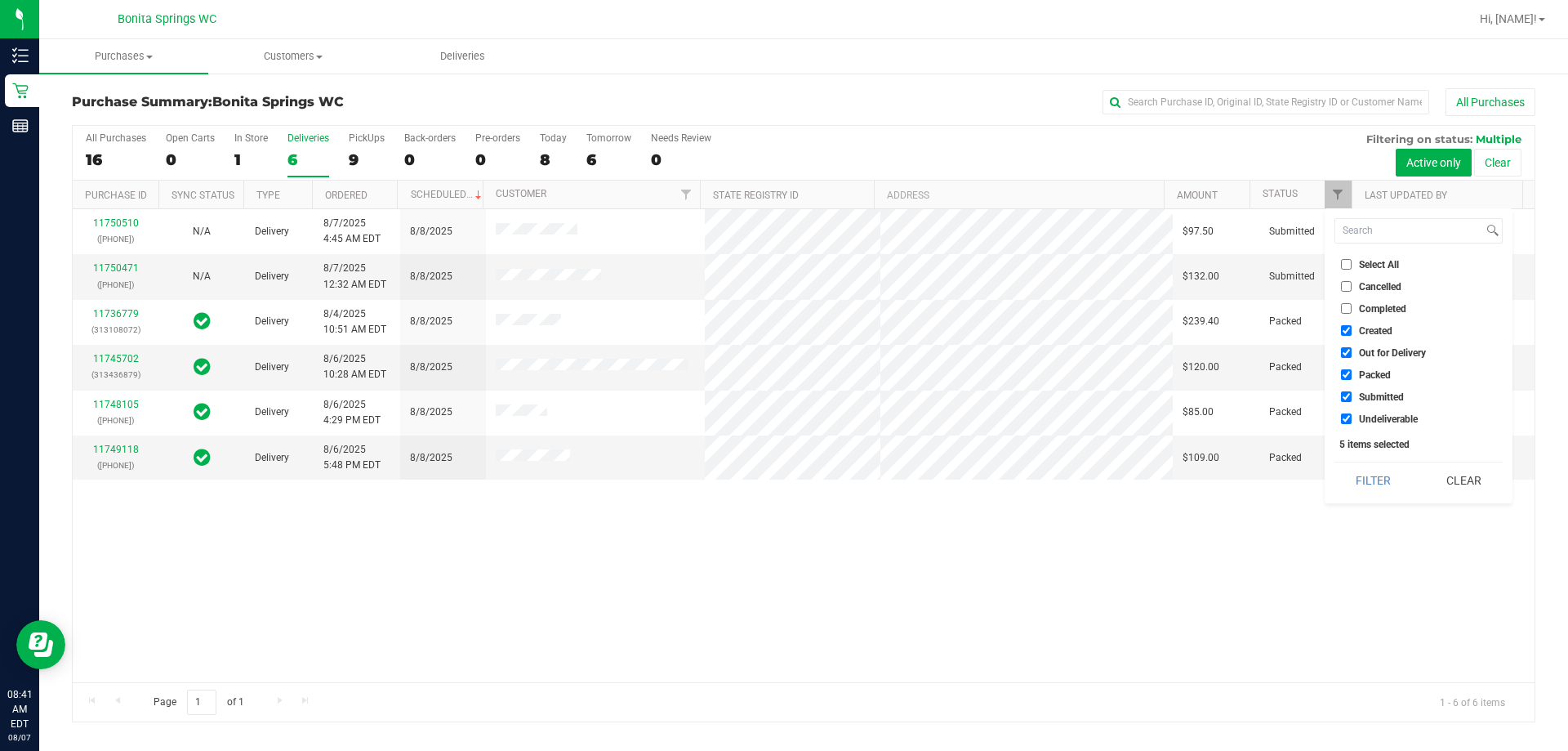 click on "Created" at bounding box center [1419, 330] 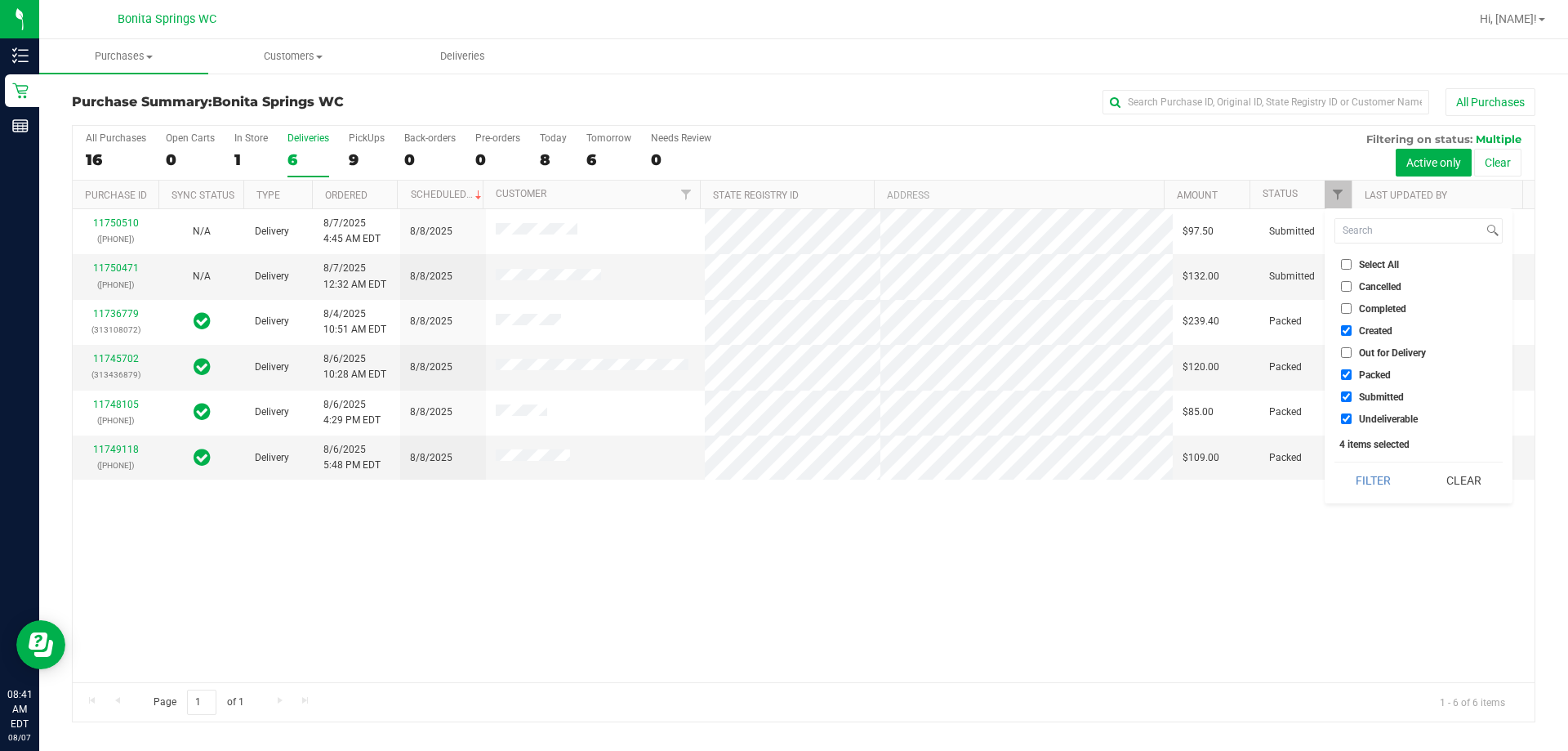 click on "Created" at bounding box center [1346, 330] 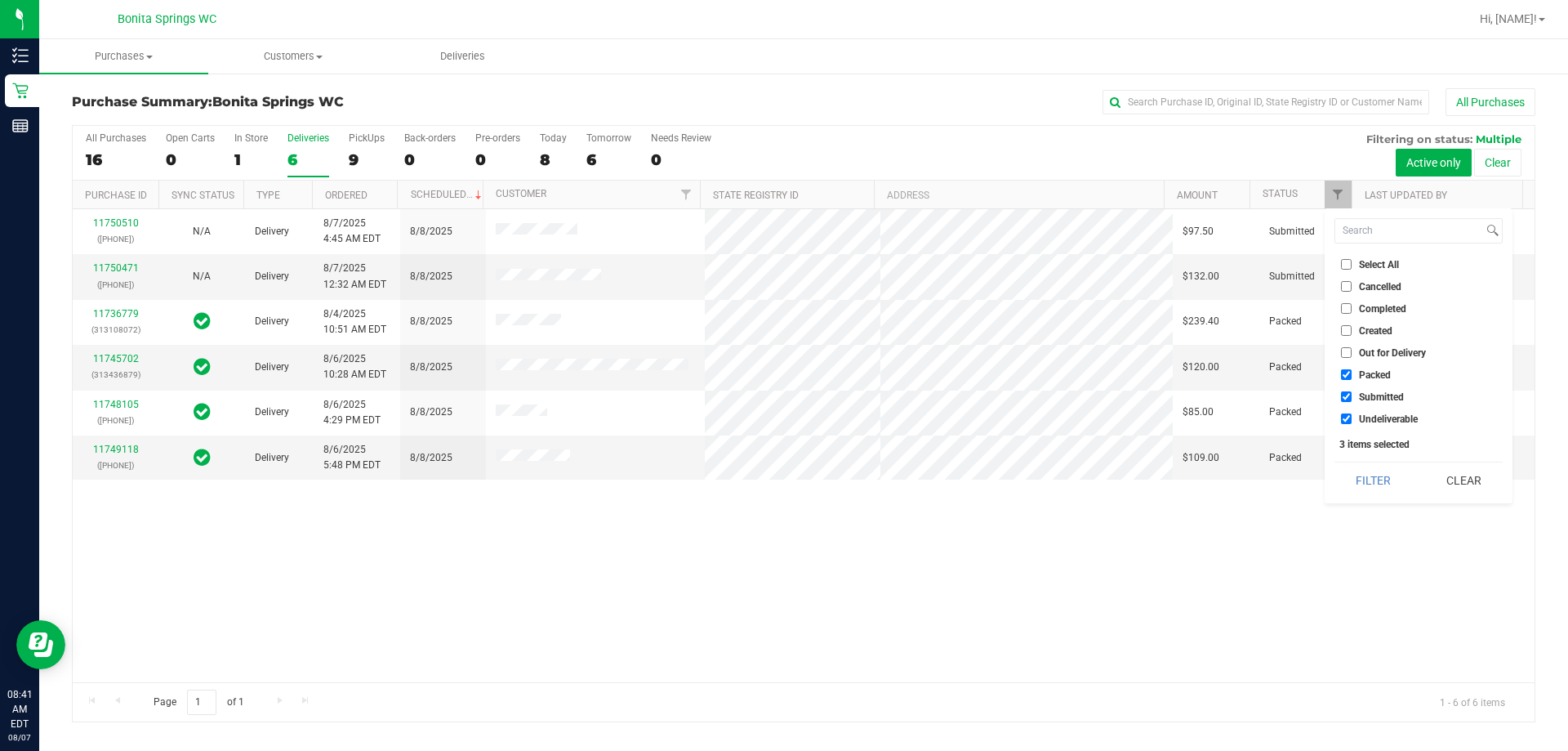 click on "Packed" at bounding box center [1419, 374] 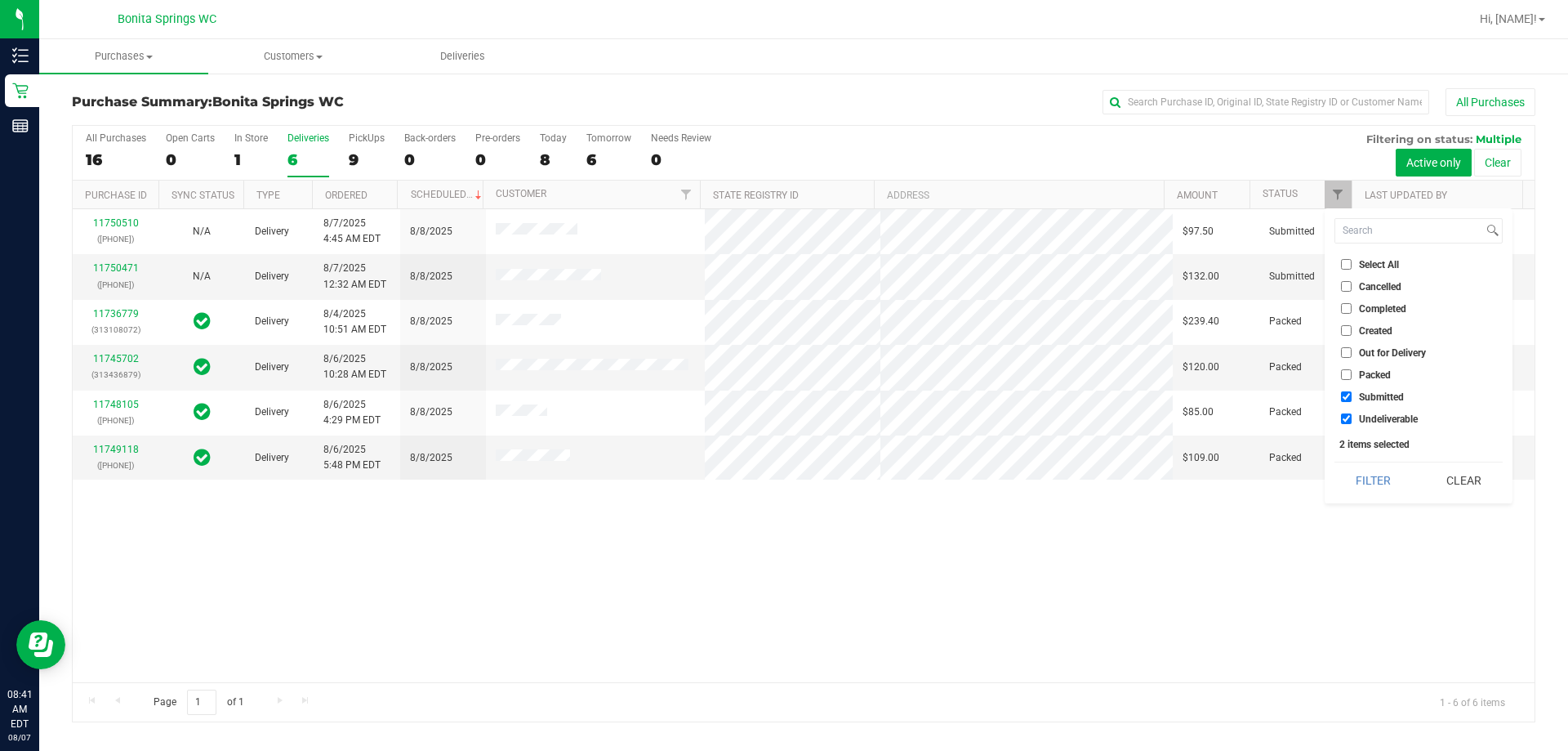 click on "Undeliverable" at bounding box center [1346, 418] 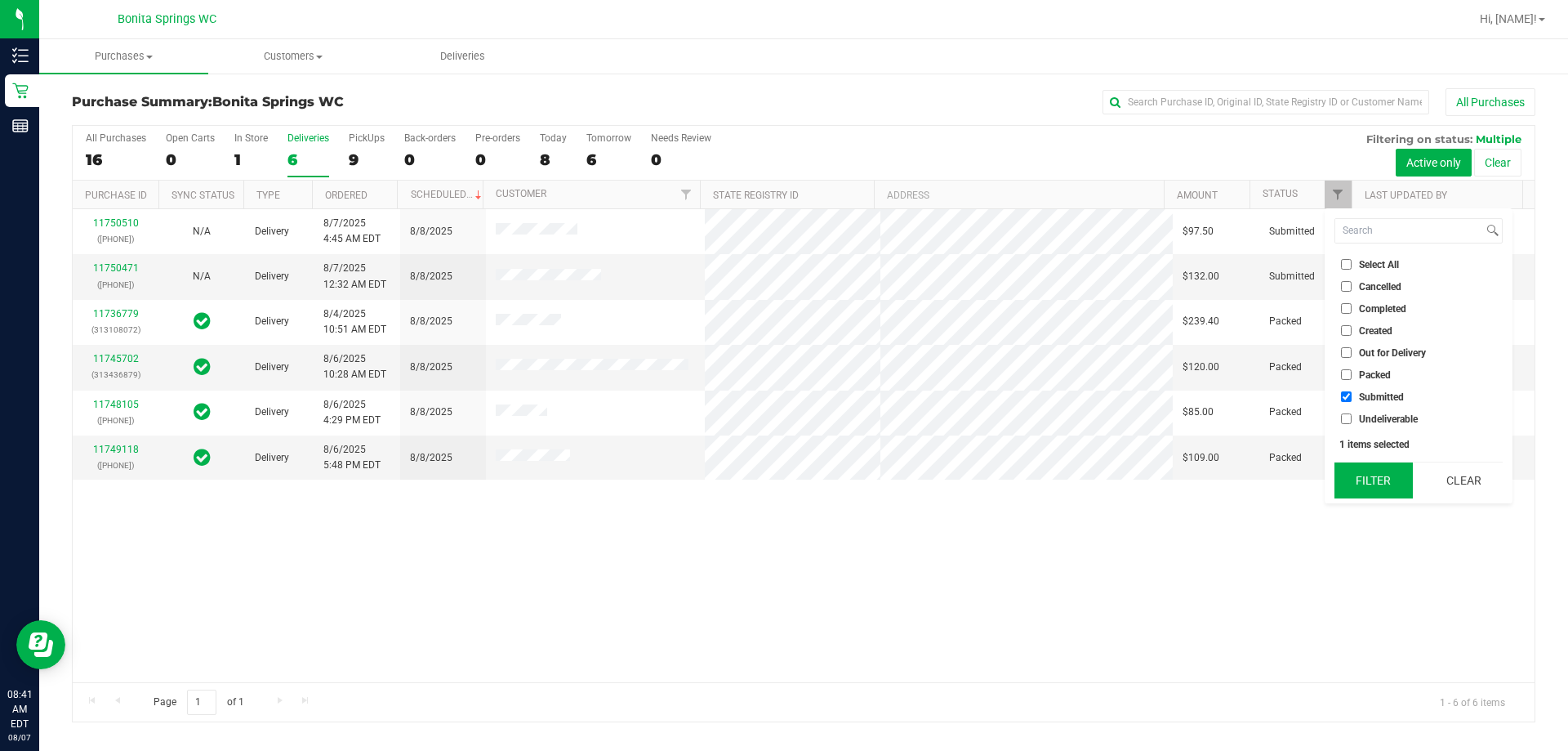 click on "Filter" at bounding box center (1374, 481) 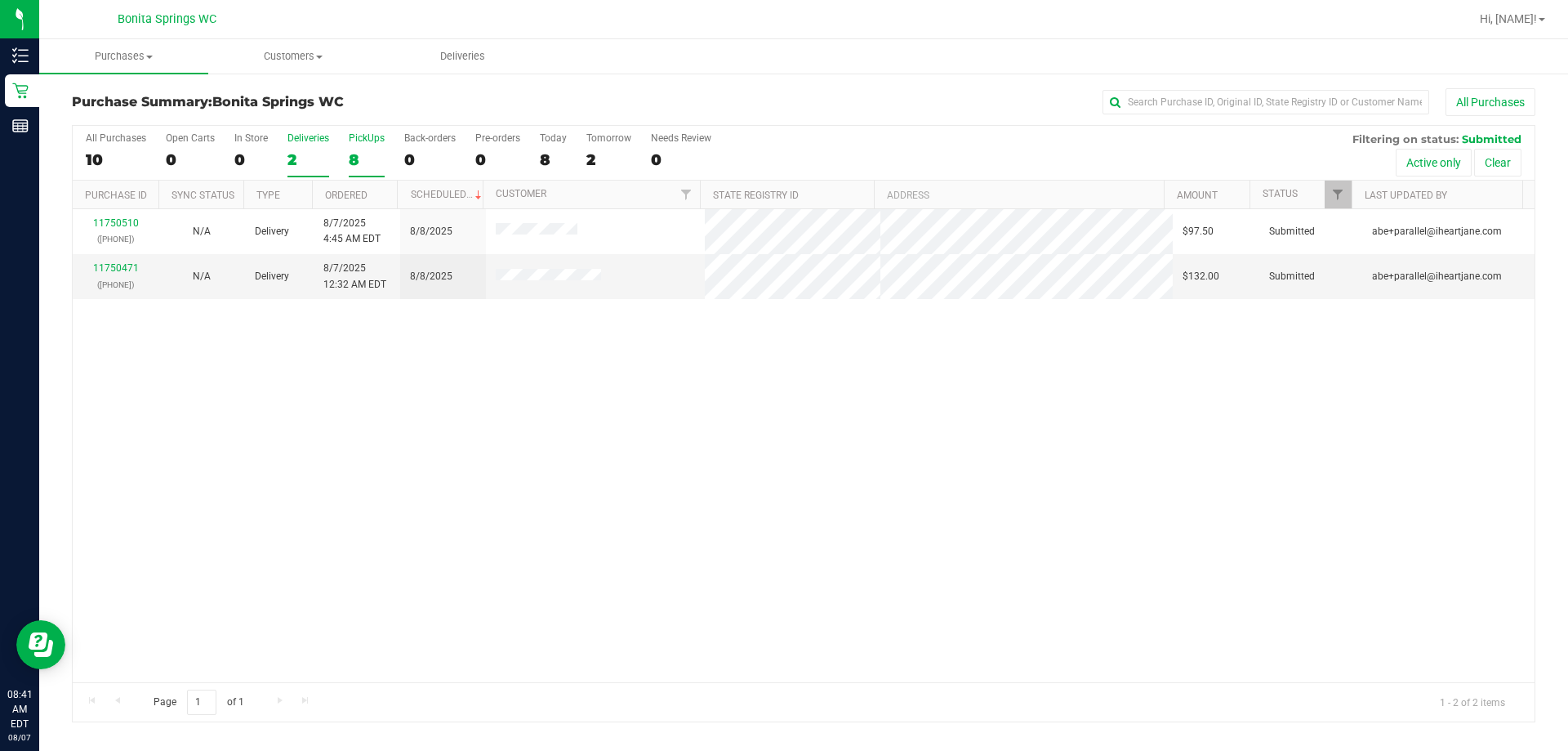 click on "8" at bounding box center [367, 159] 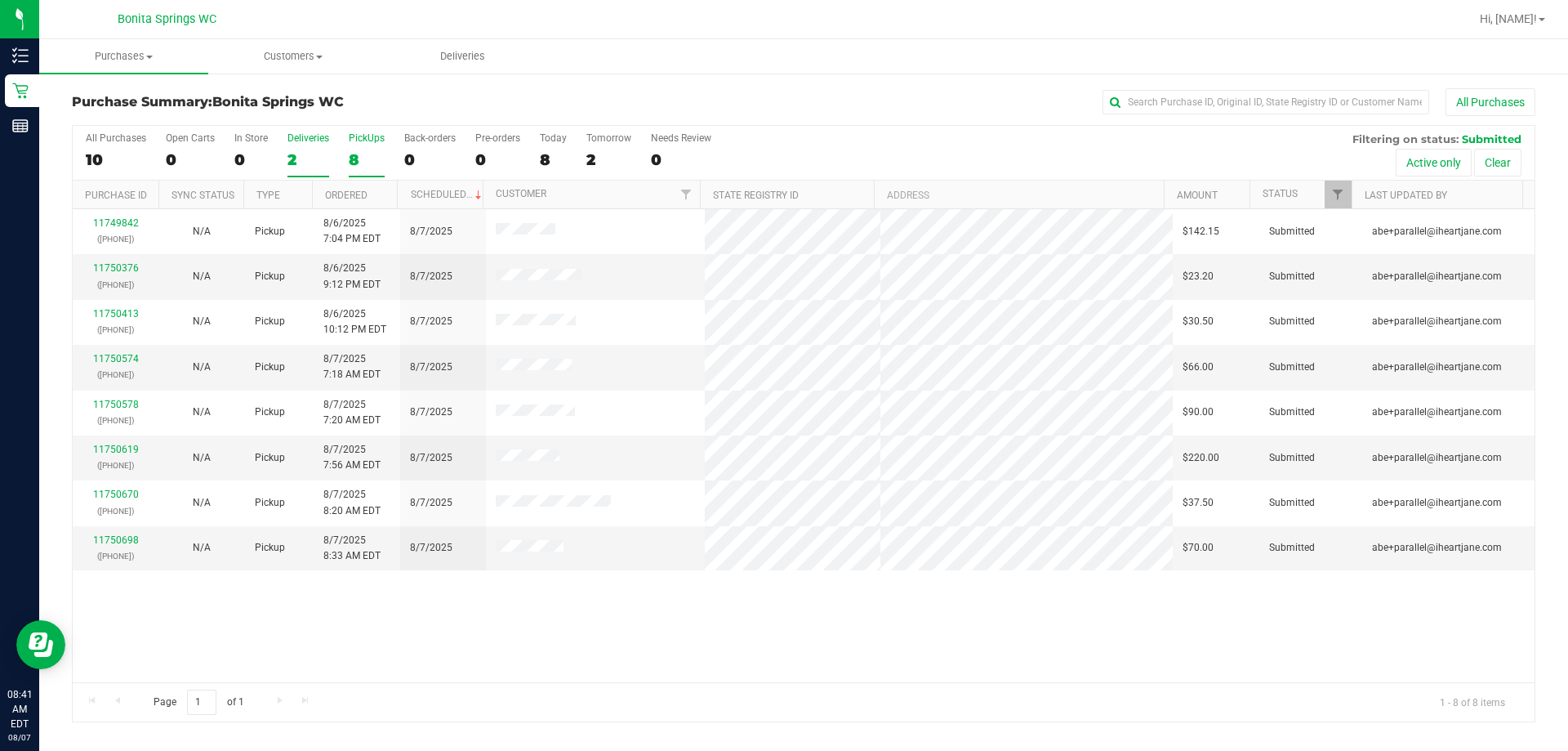 click on "Deliveries" at bounding box center (308, 138) 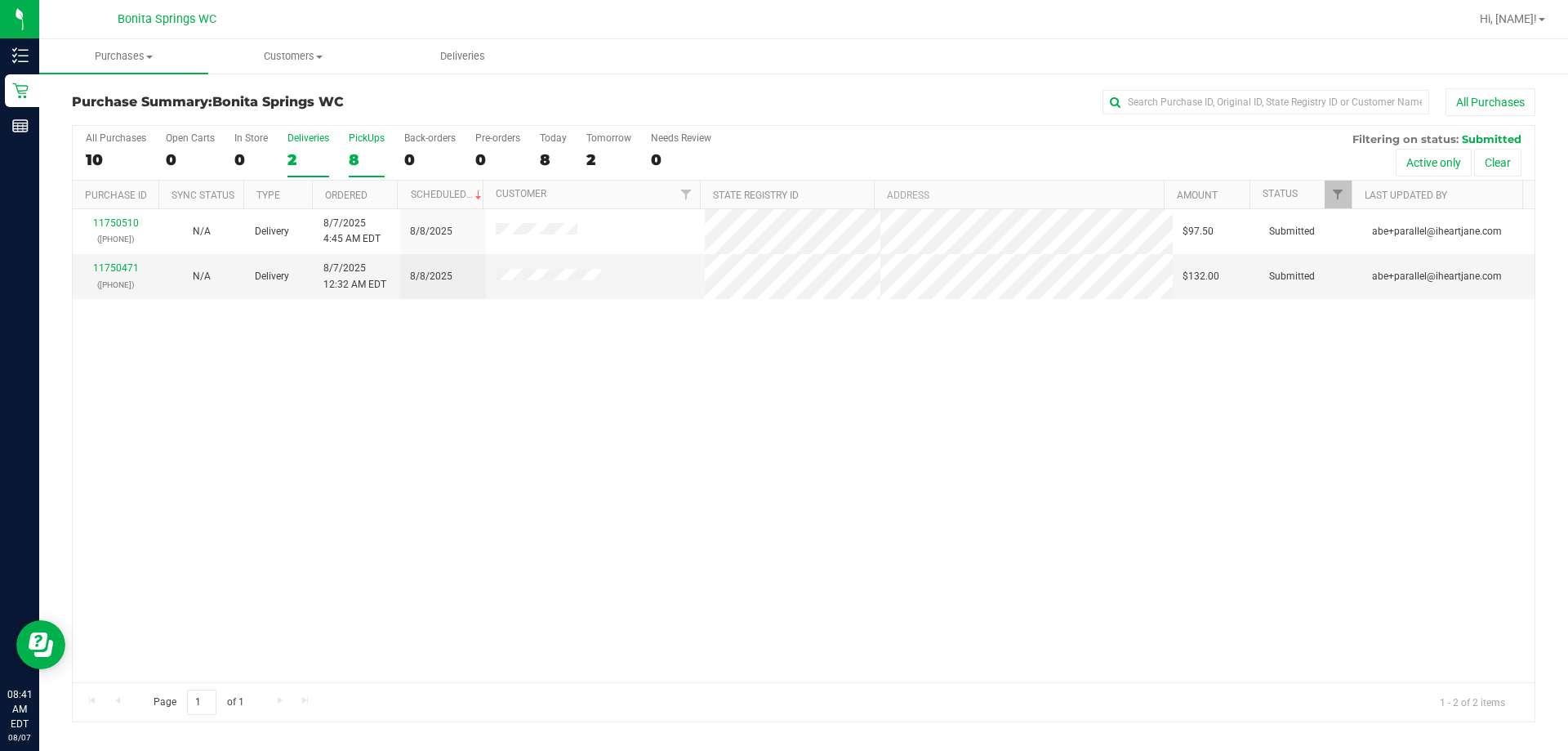 click on "PickUps
8" at bounding box center [367, 154] 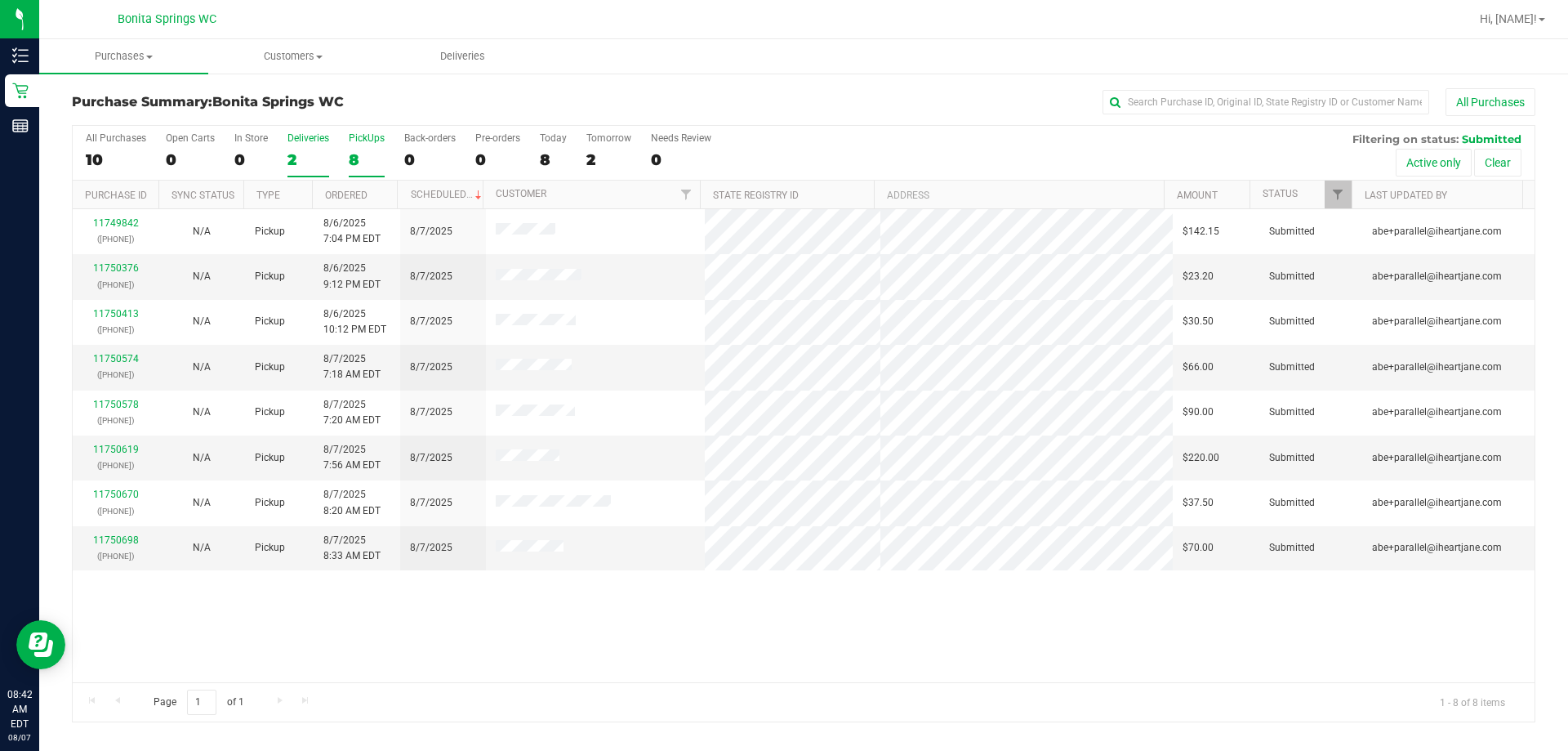 click on "Deliveries
2" at bounding box center (308, 154) 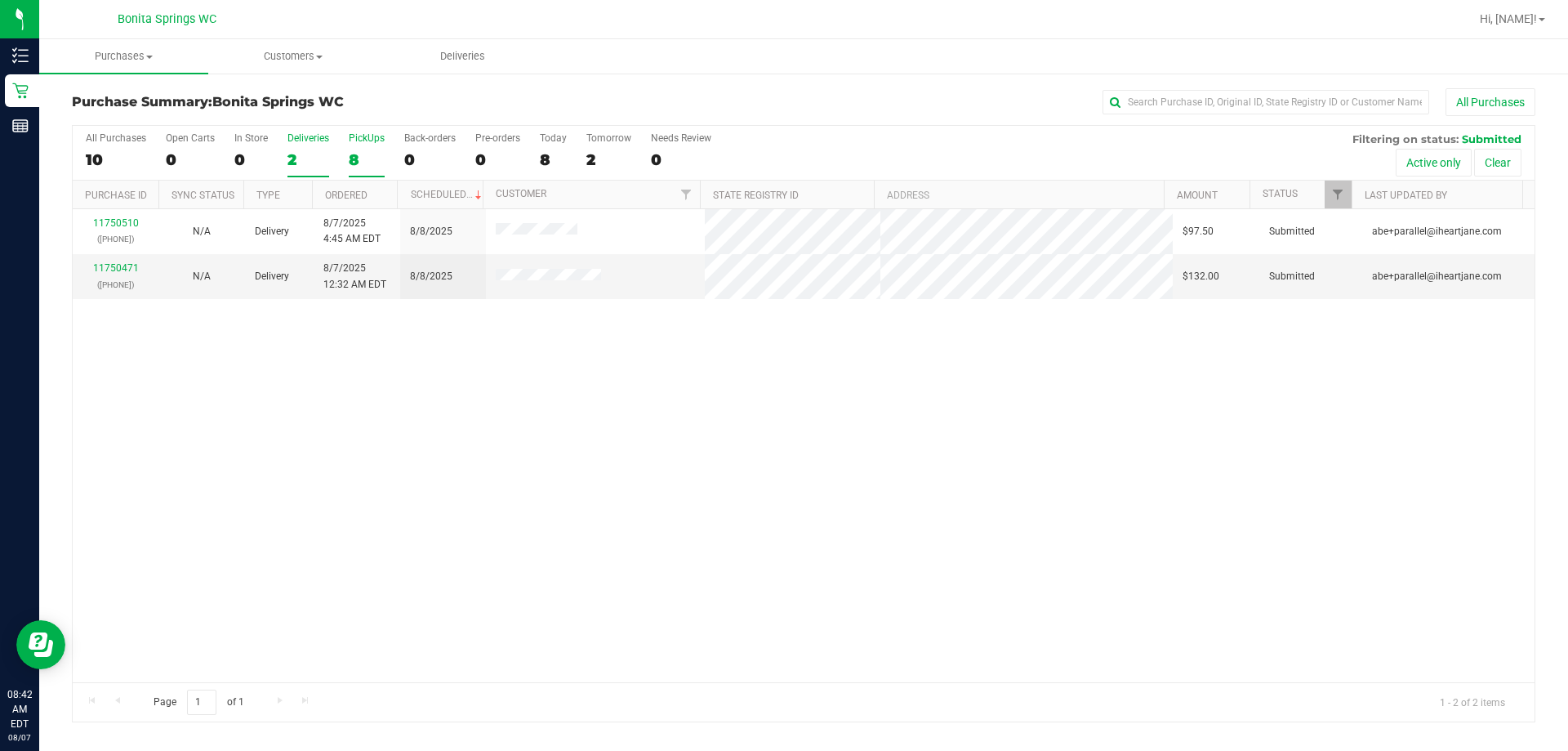 click on "PickUps
8" at bounding box center (367, 154) 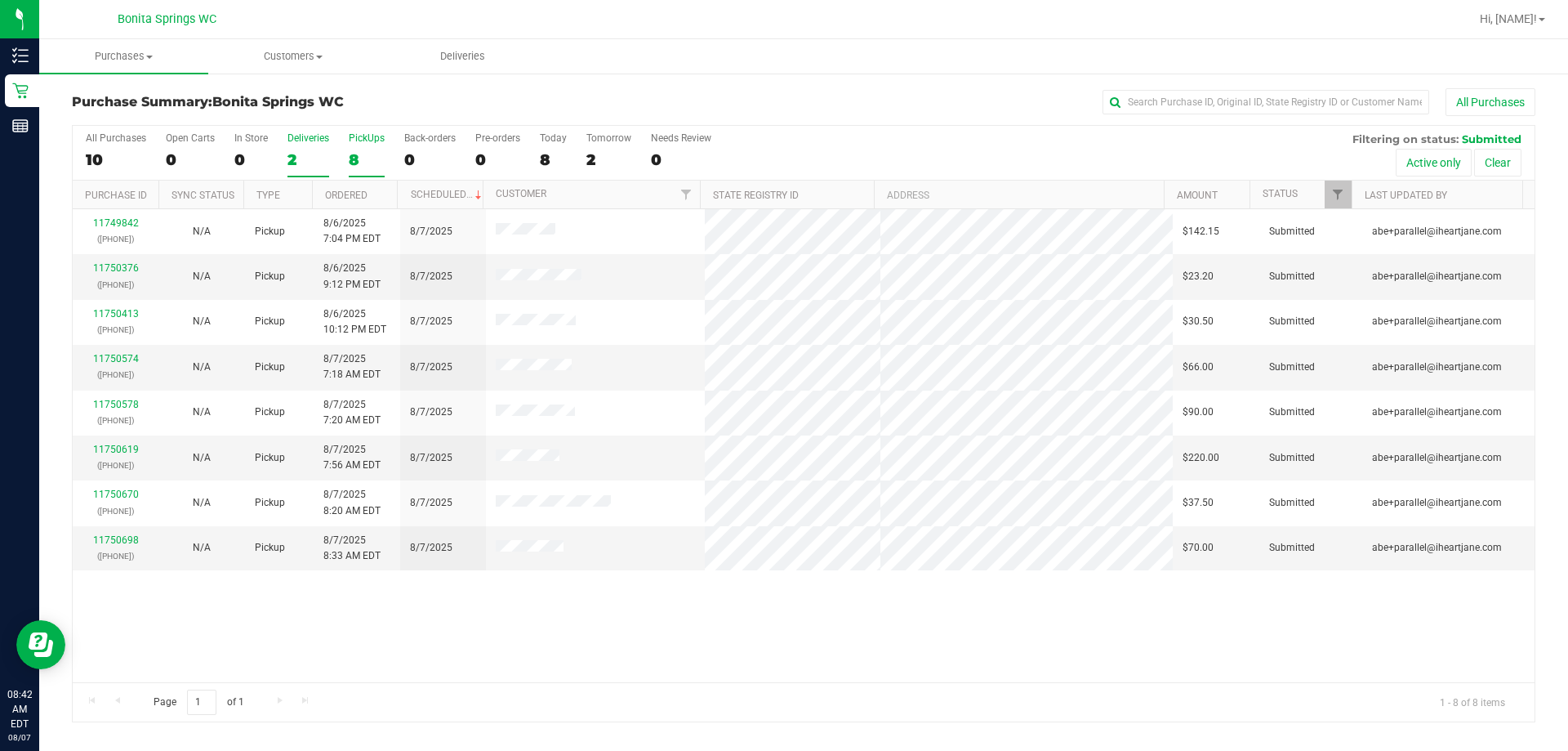 click on "8" at bounding box center (367, 159) 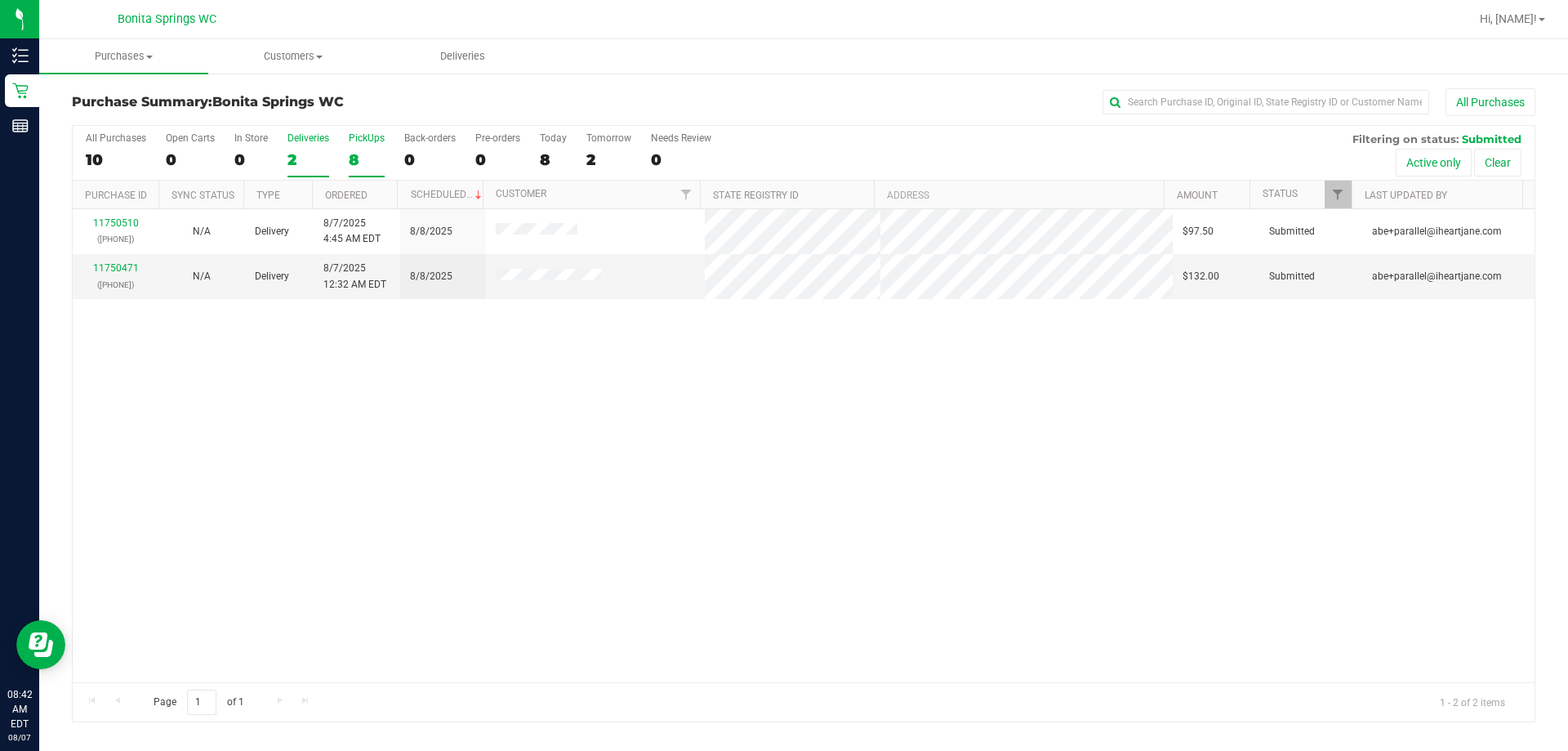 click on "PickUps
8" at bounding box center (367, 154) 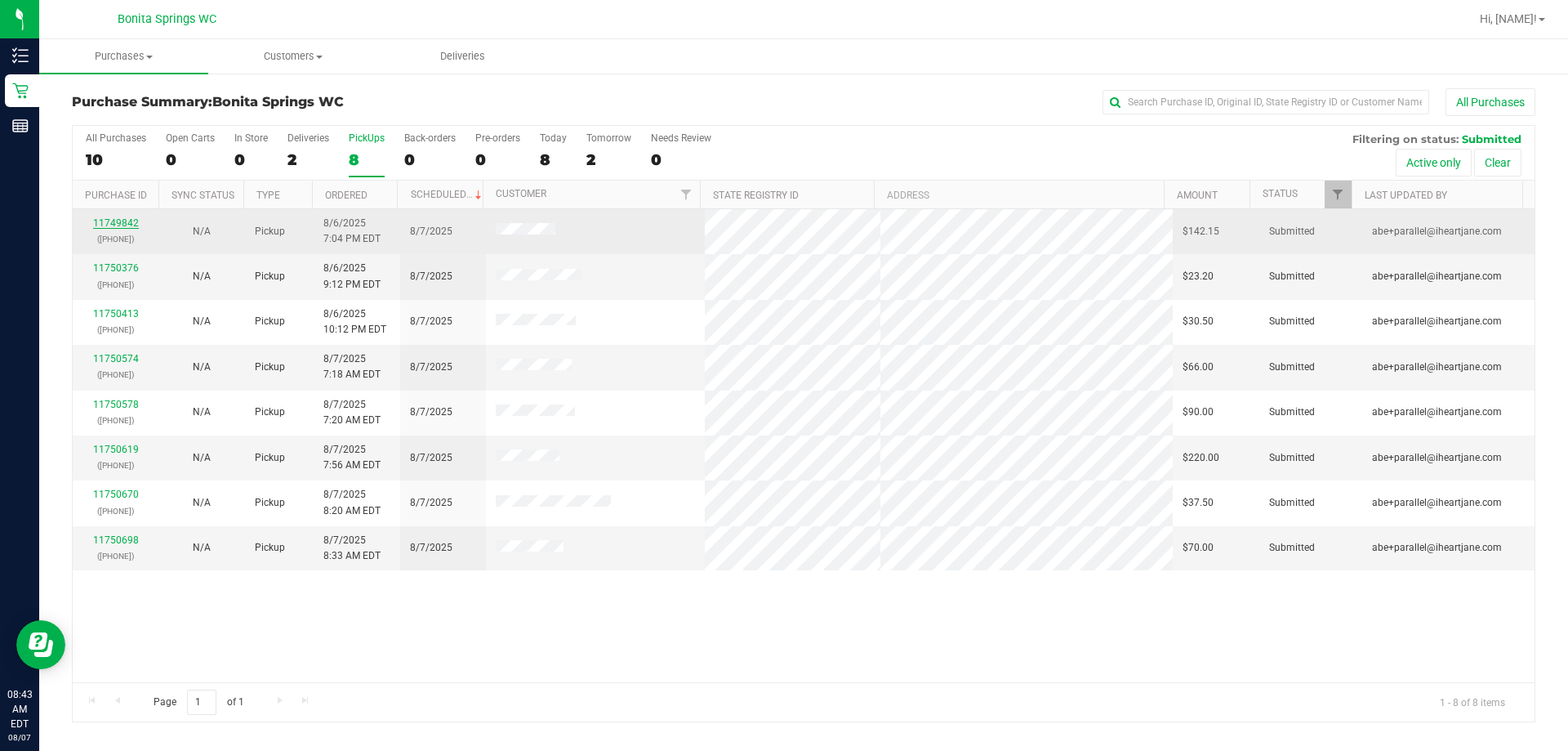 click on "11749842" at bounding box center [116, 223] 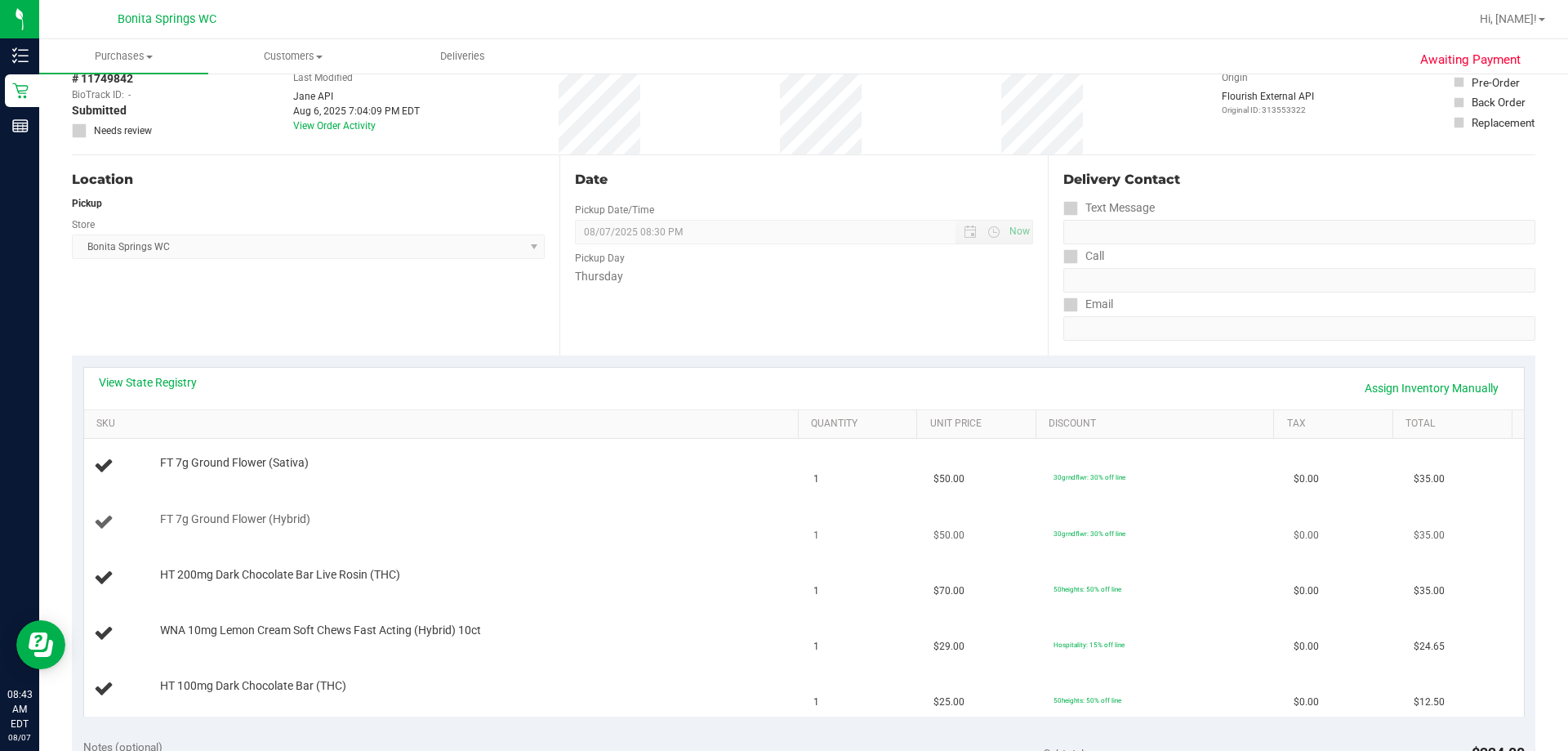 scroll, scrollTop: 163, scrollLeft: 0, axis: vertical 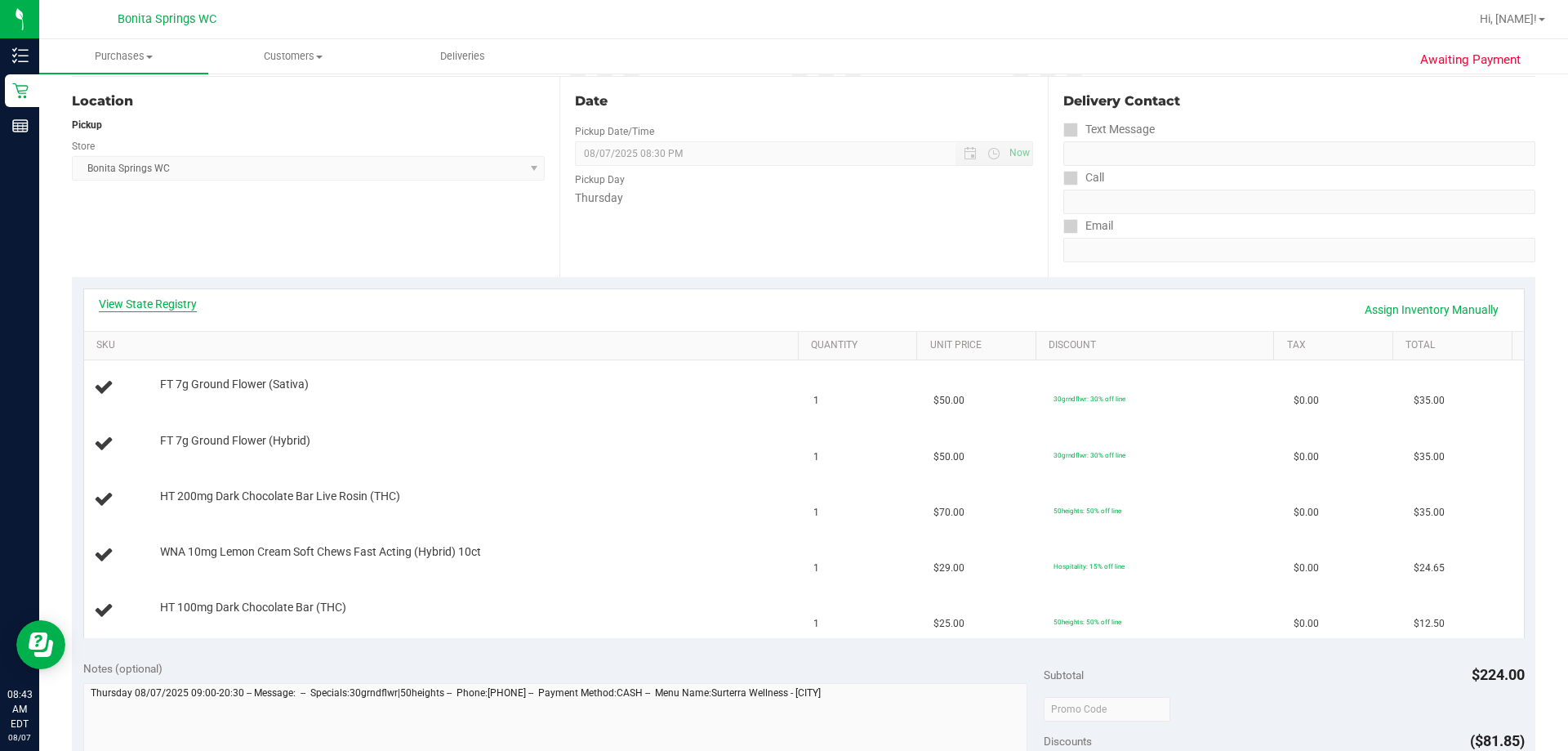 click on "View State Registry" at bounding box center [148, 304] 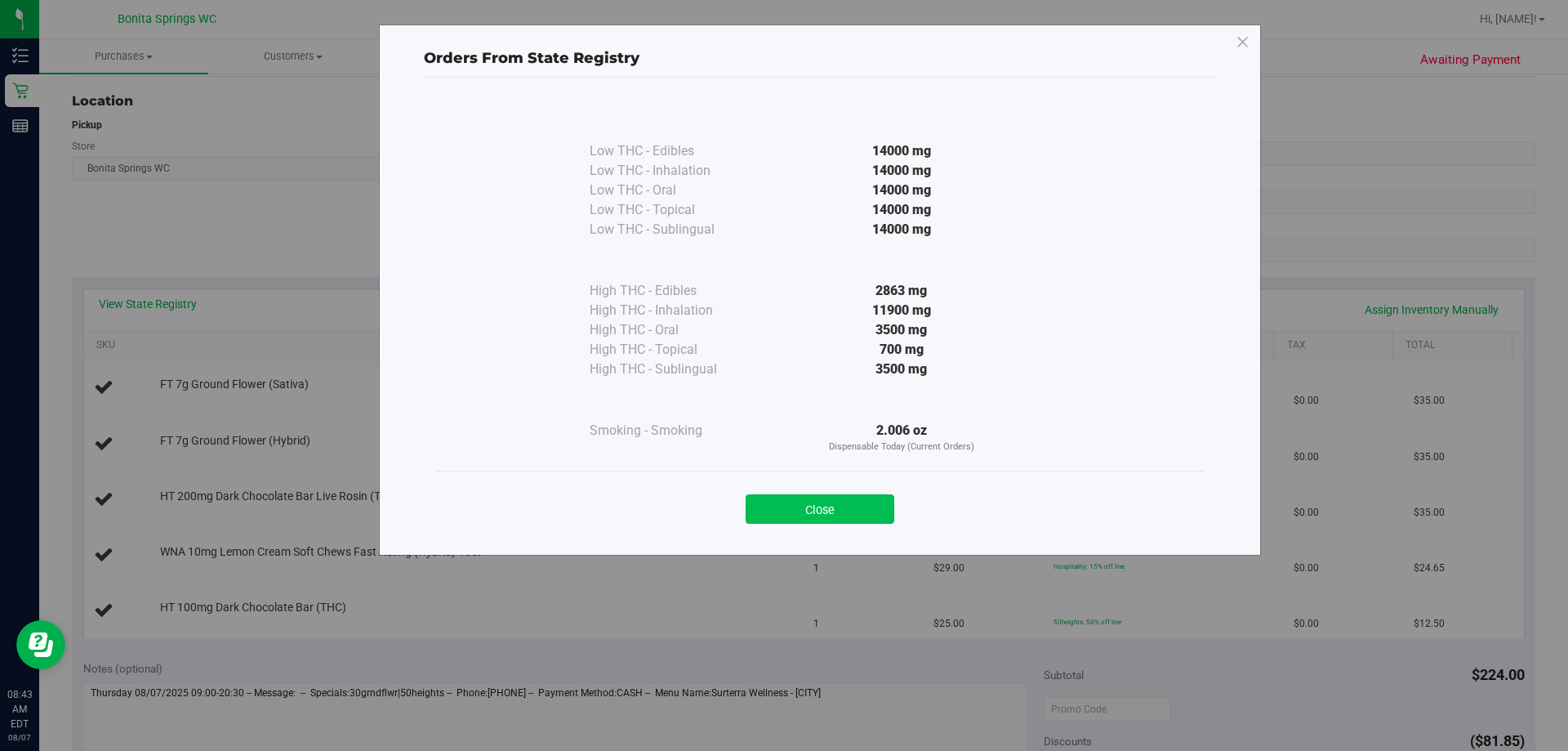 click on "Close" at bounding box center (820, 509) 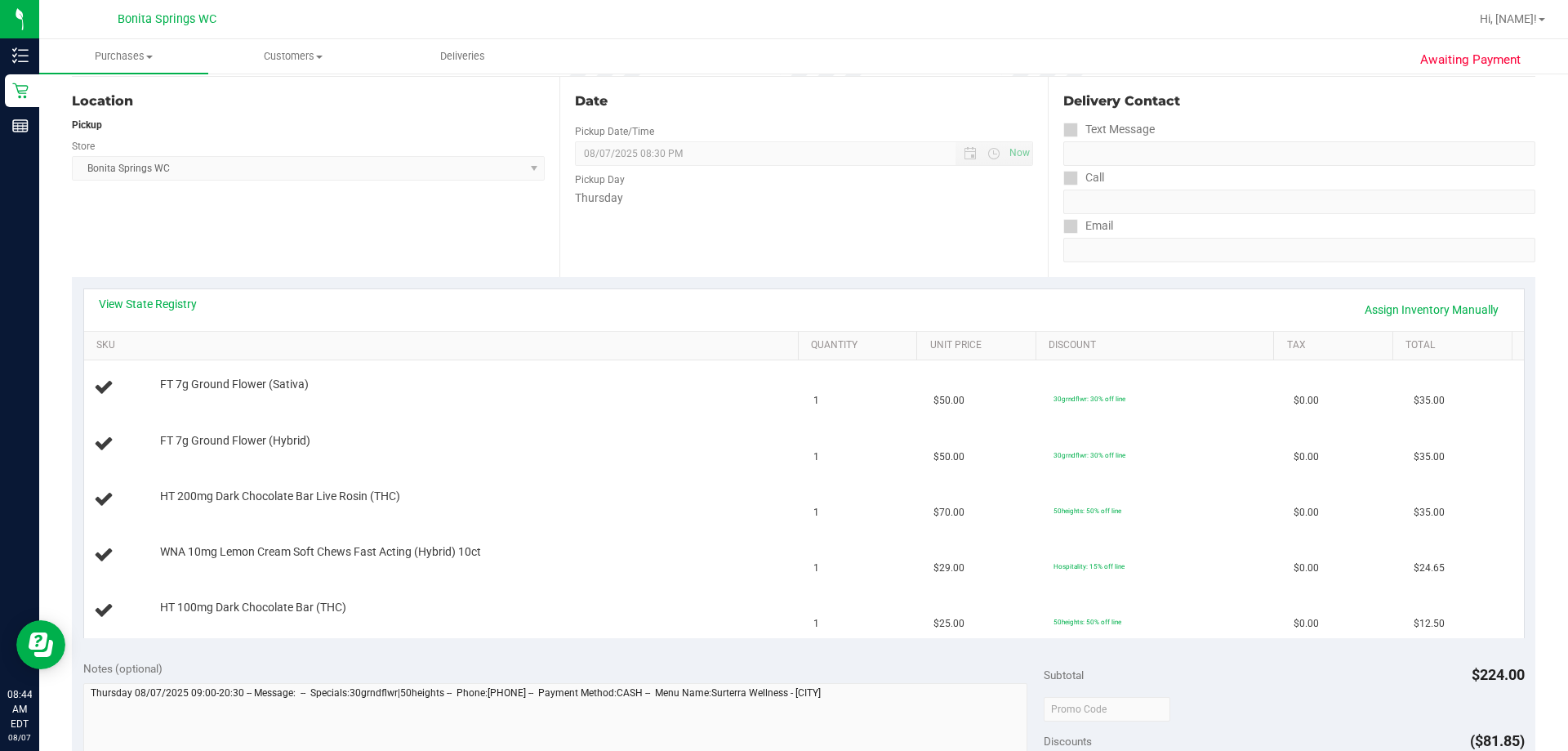 scroll, scrollTop: 0, scrollLeft: 0, axis: both 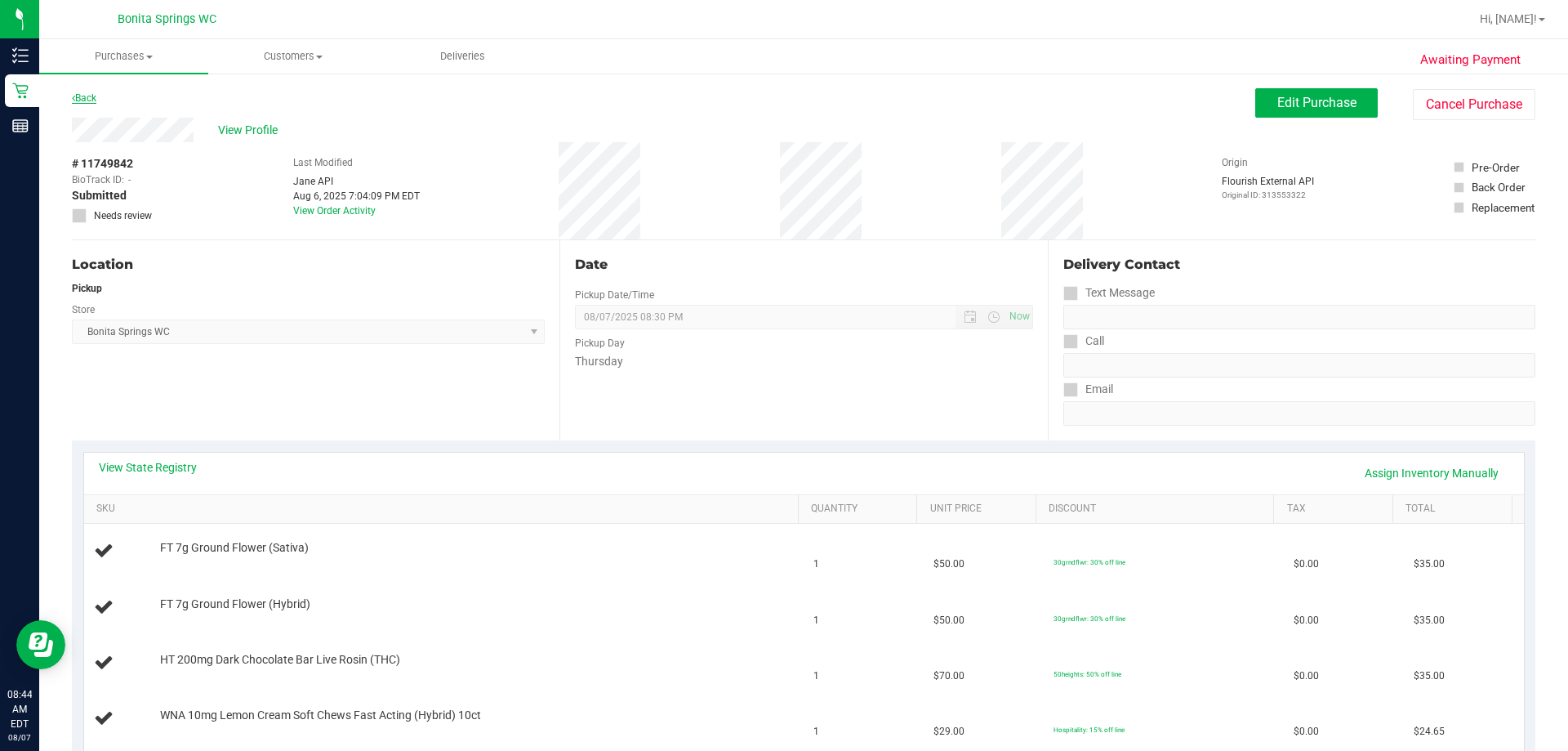 click on "Back" at bounding box center (84, 98) 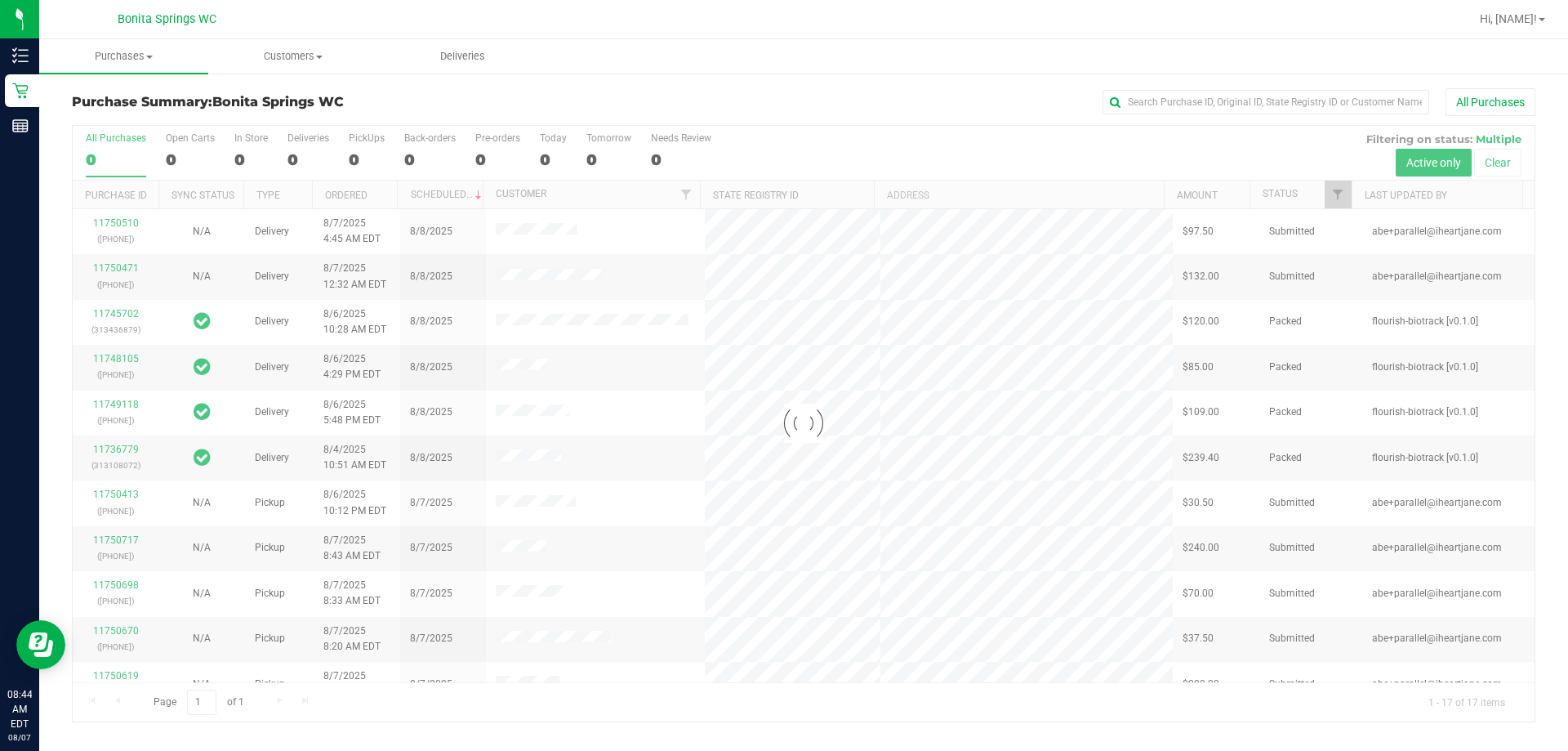 click at bounding box center (804, 423) 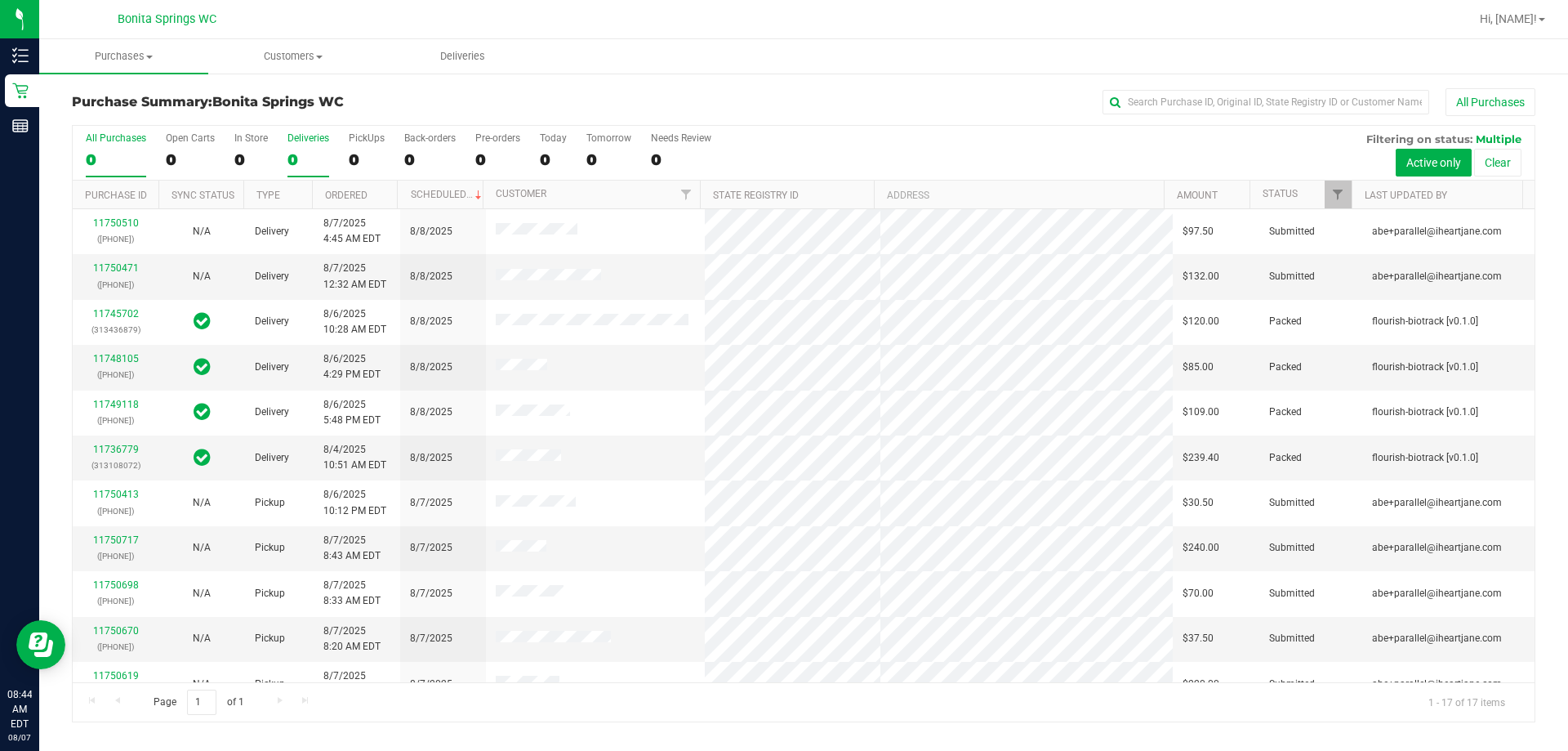 click on "Deliveries
0" at bounding box center (308, 154) 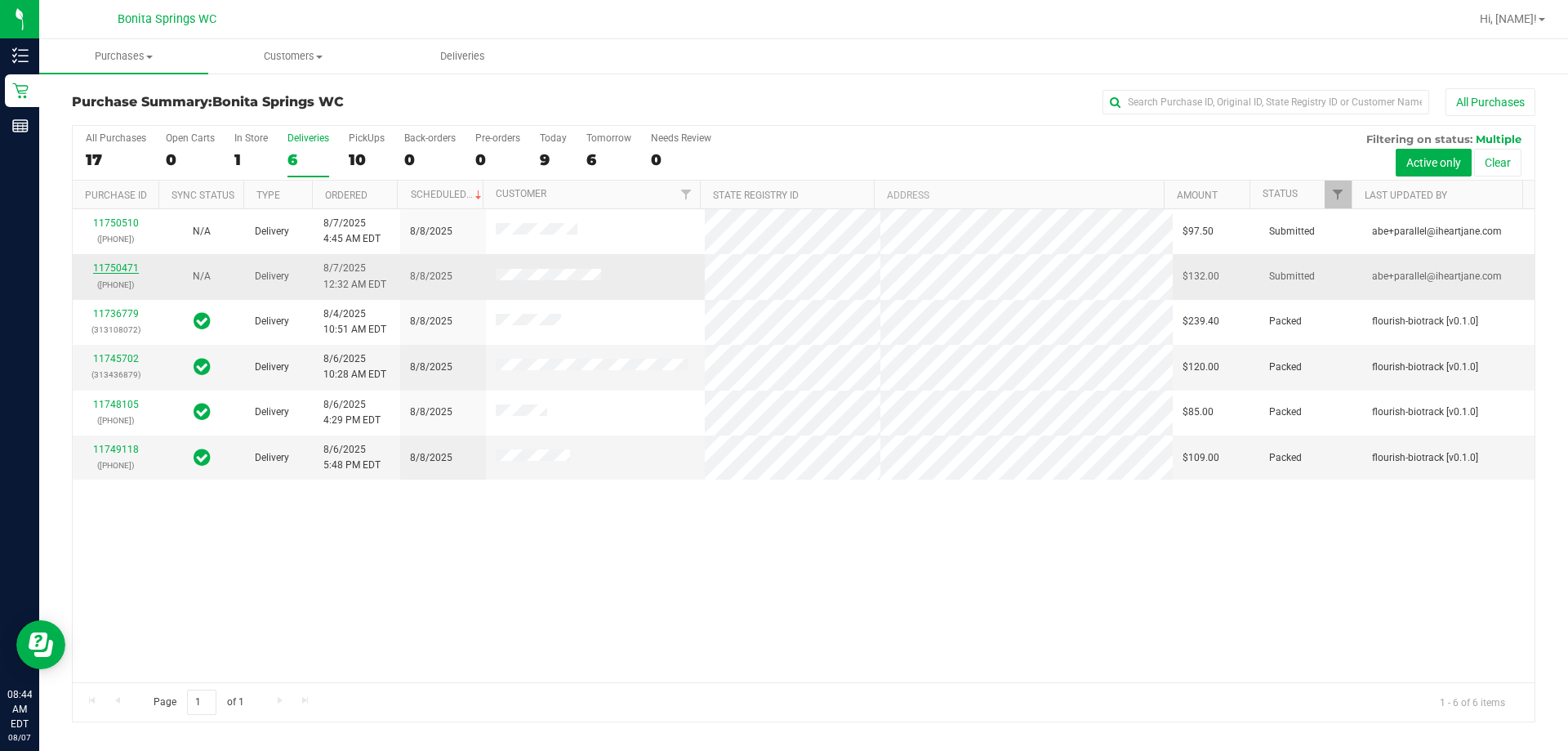 click on "11750471" at bounding box center (116, 268) 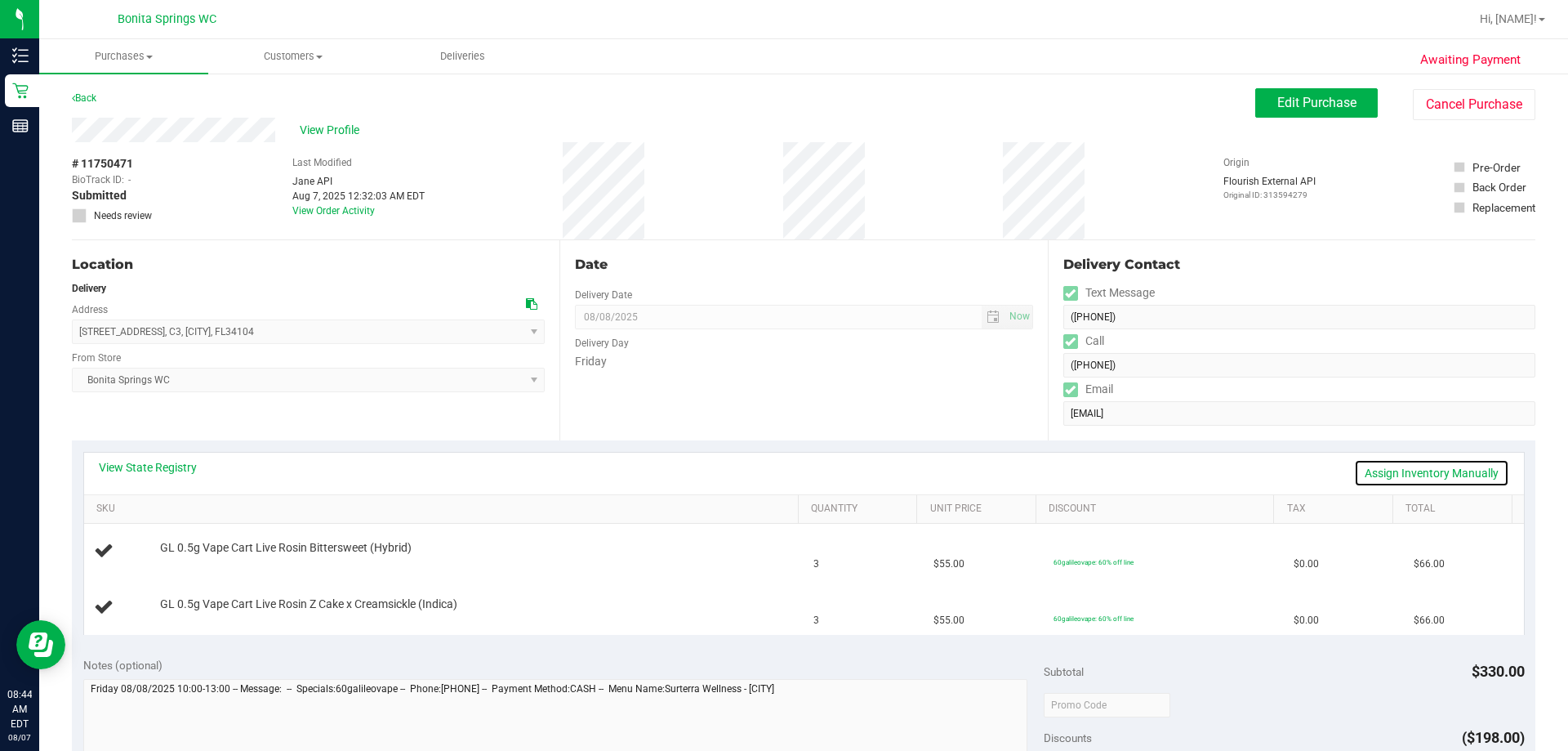 click on "Assign Inventory Manually" at bounding box center (1432, 473) 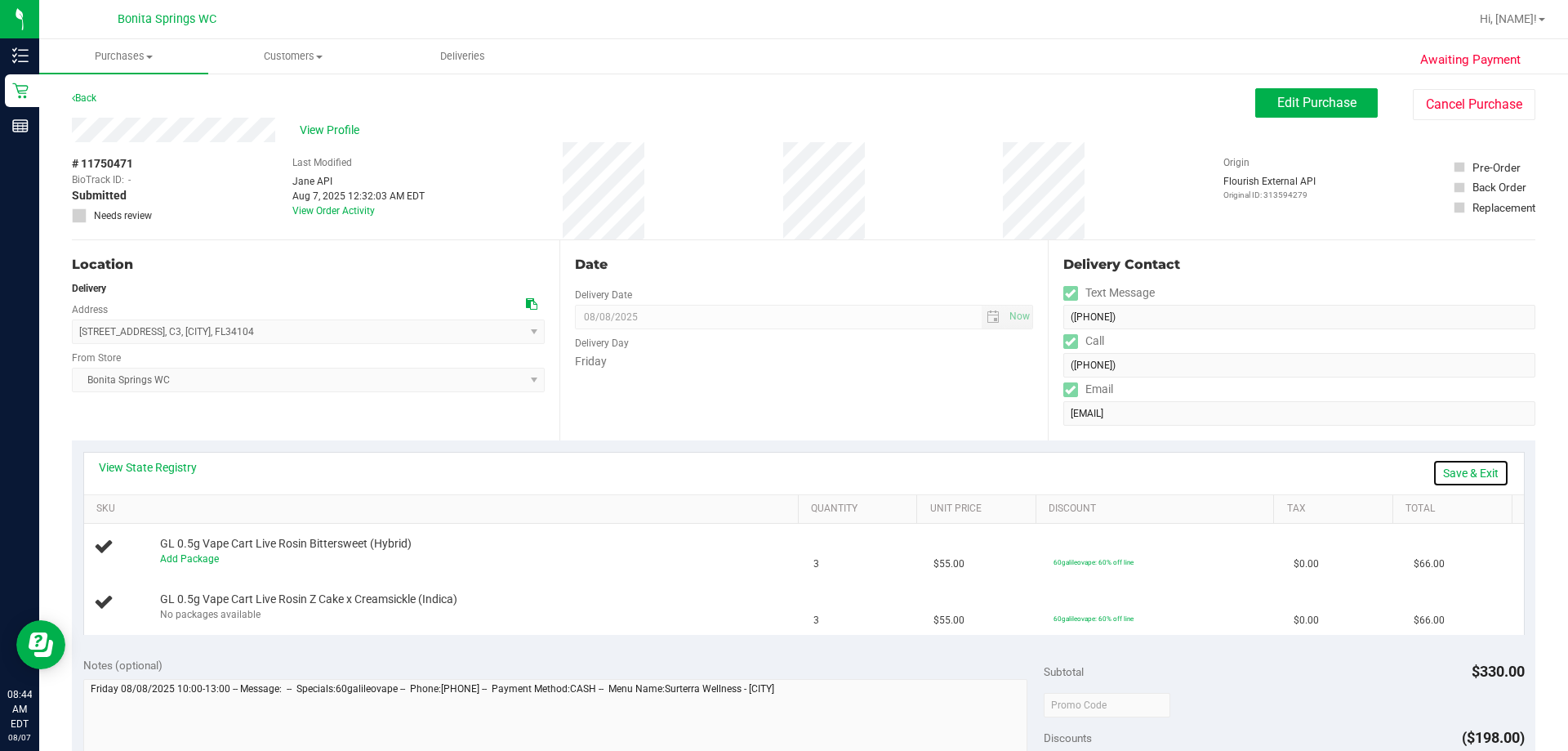 click on "Save & Exit" at bounding box center (1471, 473) 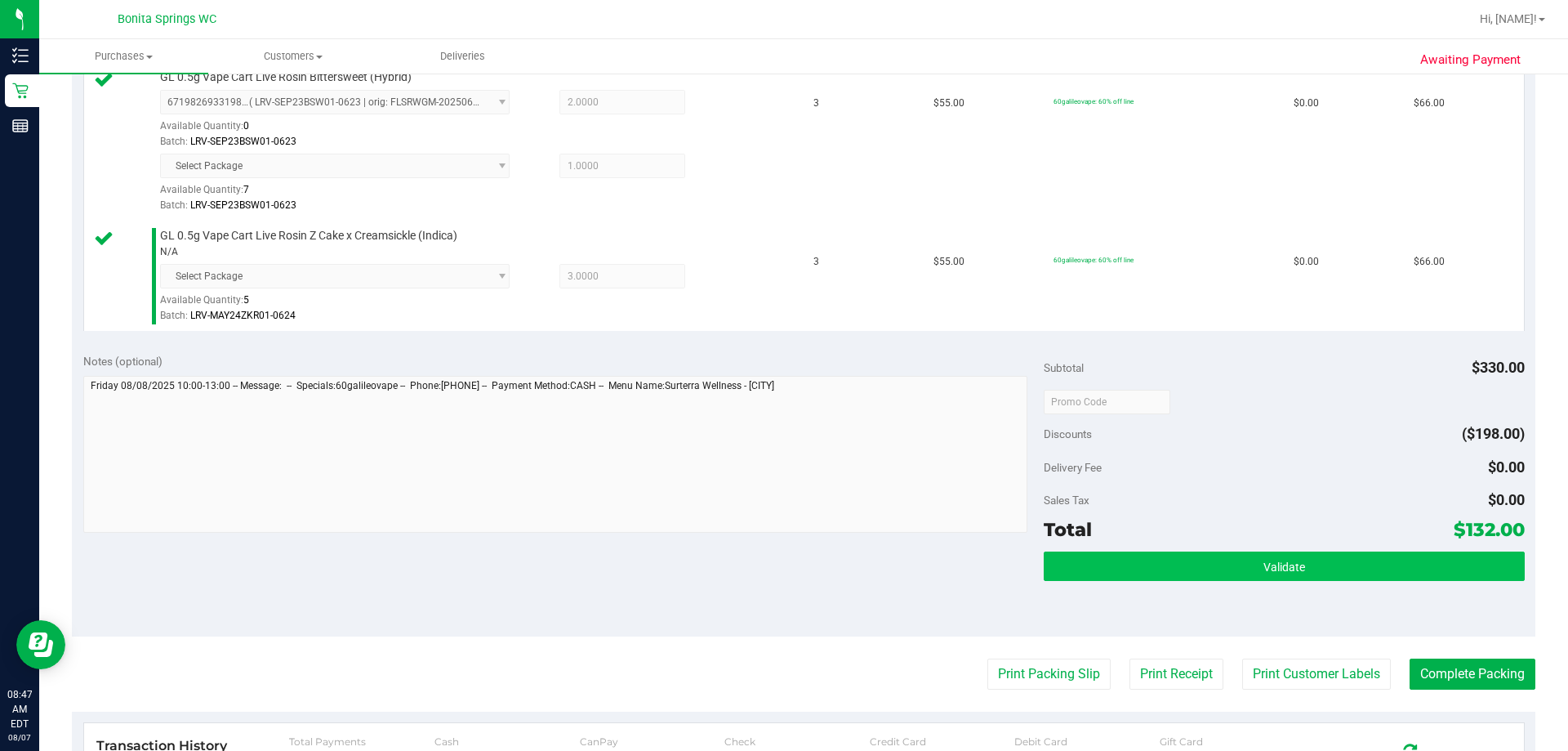 scroll, scrollTop: 490, scrollLeft: 0, axis: vertical 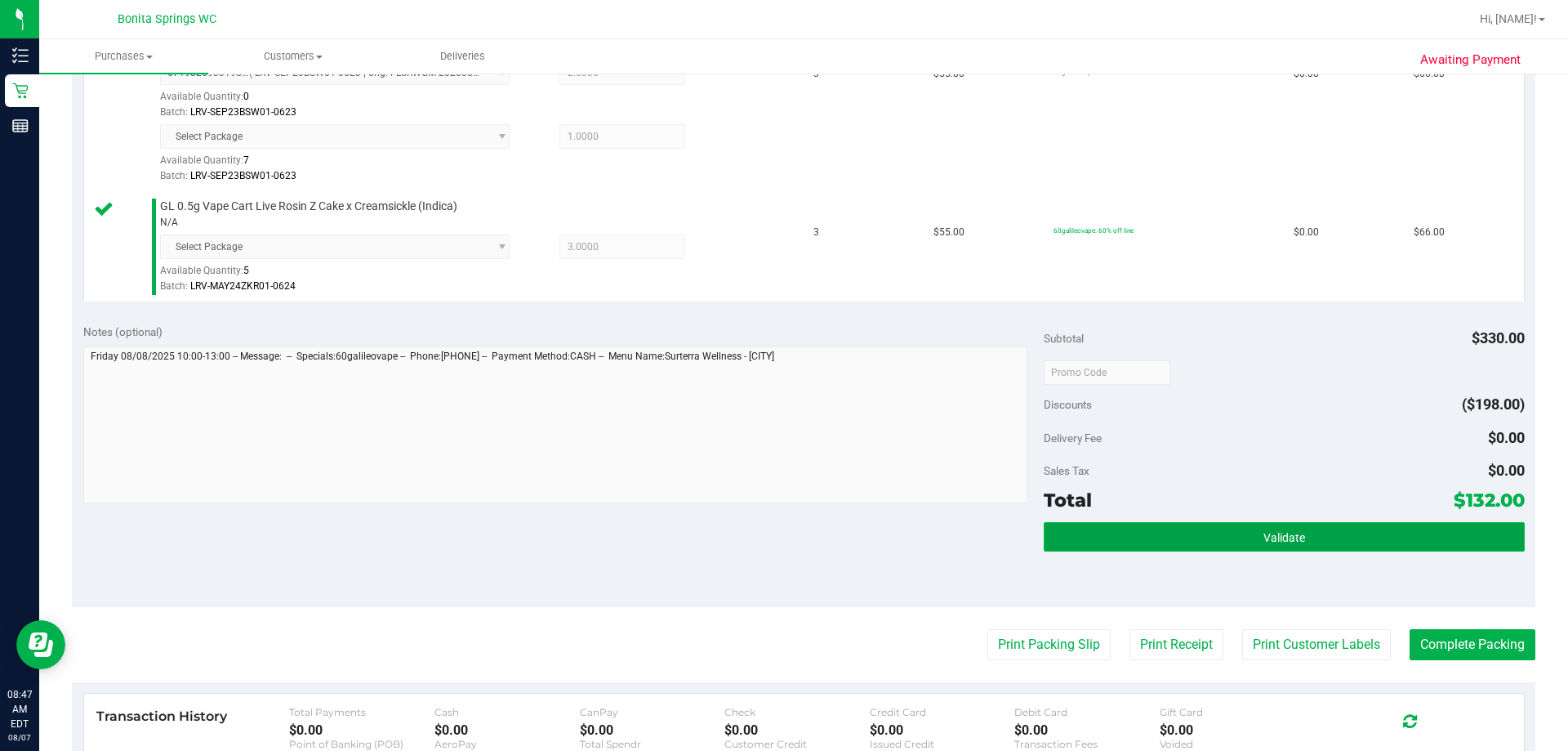 click on "Validate" at bounding box center [1284, 537] 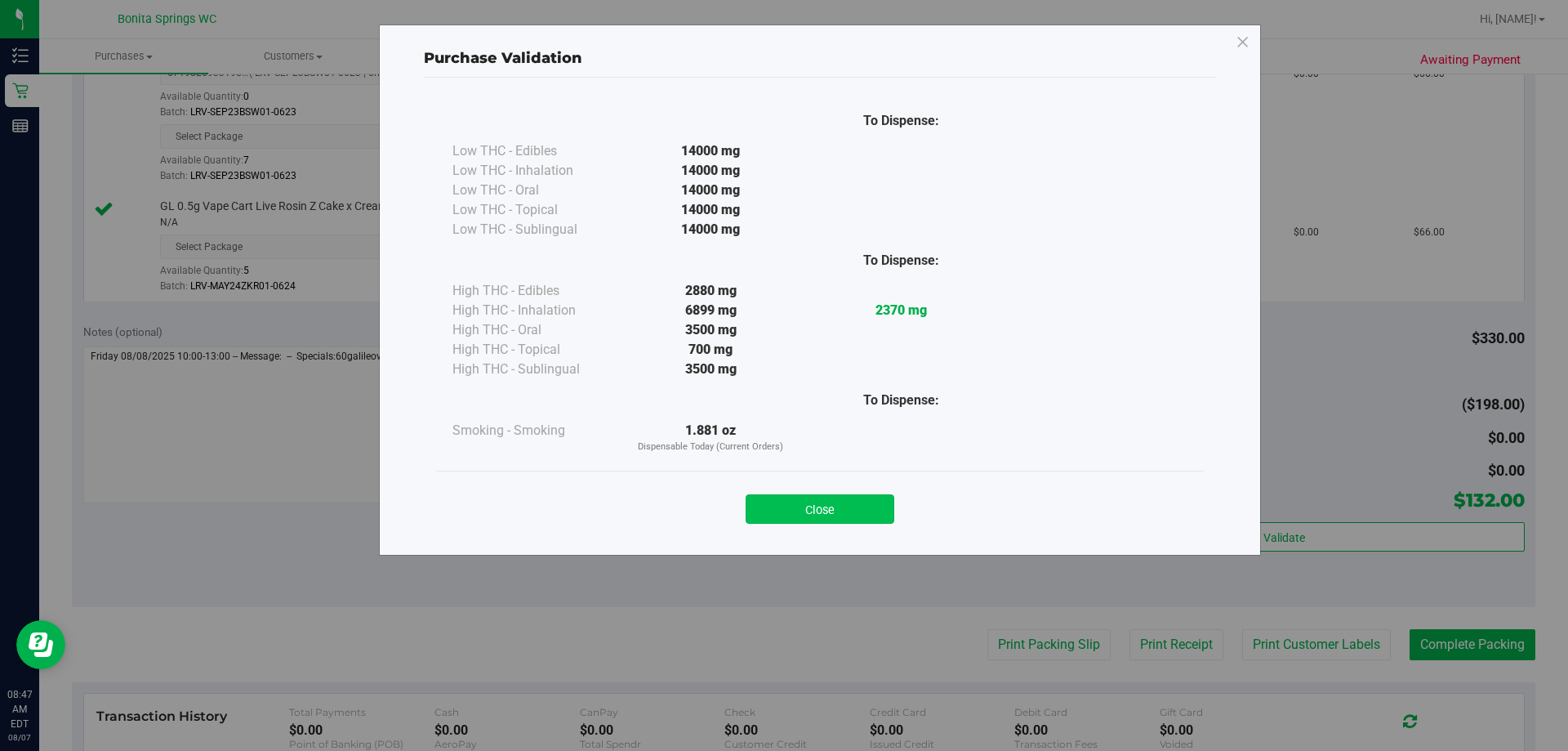 click on "Close" at bounding box center [820, 509] 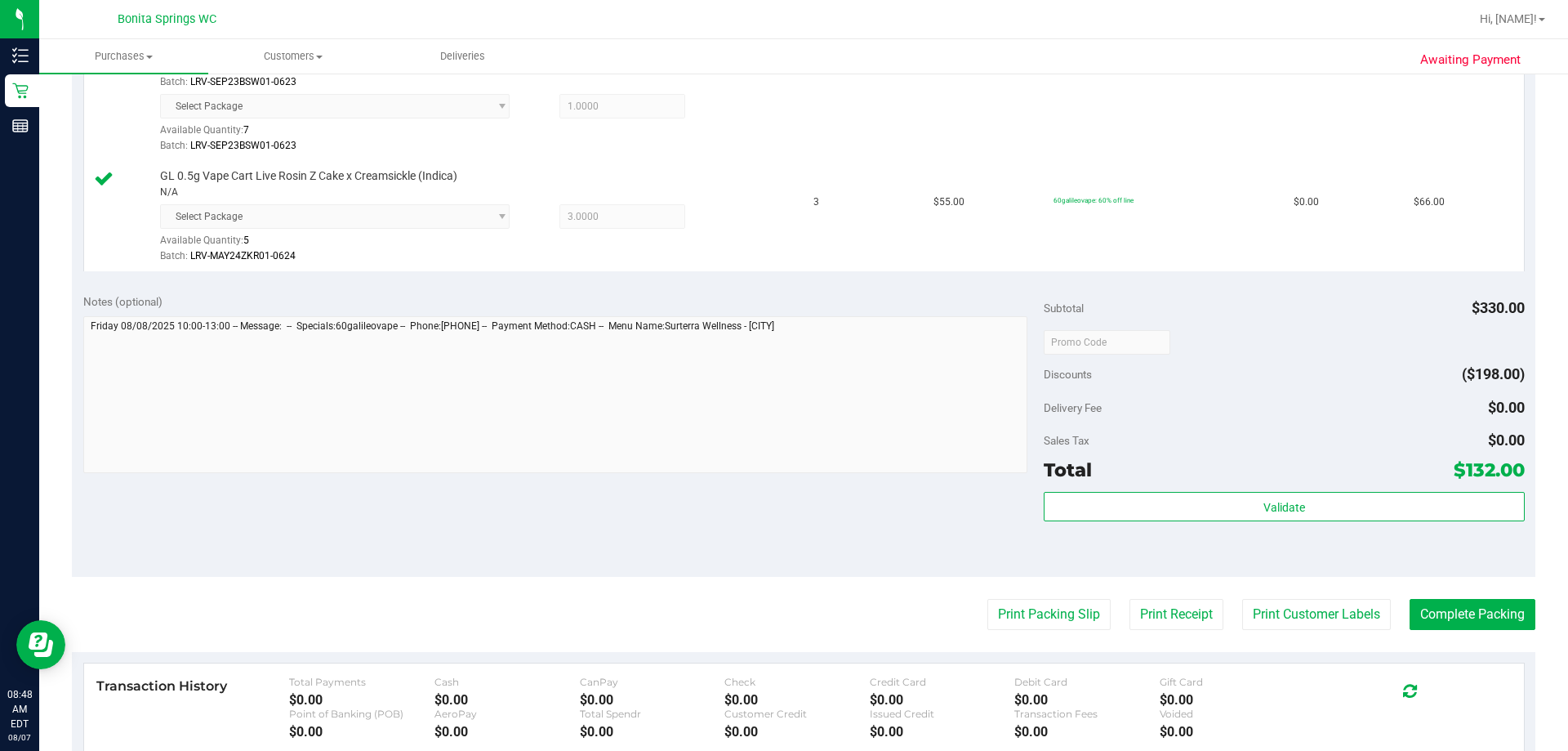 scroll, scrollTop: 572, scrollLeft: 0, axis: vertical 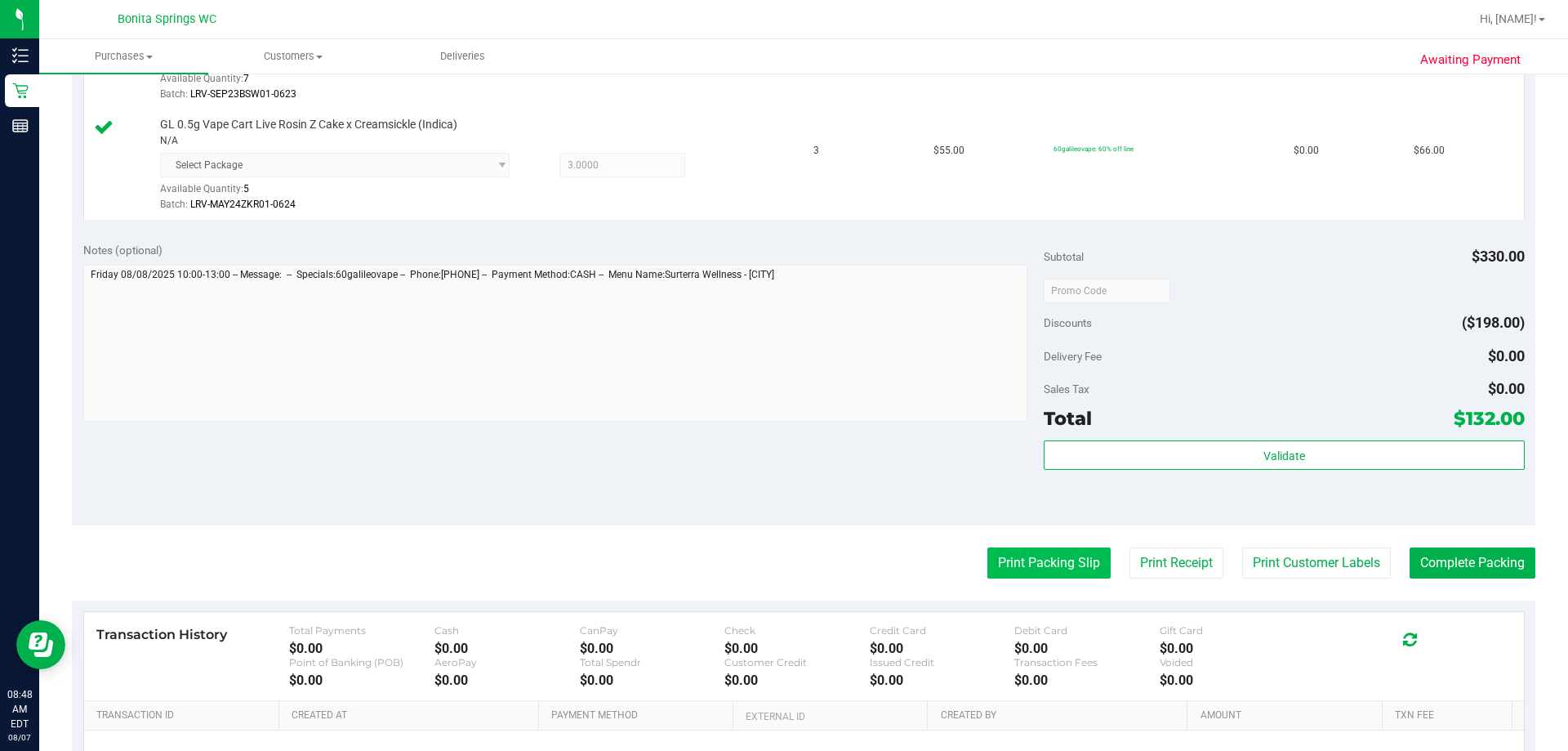 click on "Print Packing Slip" at bounding box center [1049, 563] 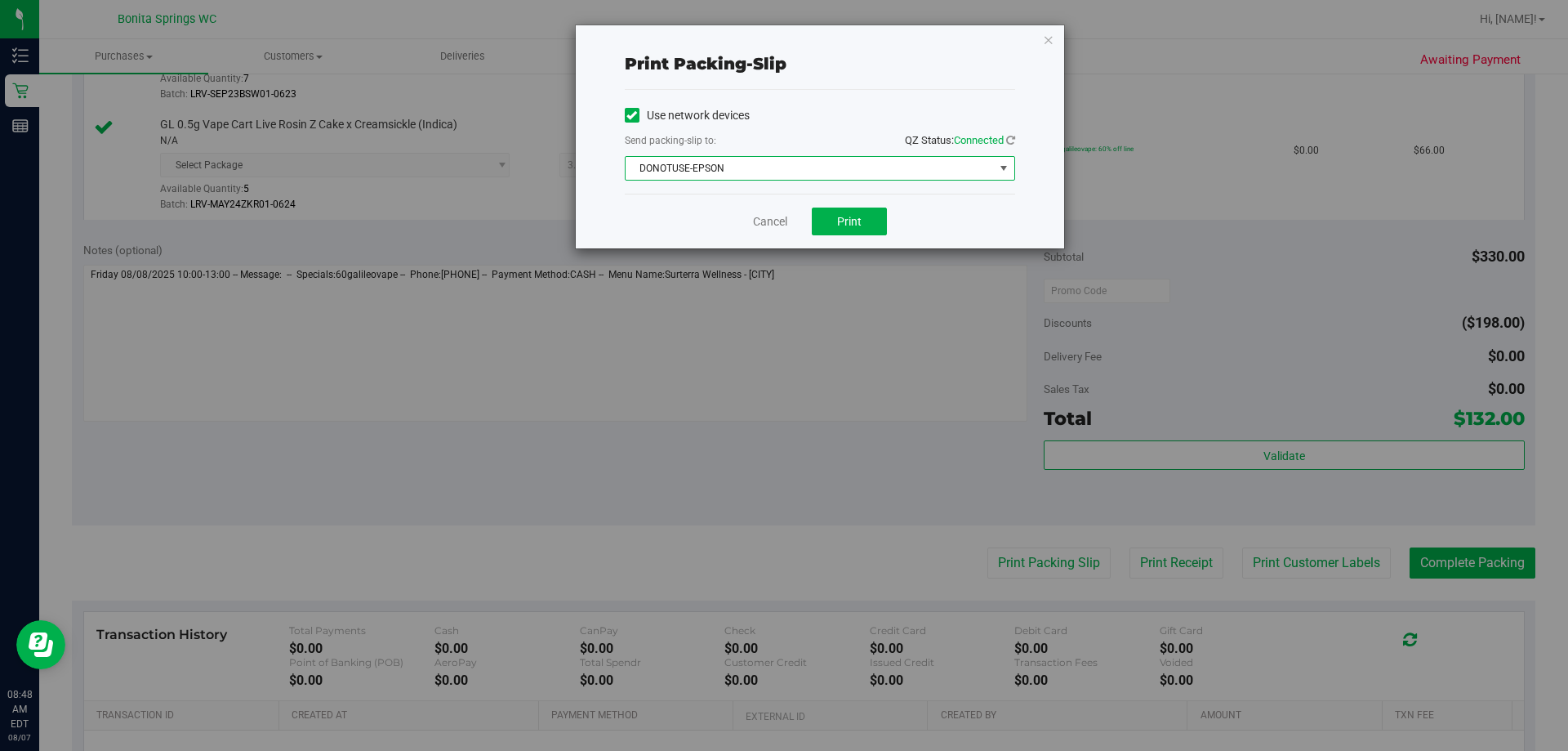click on "DONOTUSE-EPSON" at bounding box center [809, 168] 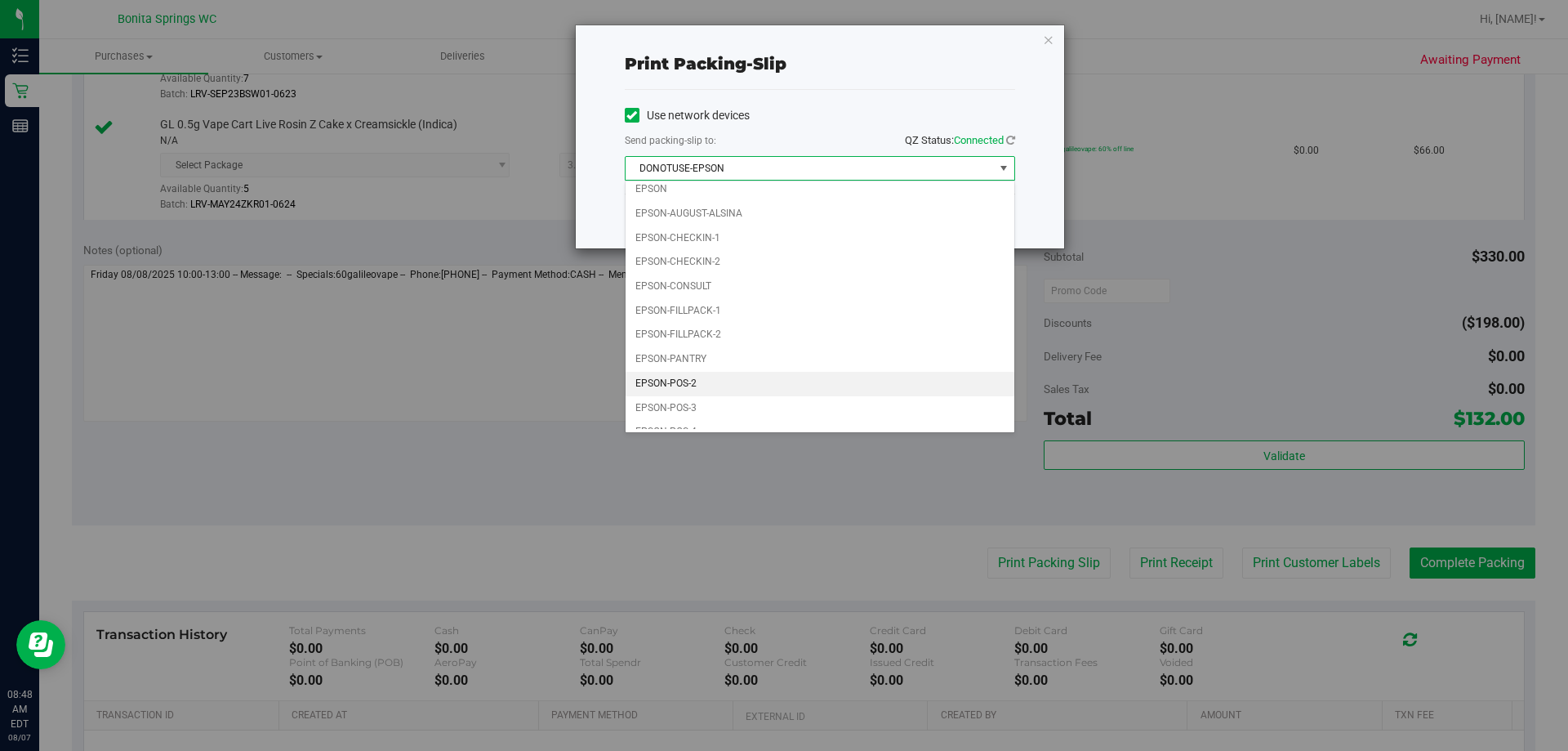 scroll, scrollTop: 47, scrollLeft: 0, axis: vertical 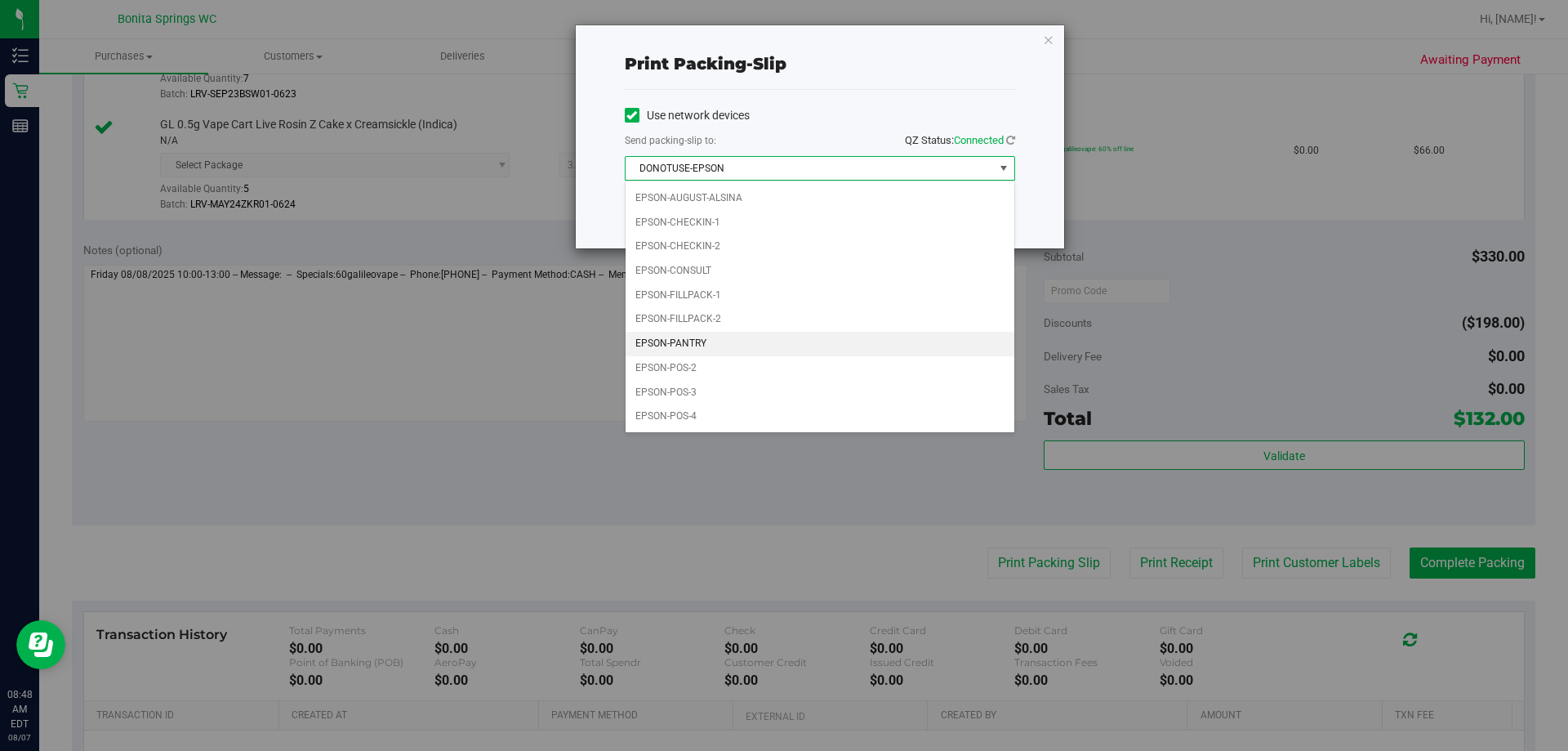 click on "EPSON-PANTRY" at bounding box center [820, 344] 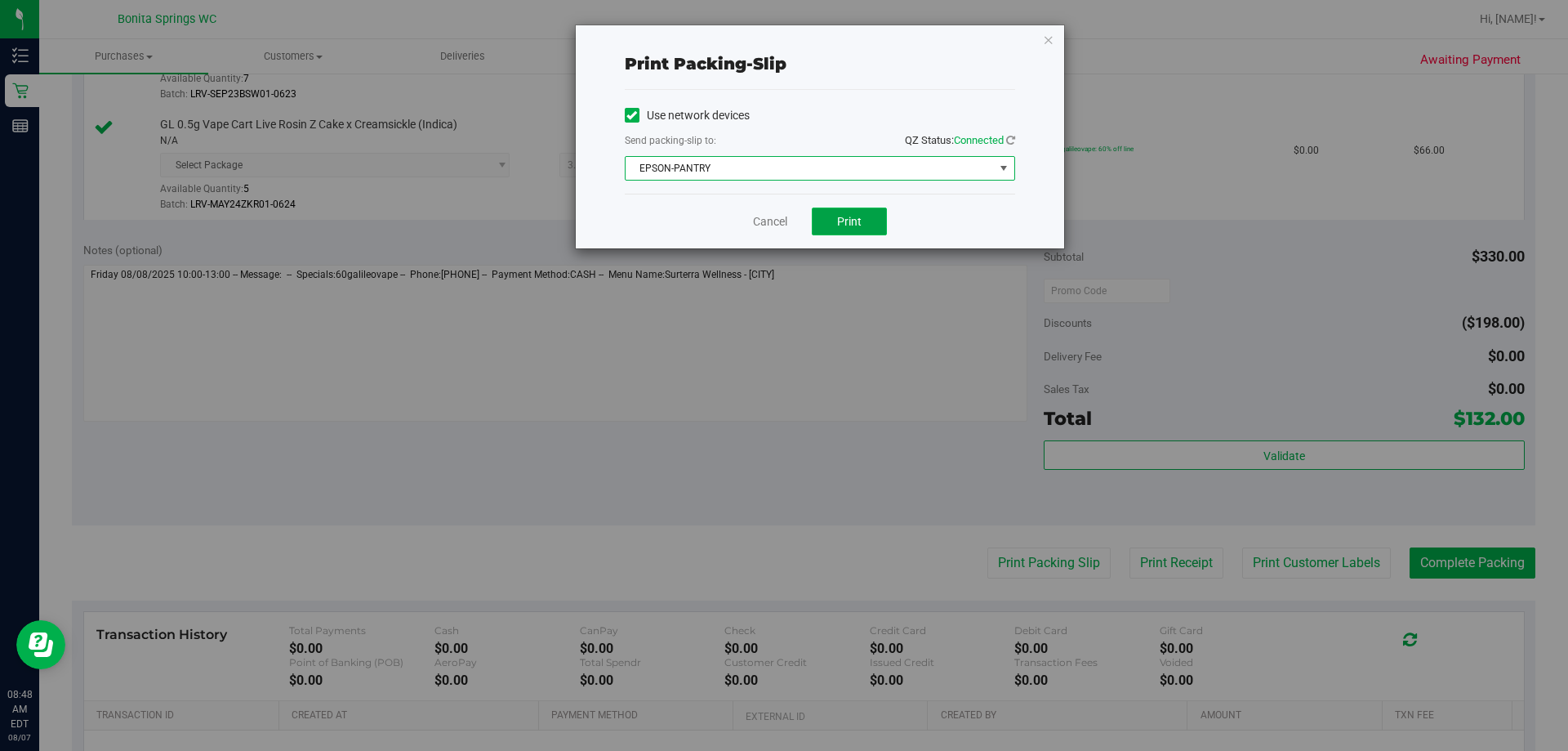 click on "Print" at bounding box center (849, 221) 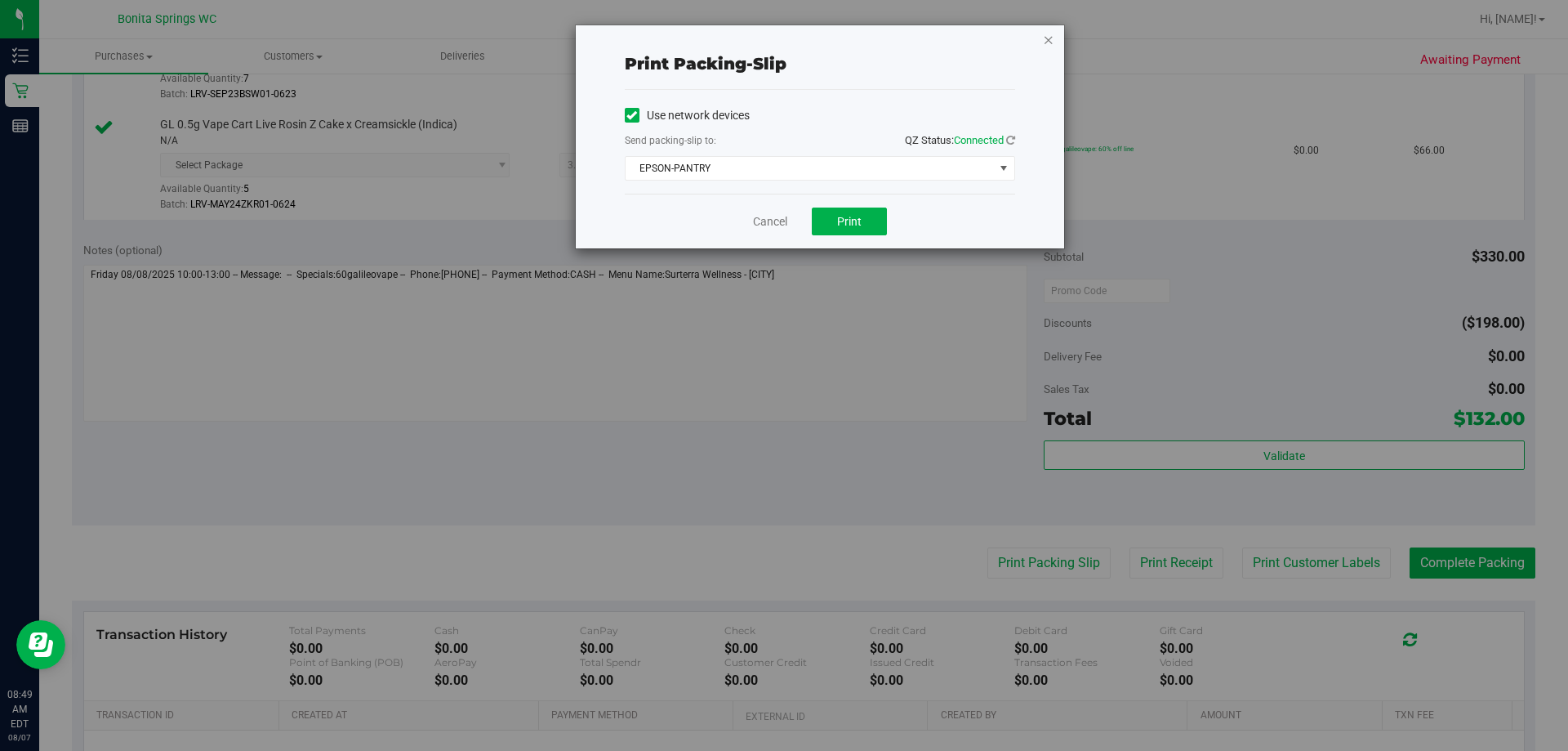 click at bounding box center [1049, 39] 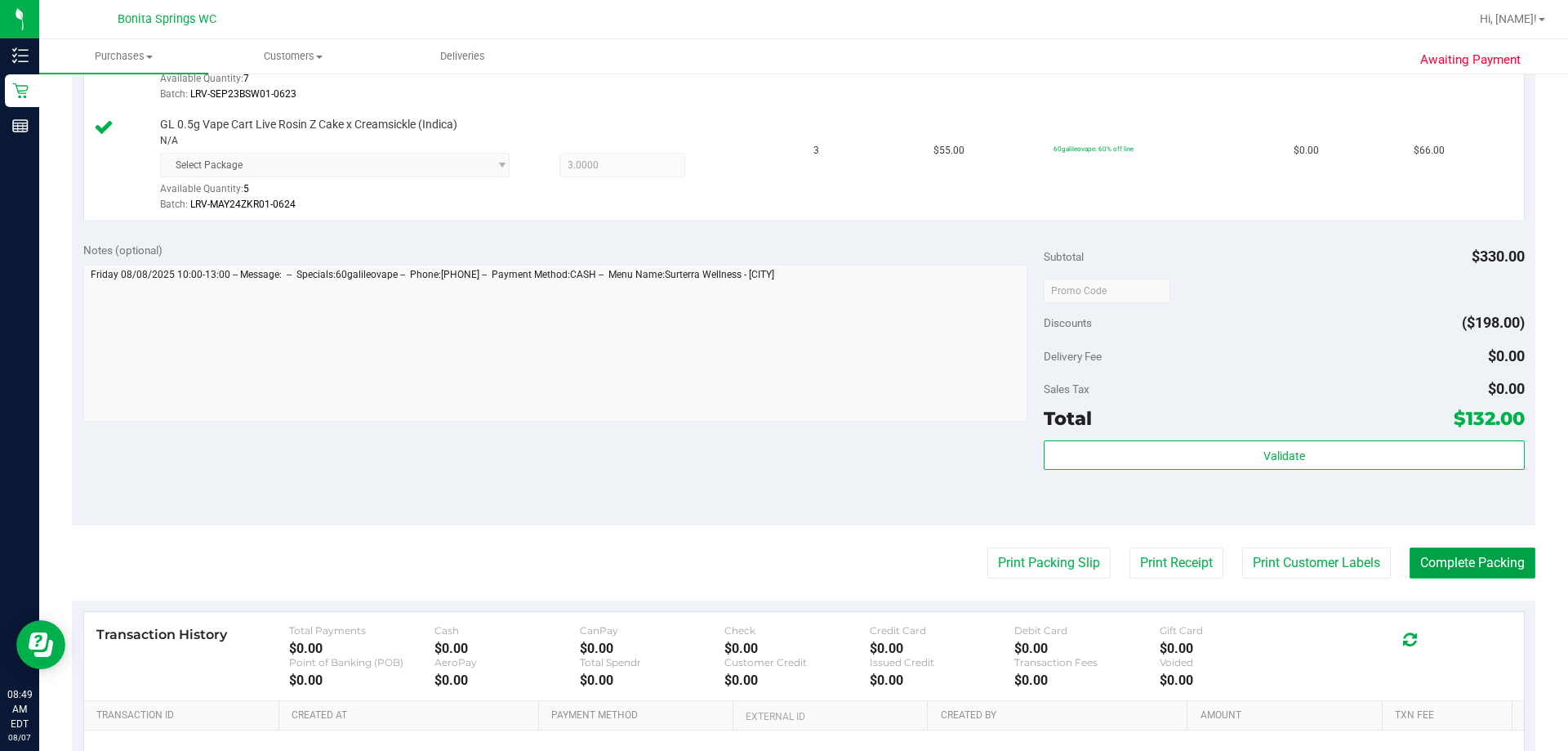 click on "Complete Packing" at bounding box center (1472, 563) 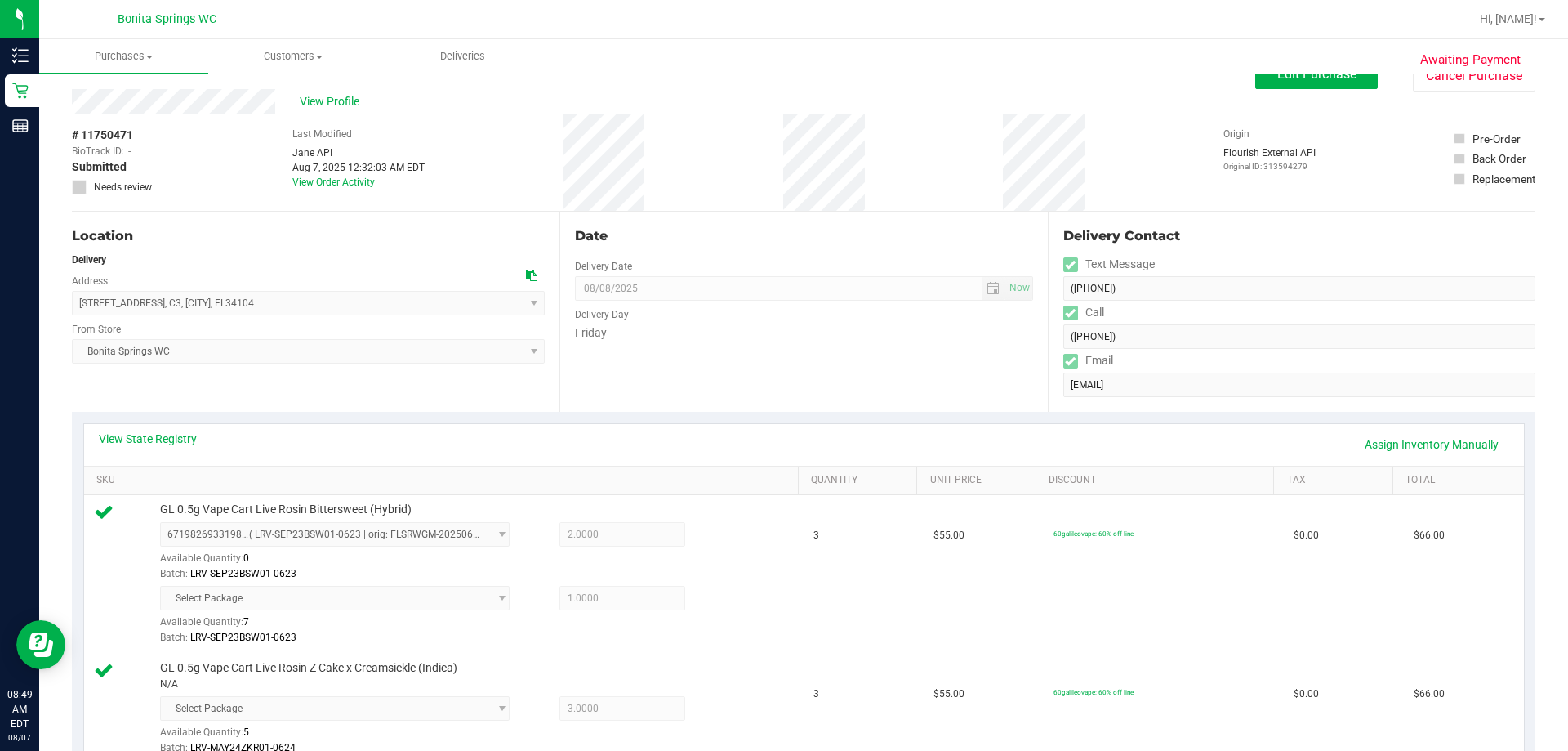 scroll, scrollTop: 0, scrollLeft: 0, axis: both 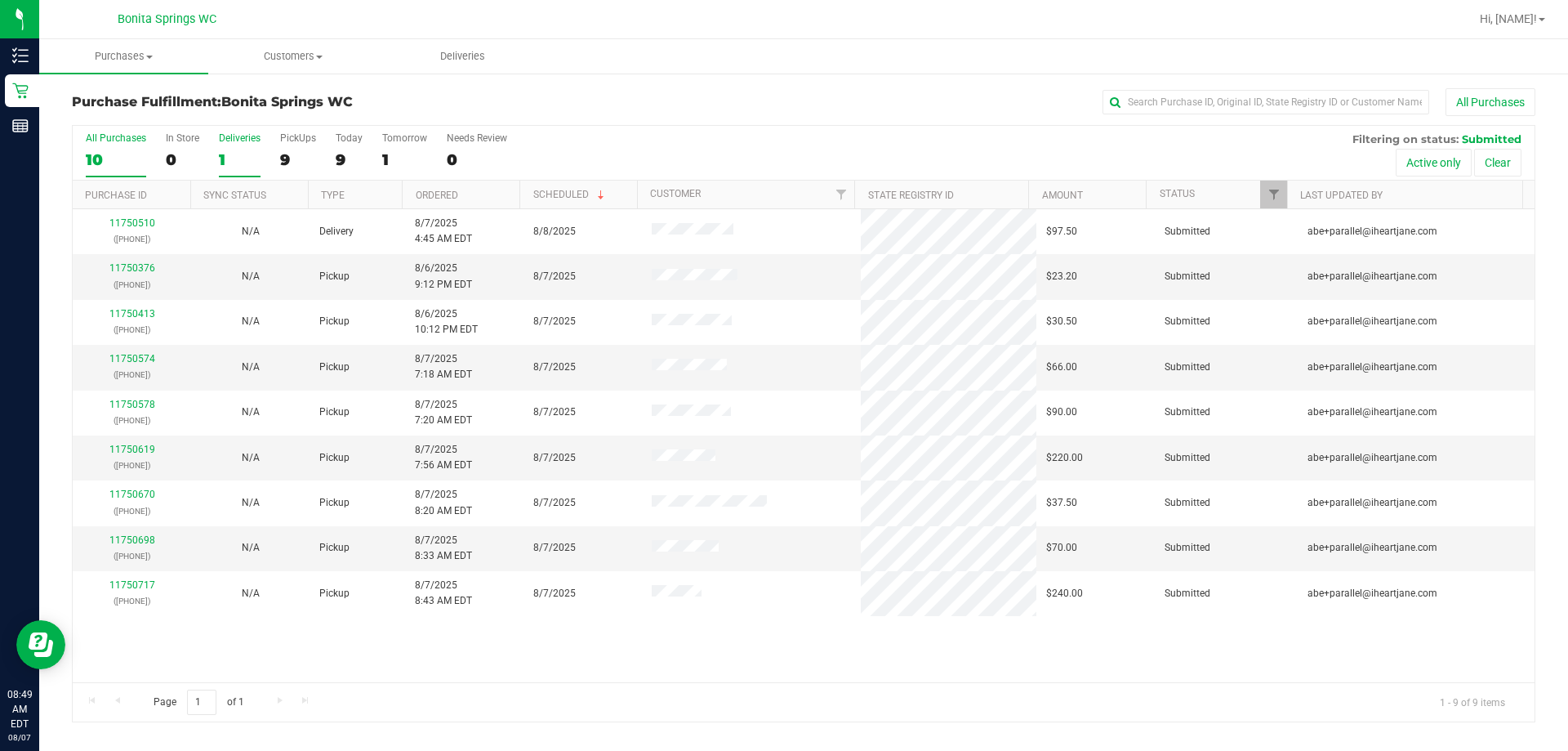 click on "Deliveries" at bounding box center [239, 138] 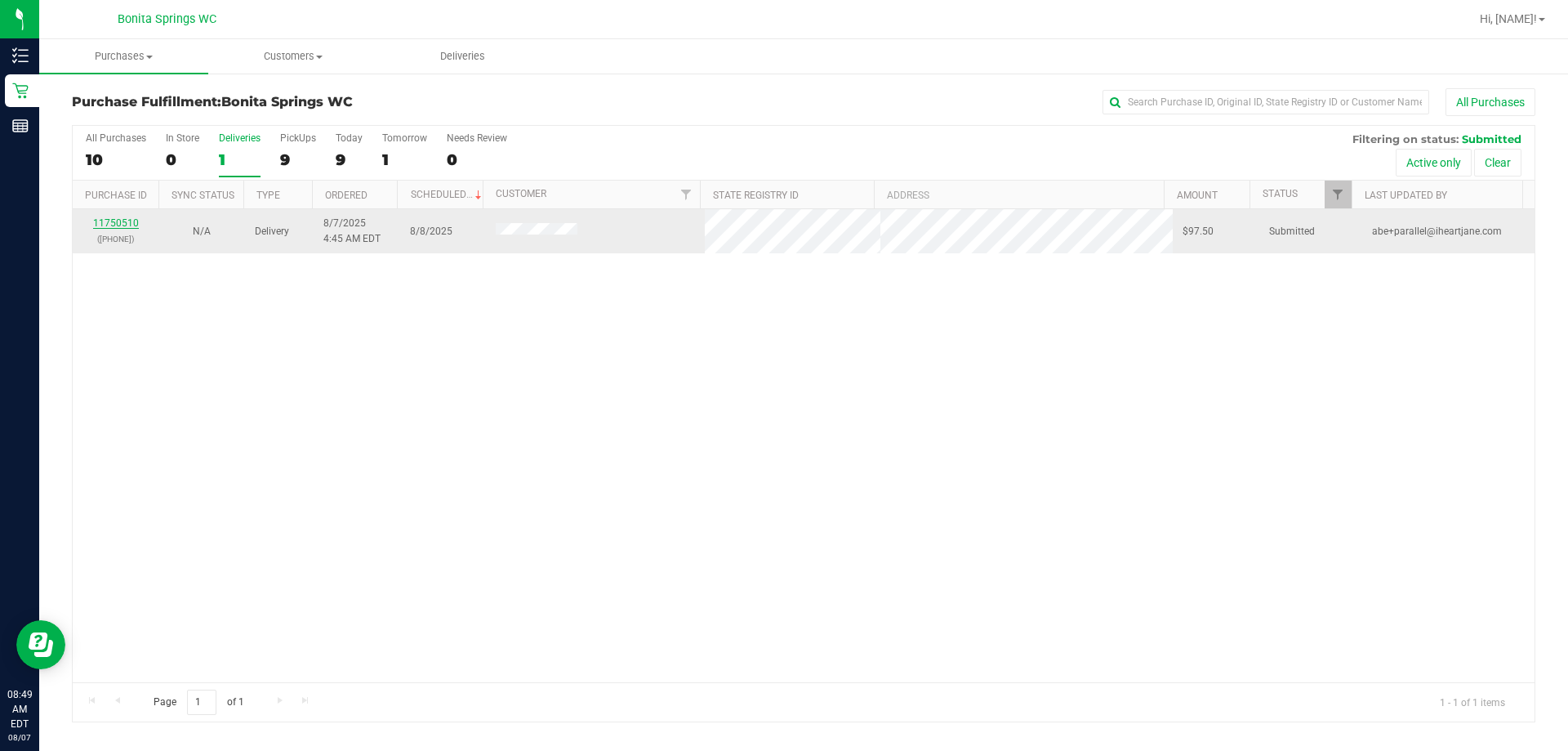 click on "11750510" at bounding box center [116, 223] 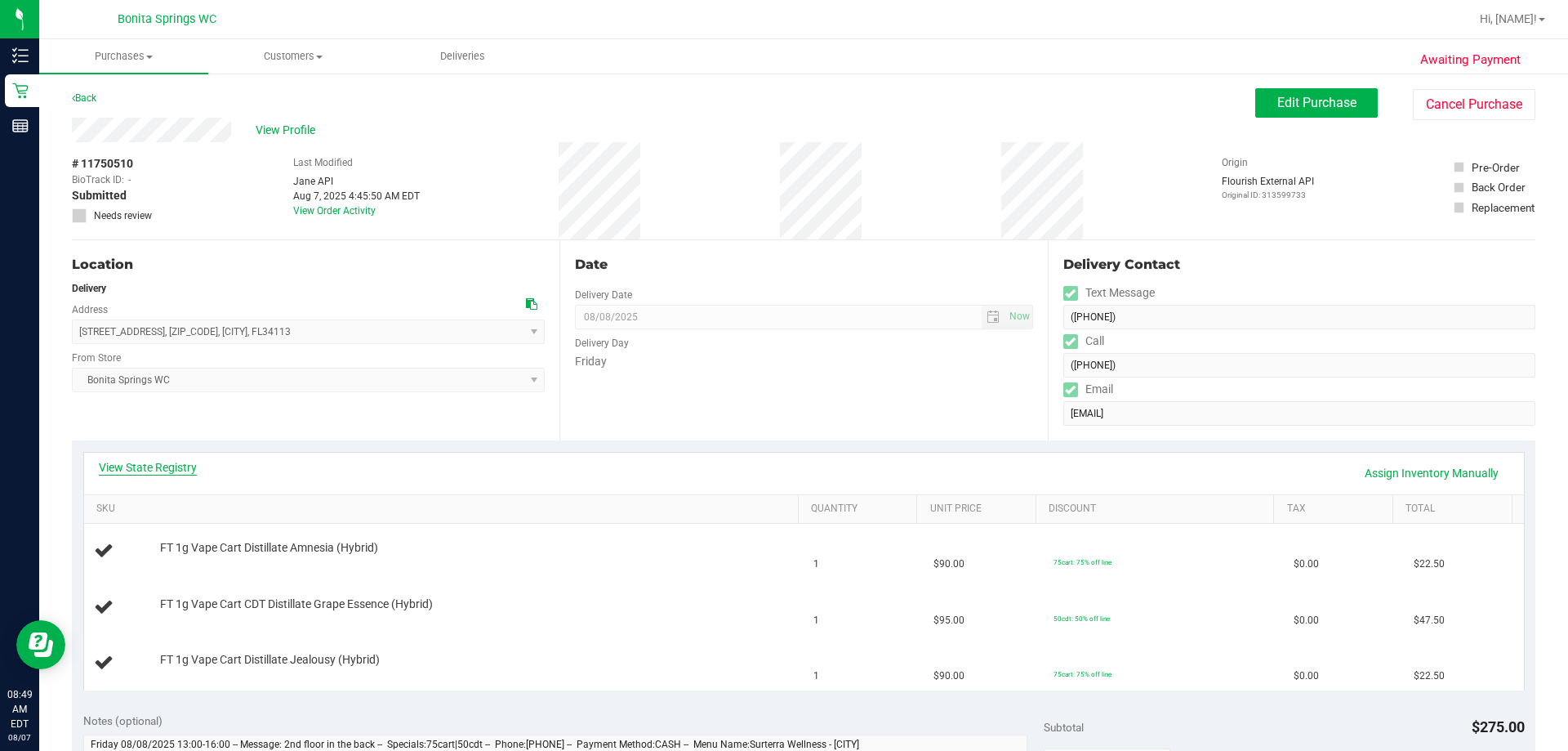 click on "View State Registry" at bounding box center [148, 467] 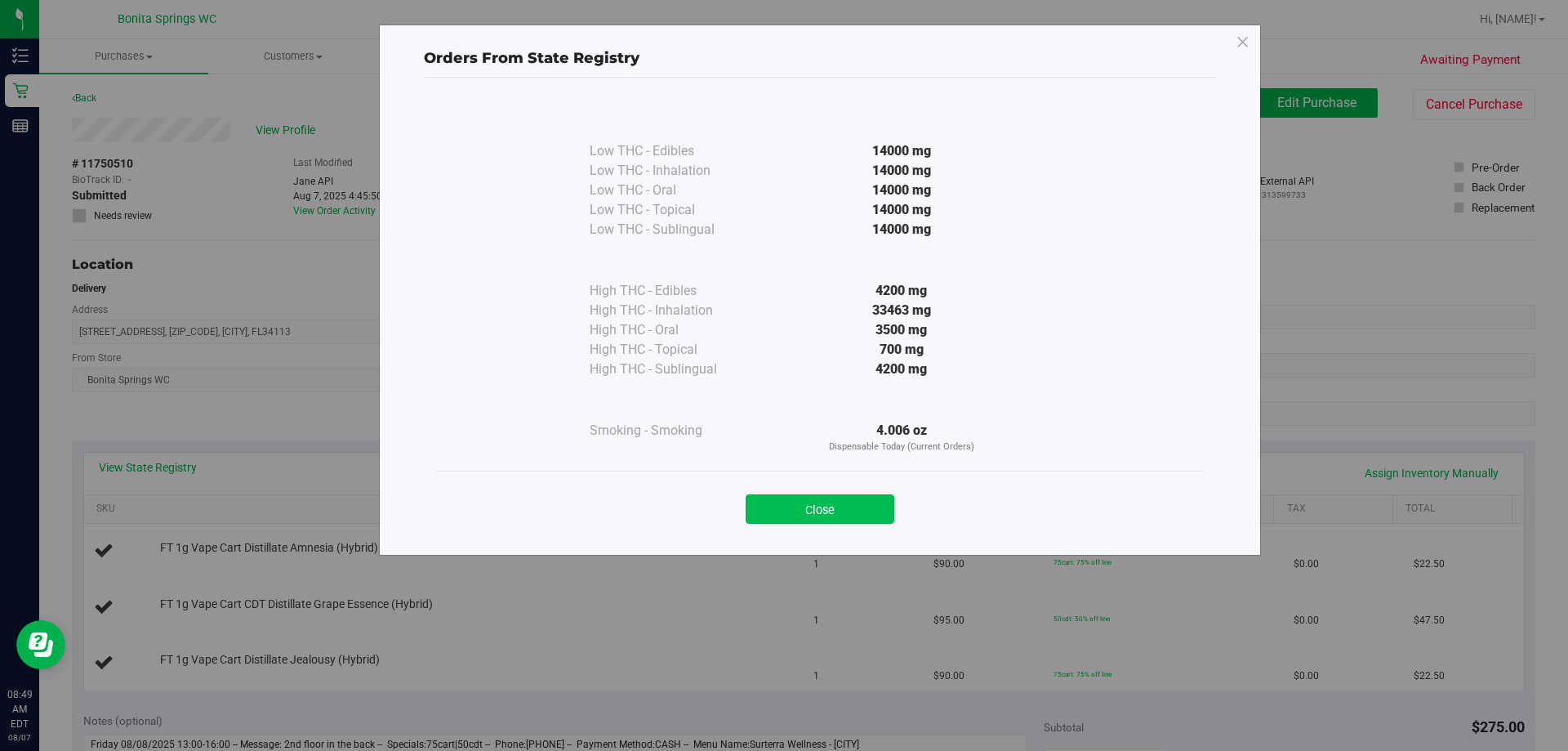 click on "Close" at bounding box center (820, 509) 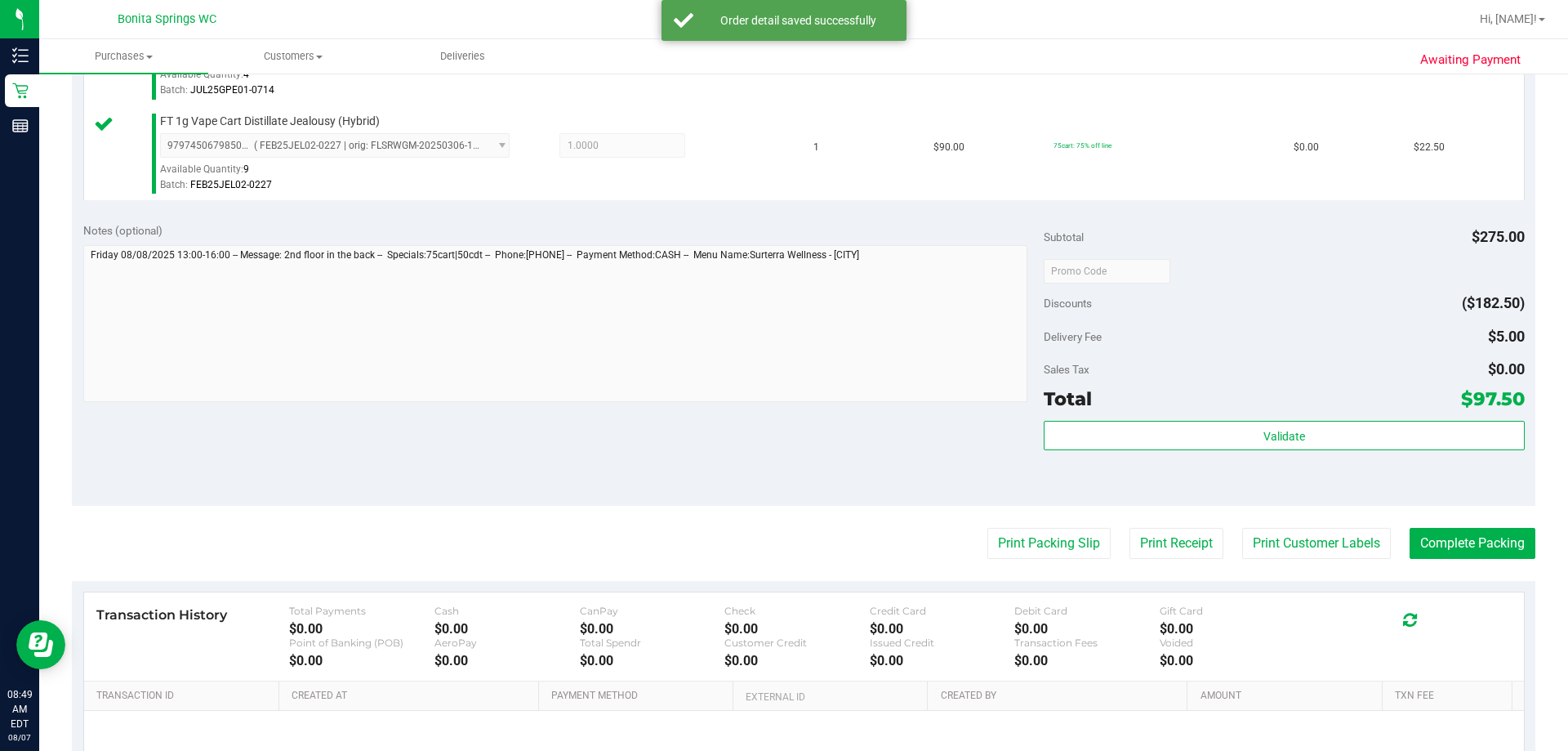 scroll, scrollTop: 735, scrollLeft: 0, axis: vertical 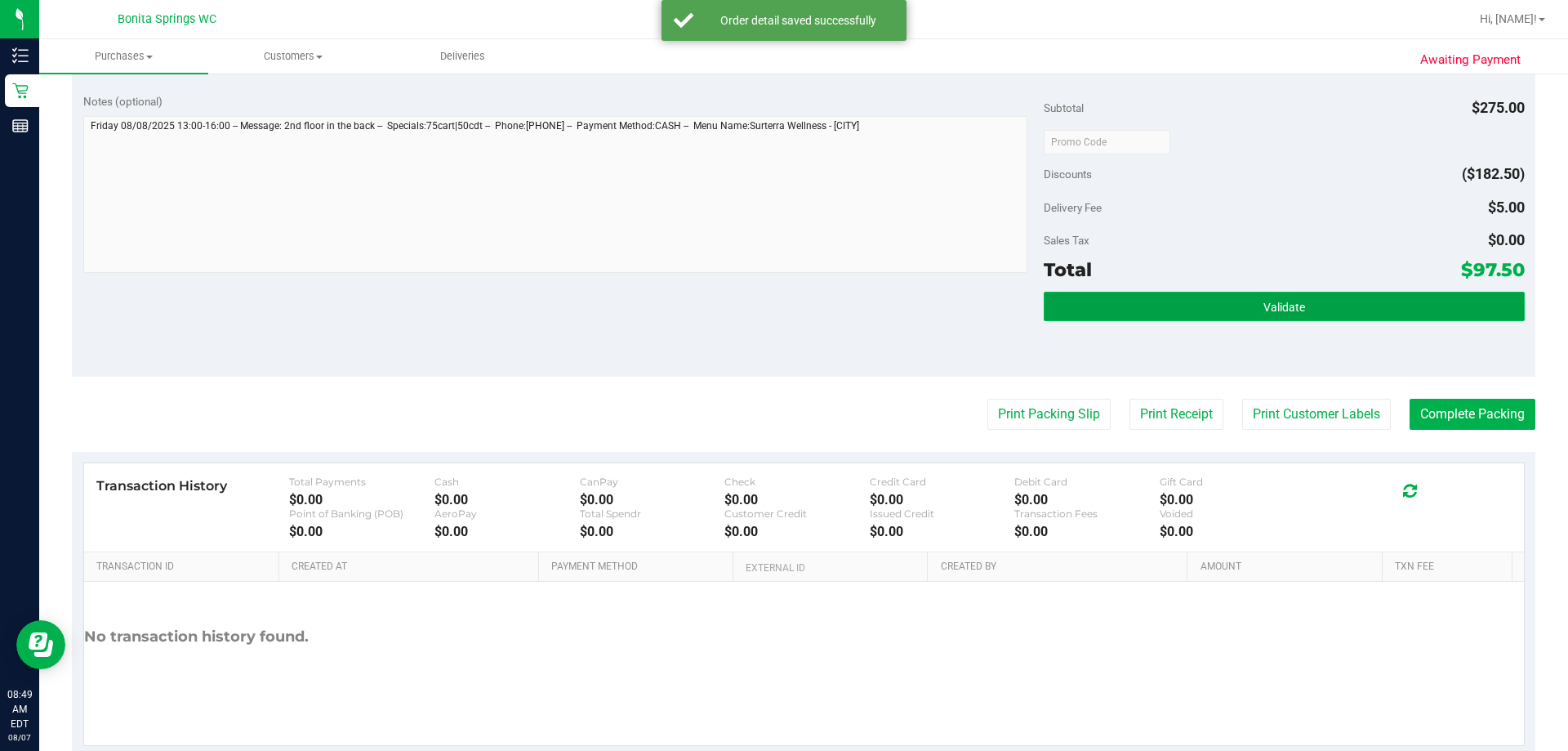 click on "Validate" at bounding box center [1284, 306] 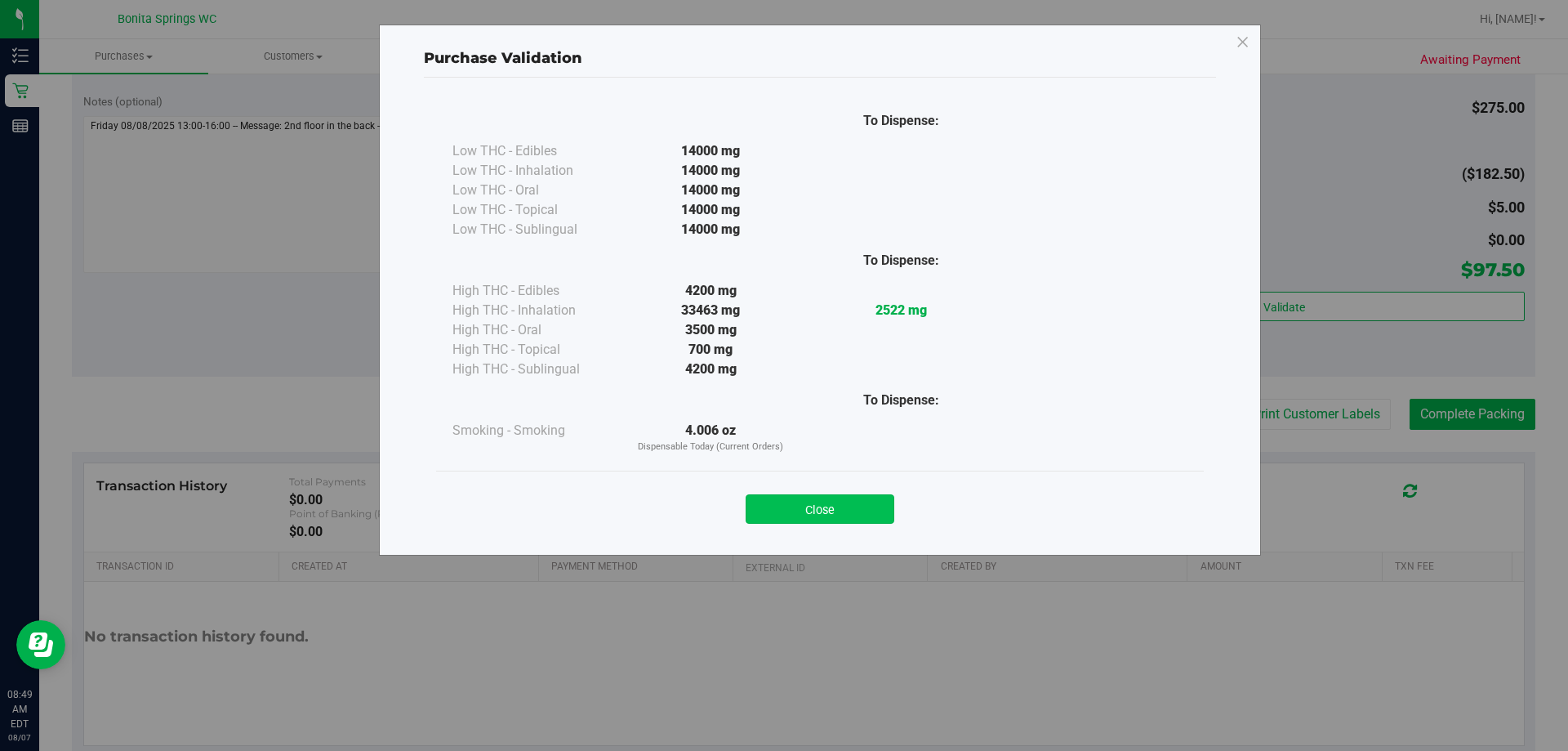 click on "Close" at bounding box center (820, 509) 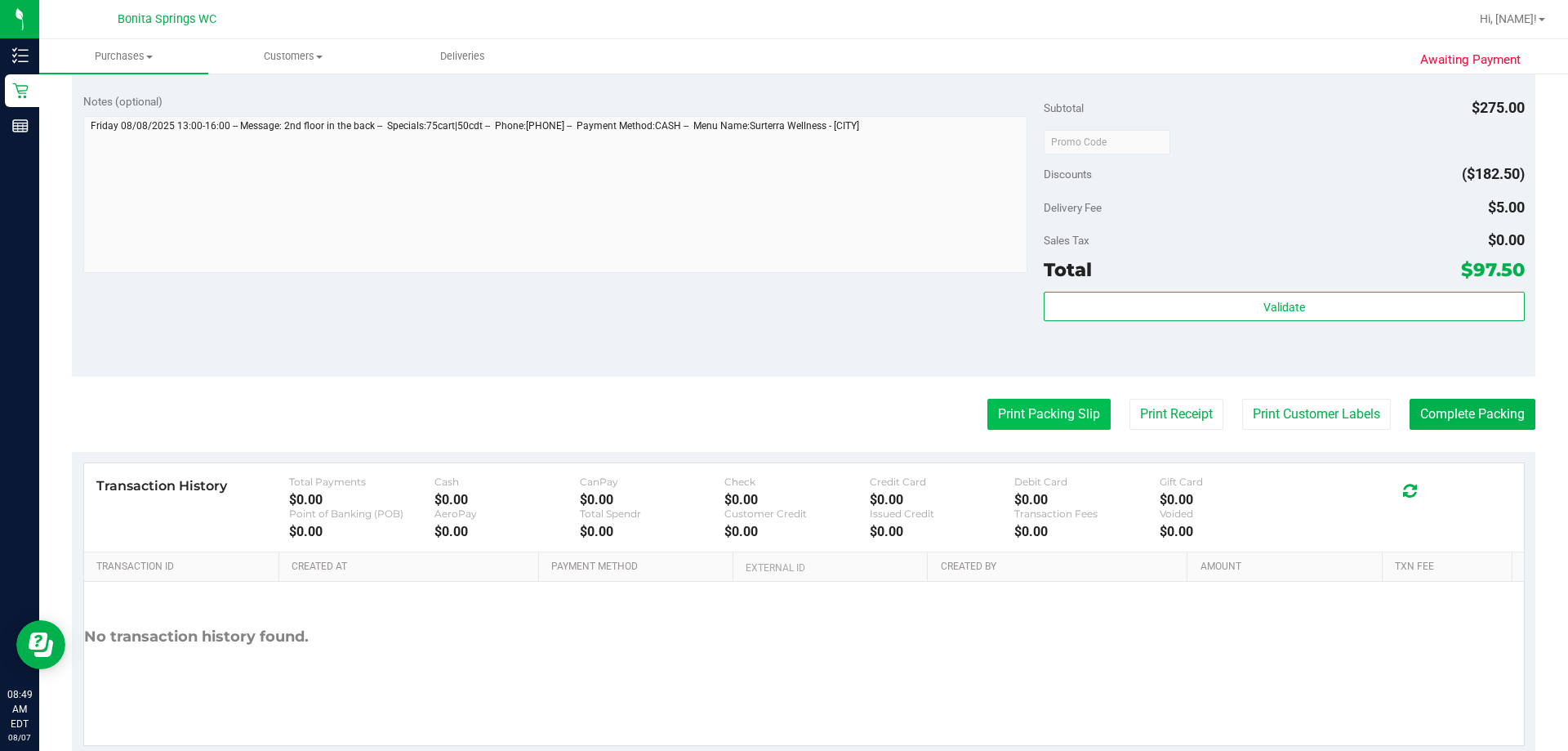 click on "Print Packing Slip" at bounding box center (1049, 414) 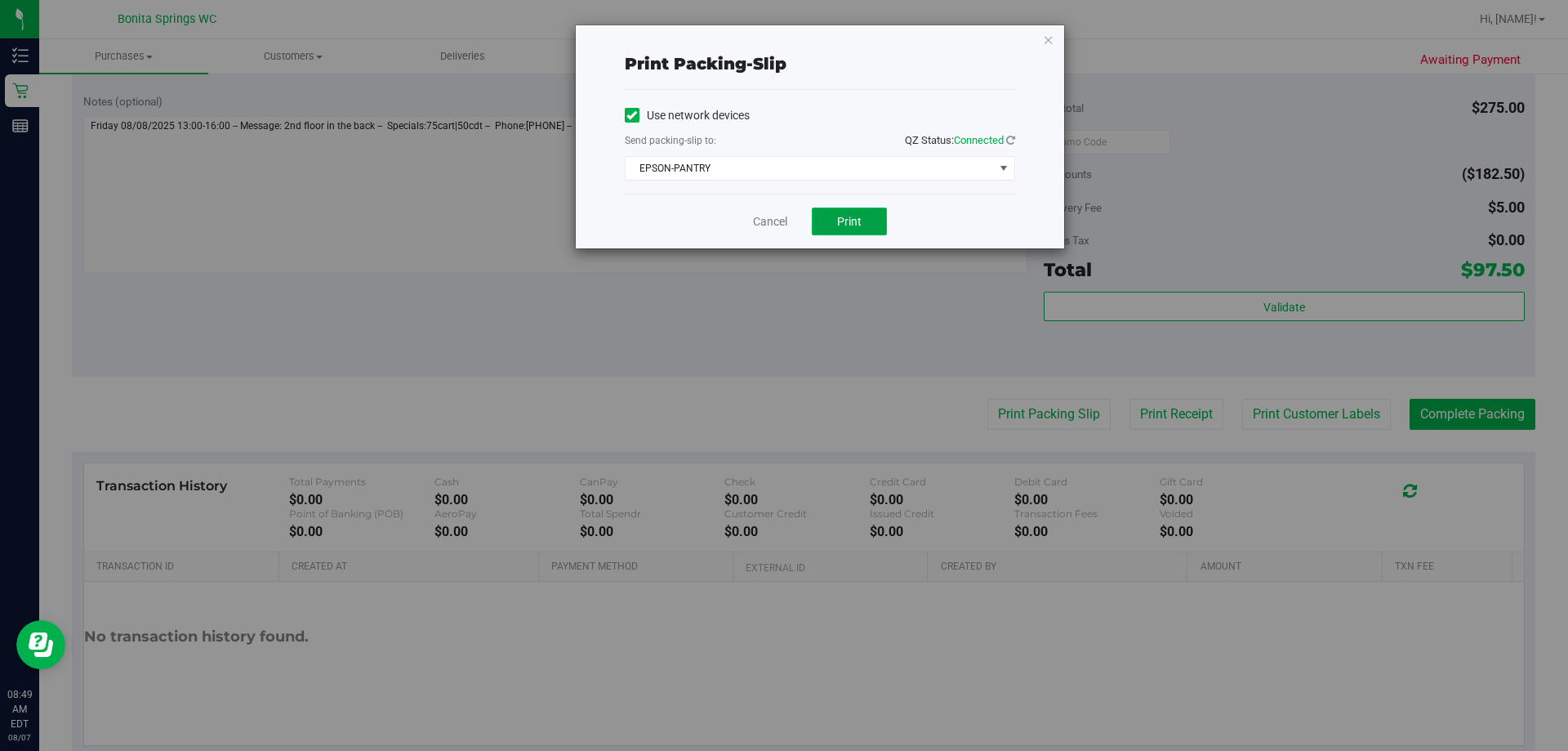 click on "Print" at bounding box center [849, 221] 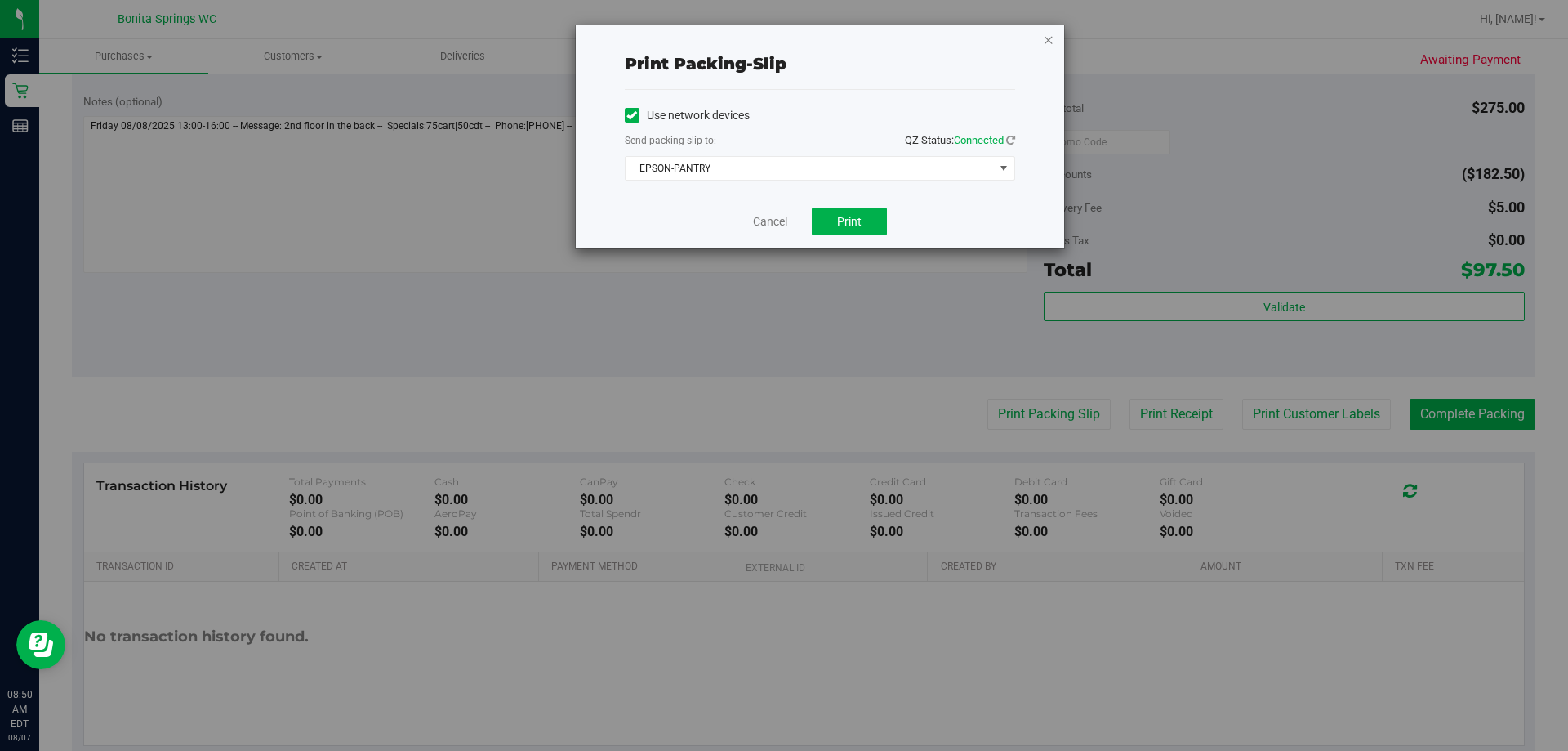 click at bounding box center (1049, 39) 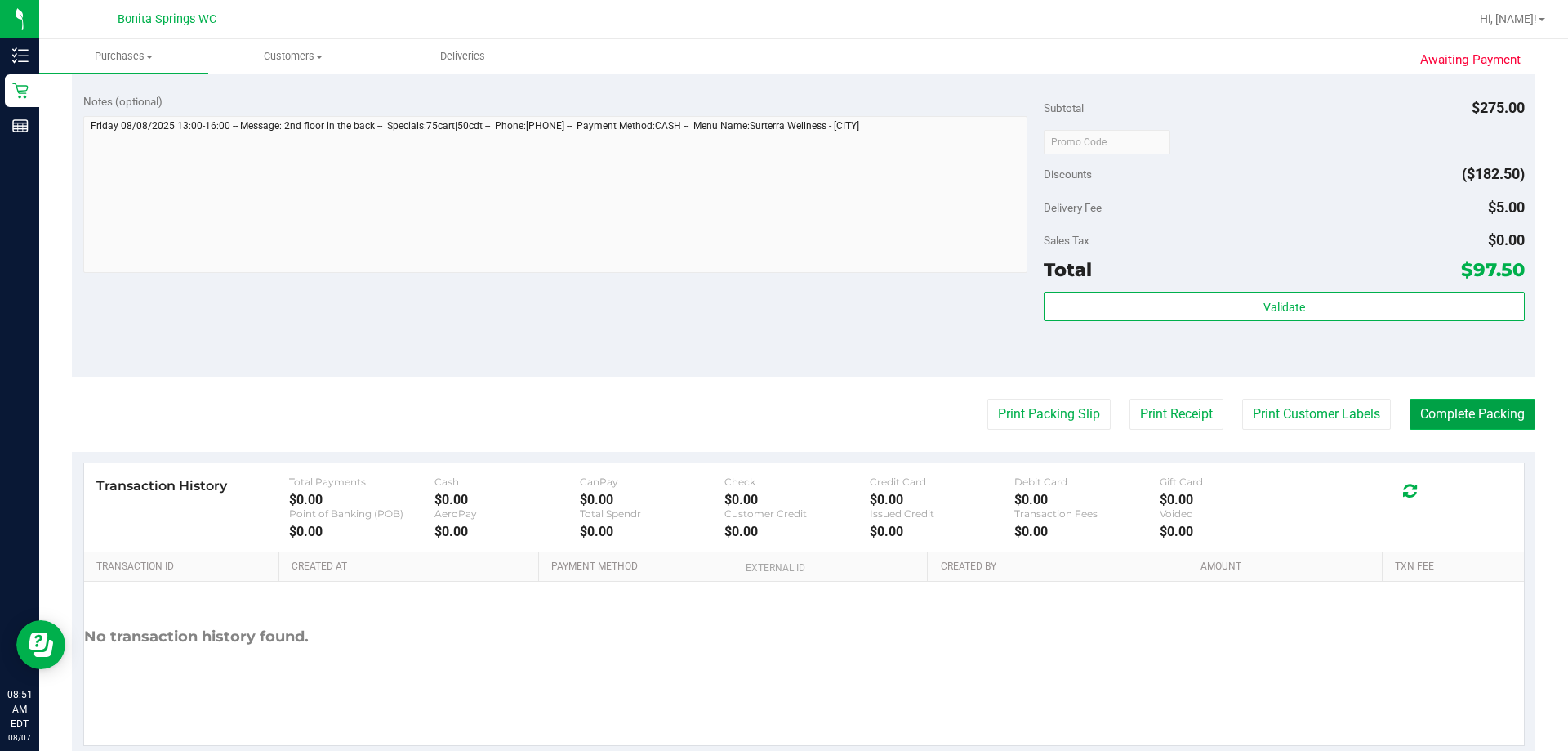 click on "Complete Packing" at bounding box center (1472, 414) 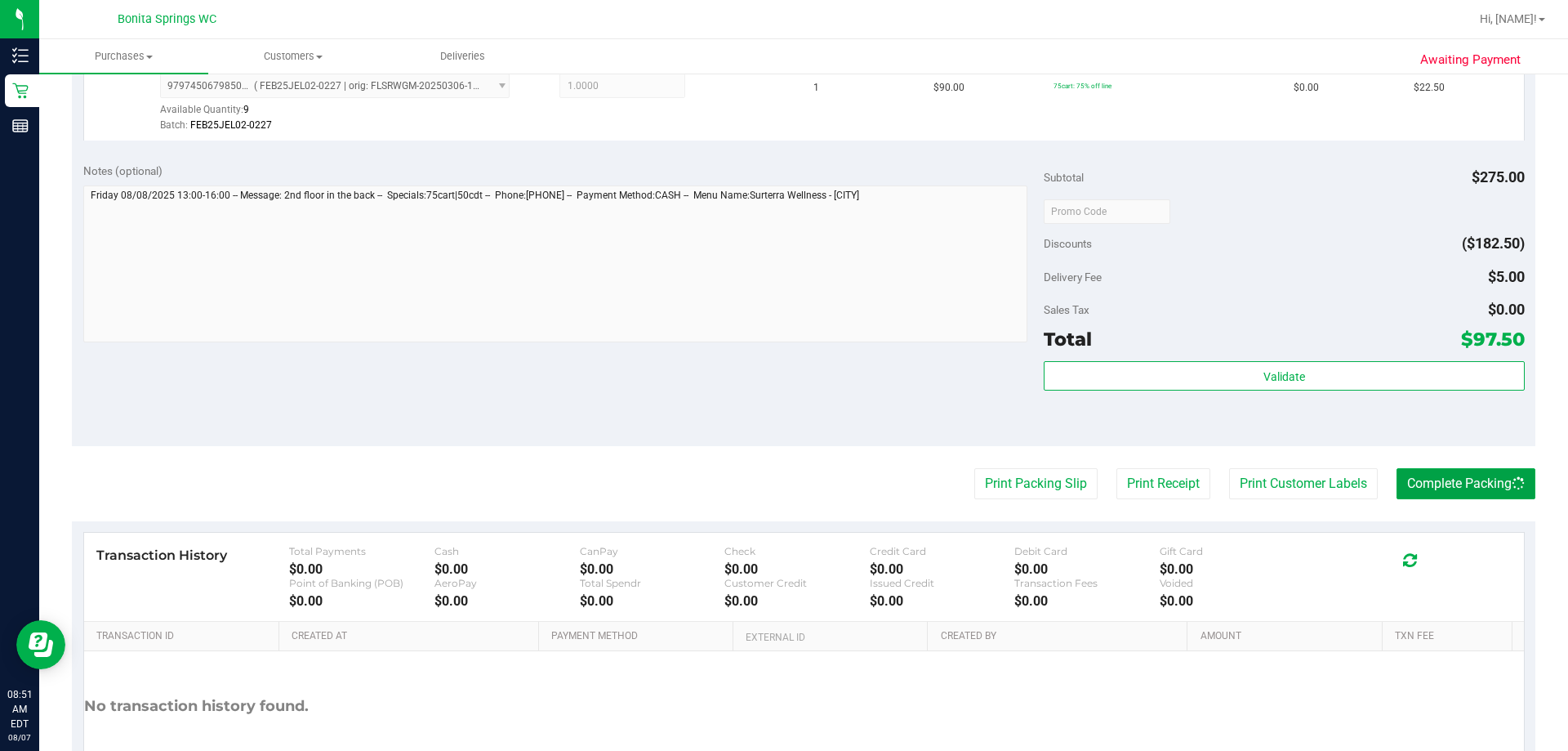 scroll, scrollTop: 572, scrollLeft: 0, axis: vertical 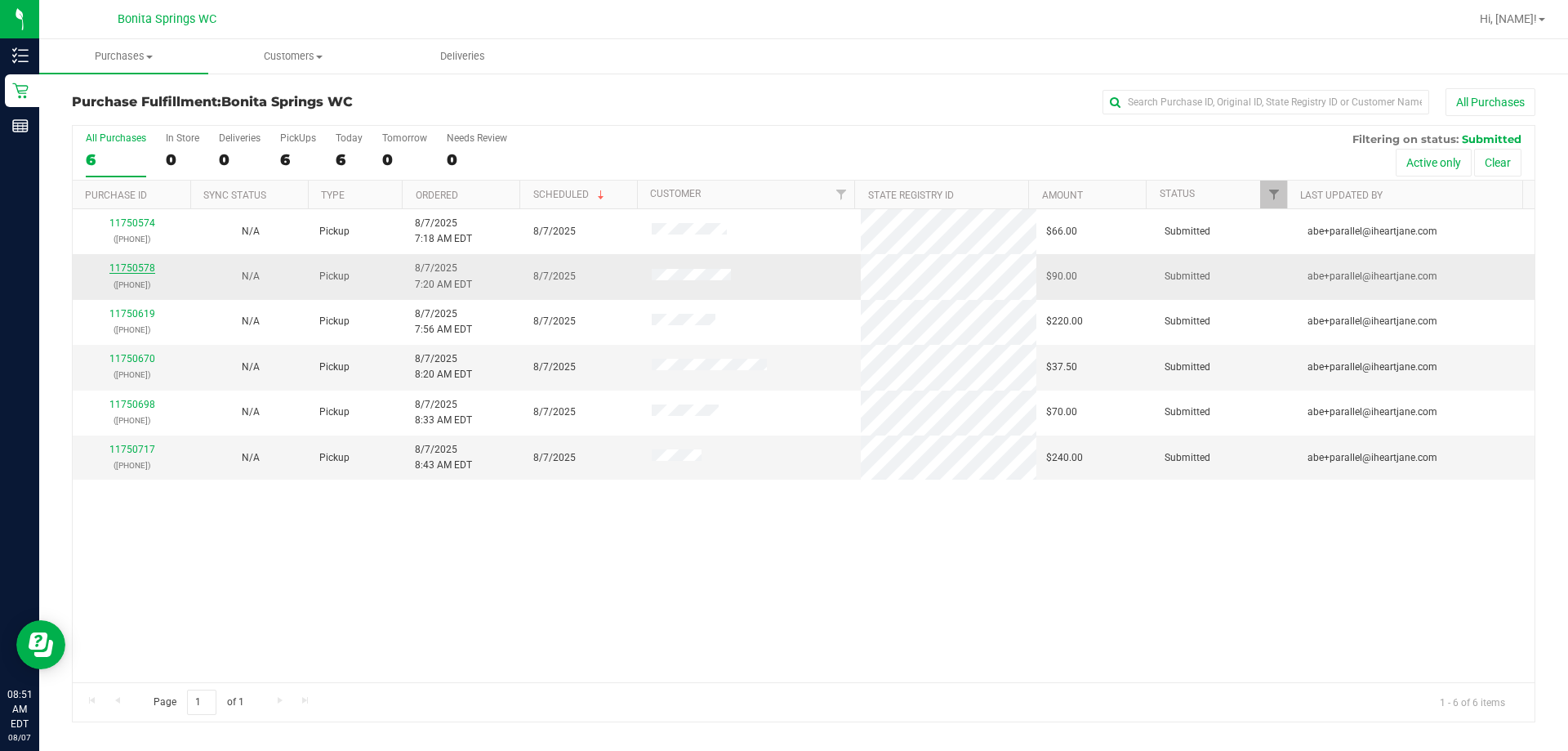click on "11750578" at bounding box center [132, 268] 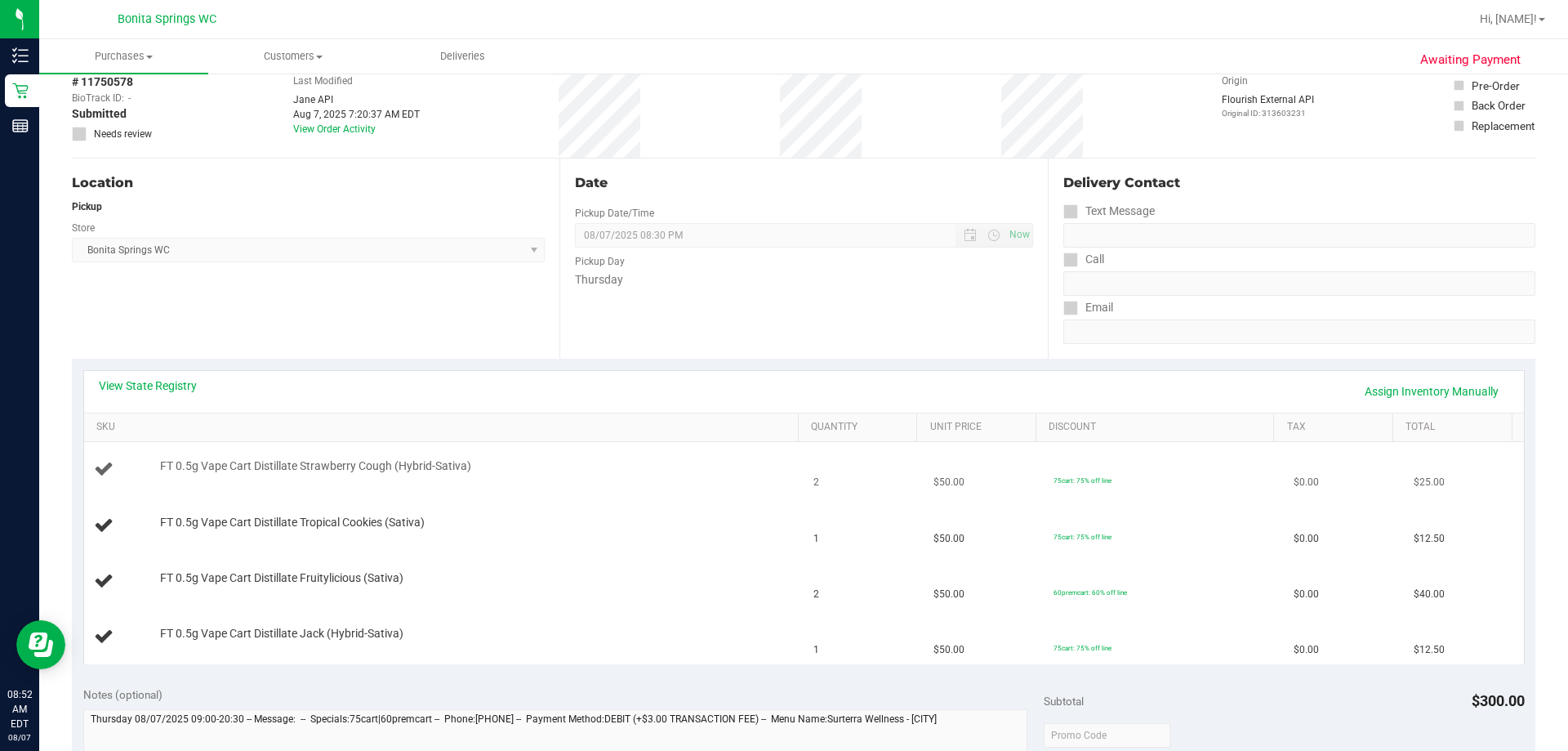 scroll, scrollTop: 163, scrollLeft: 0, axis: vertical 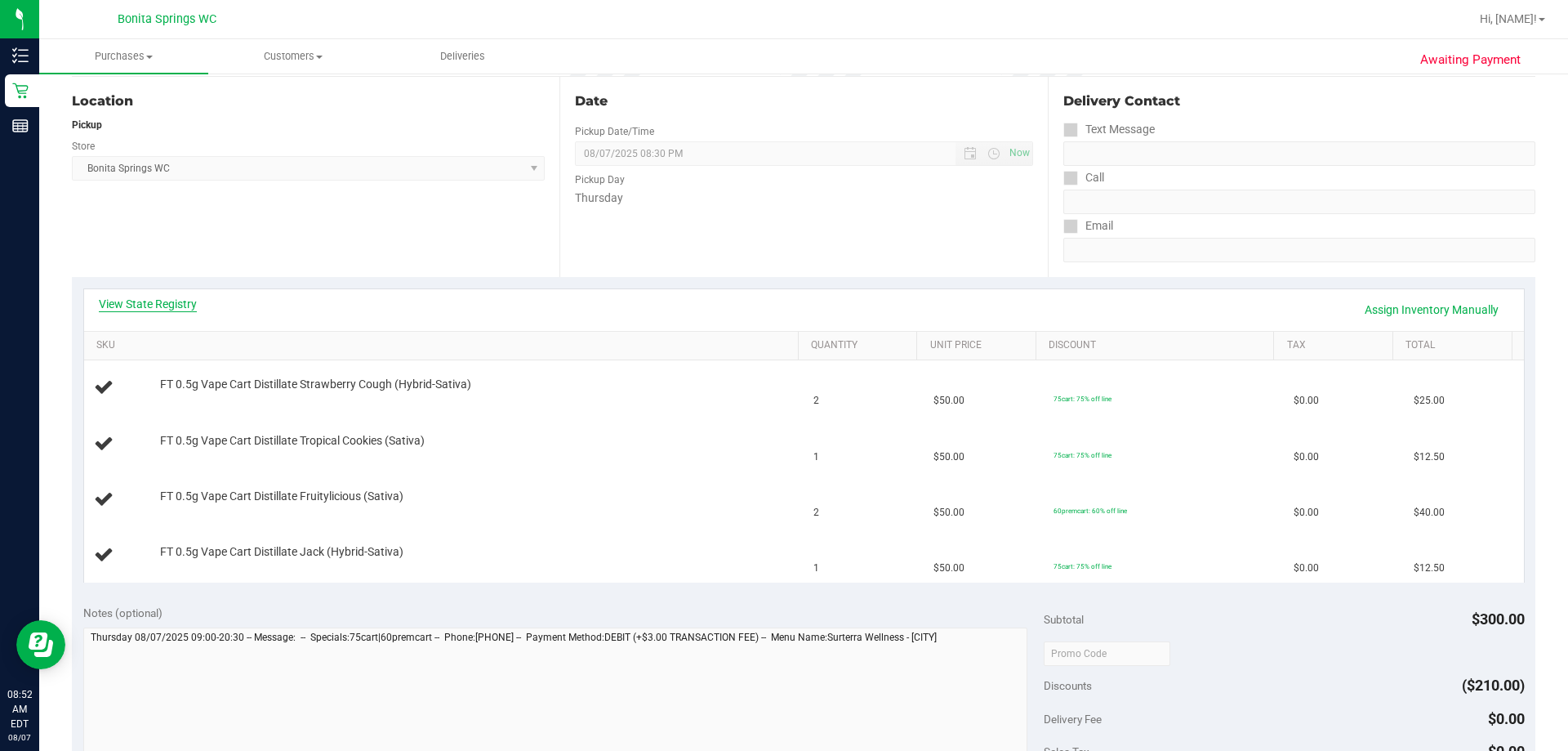 click on "View State Registry" at bounding box center (148, 304) 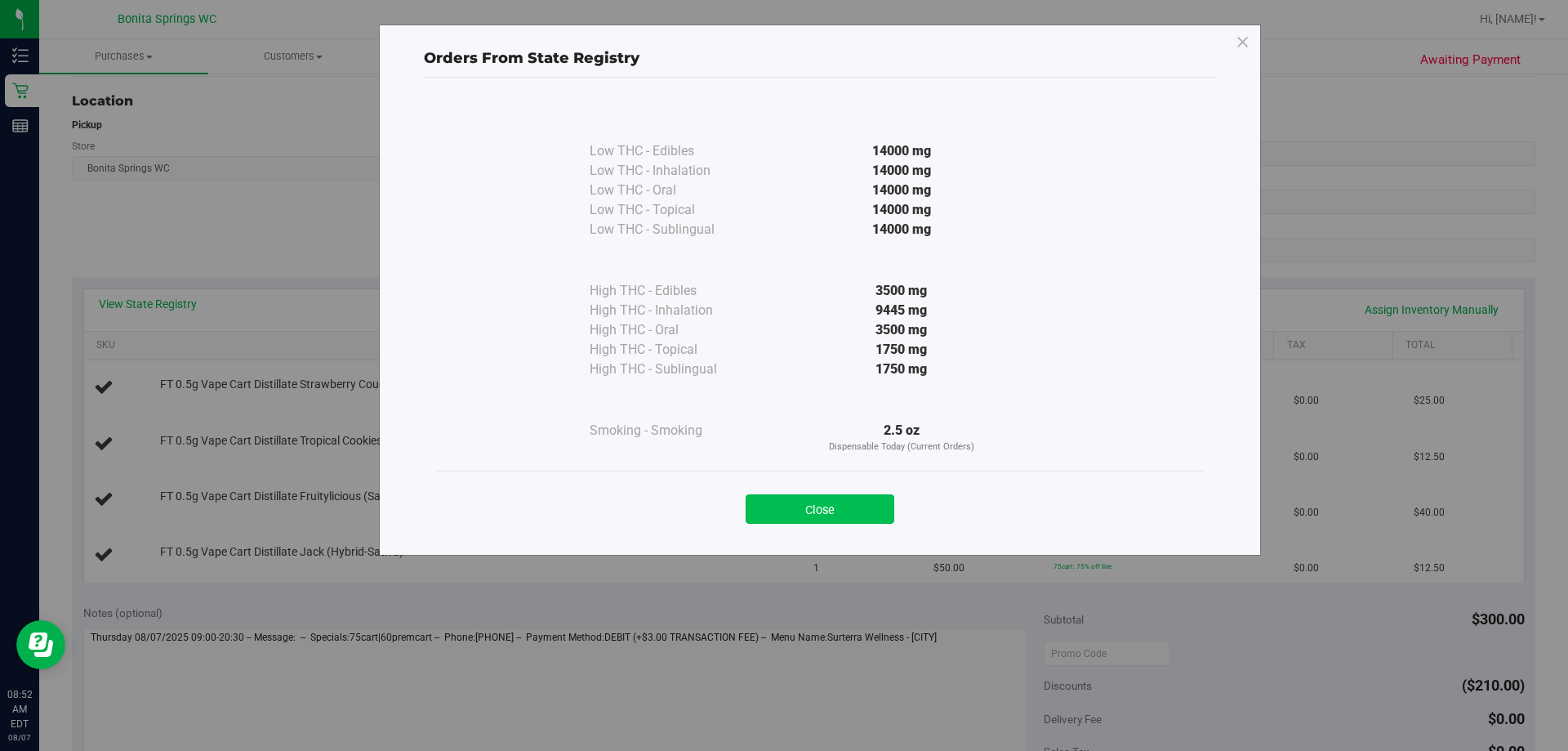 click on "Close" at bounding box center [820, 509] 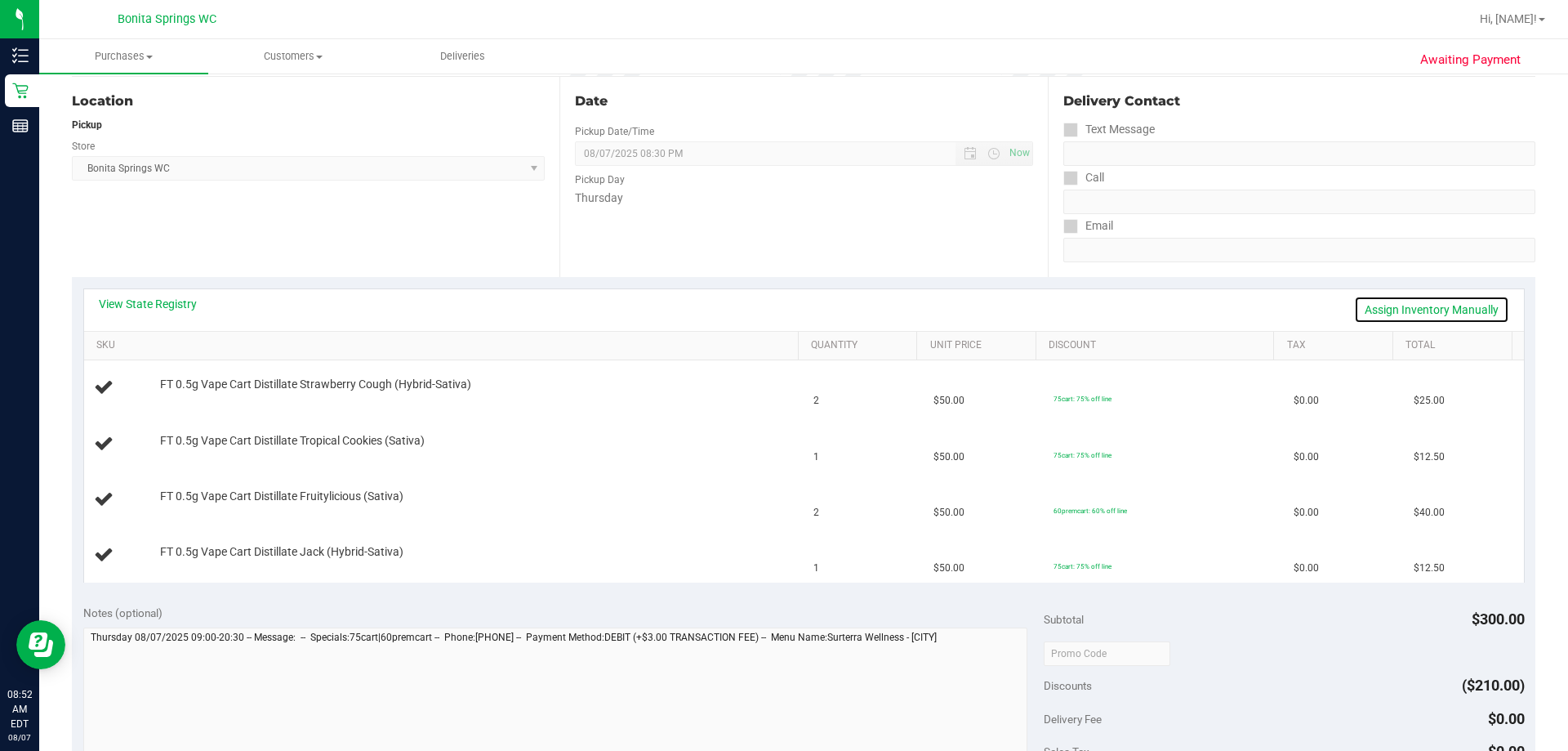 click on "Assign Inventory Manually" at bounding box center [1432, 310] 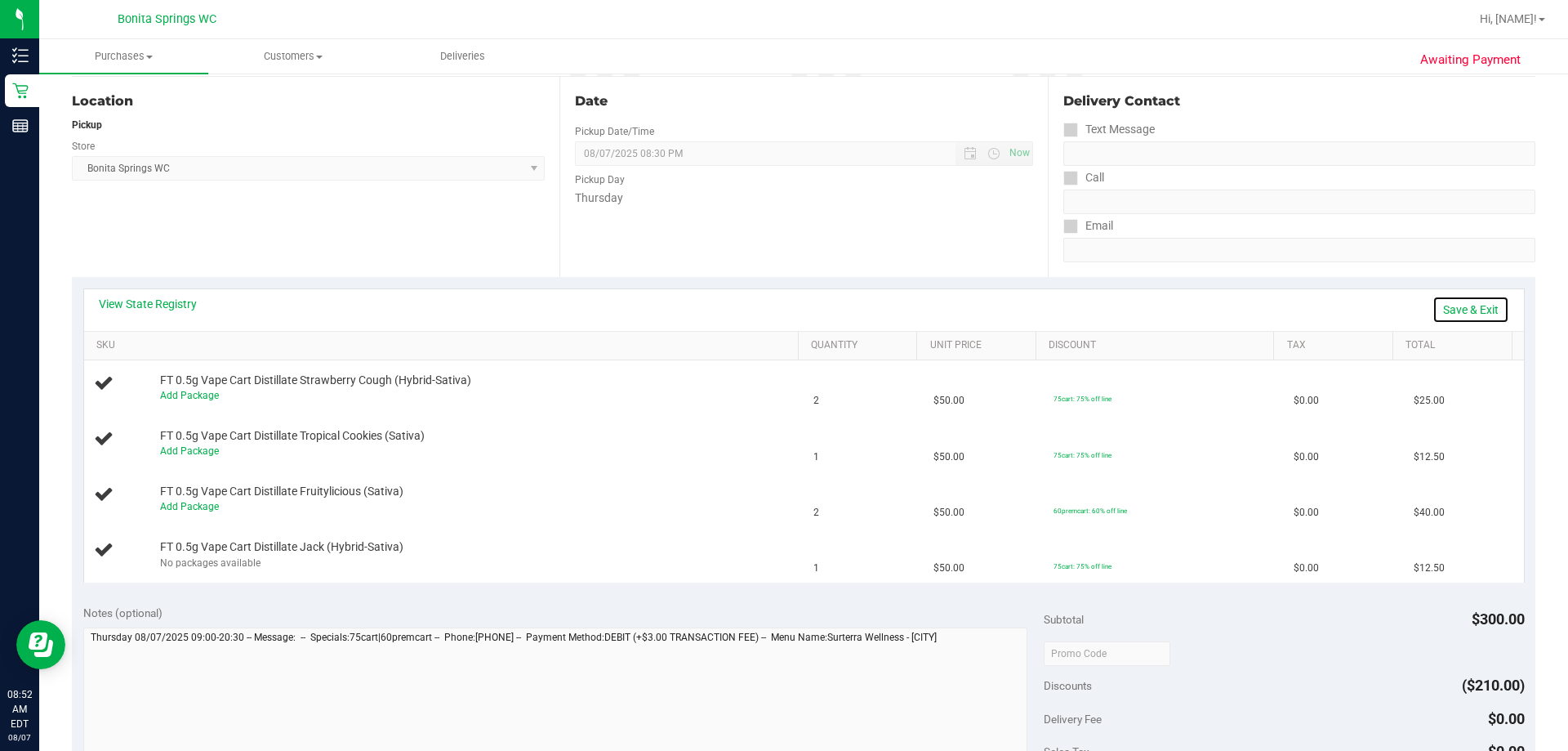 click on "Save & Exit" at bounding box center [1471, 310] 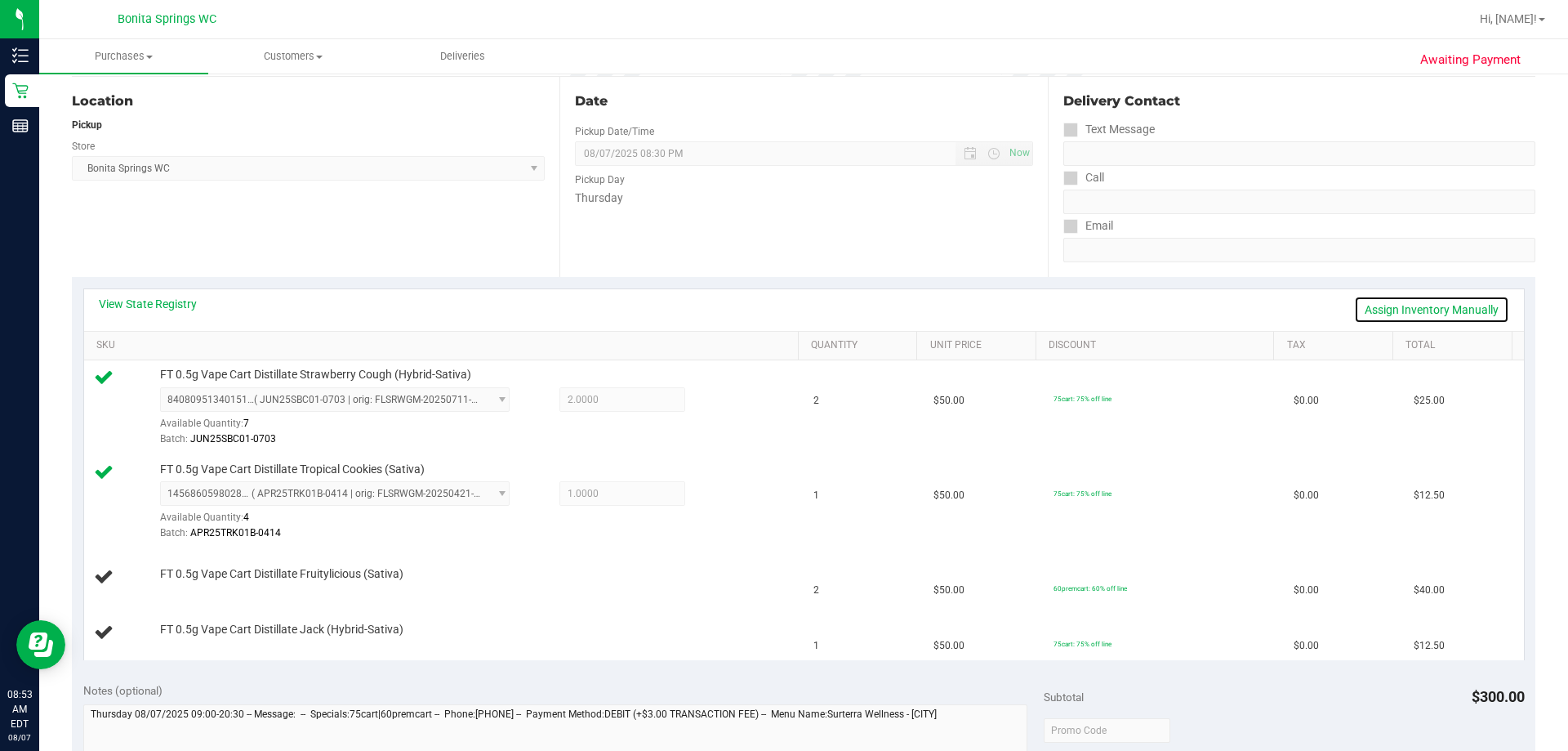 click on "Assign Inventory Manually" at bounding box center (1432, 310) 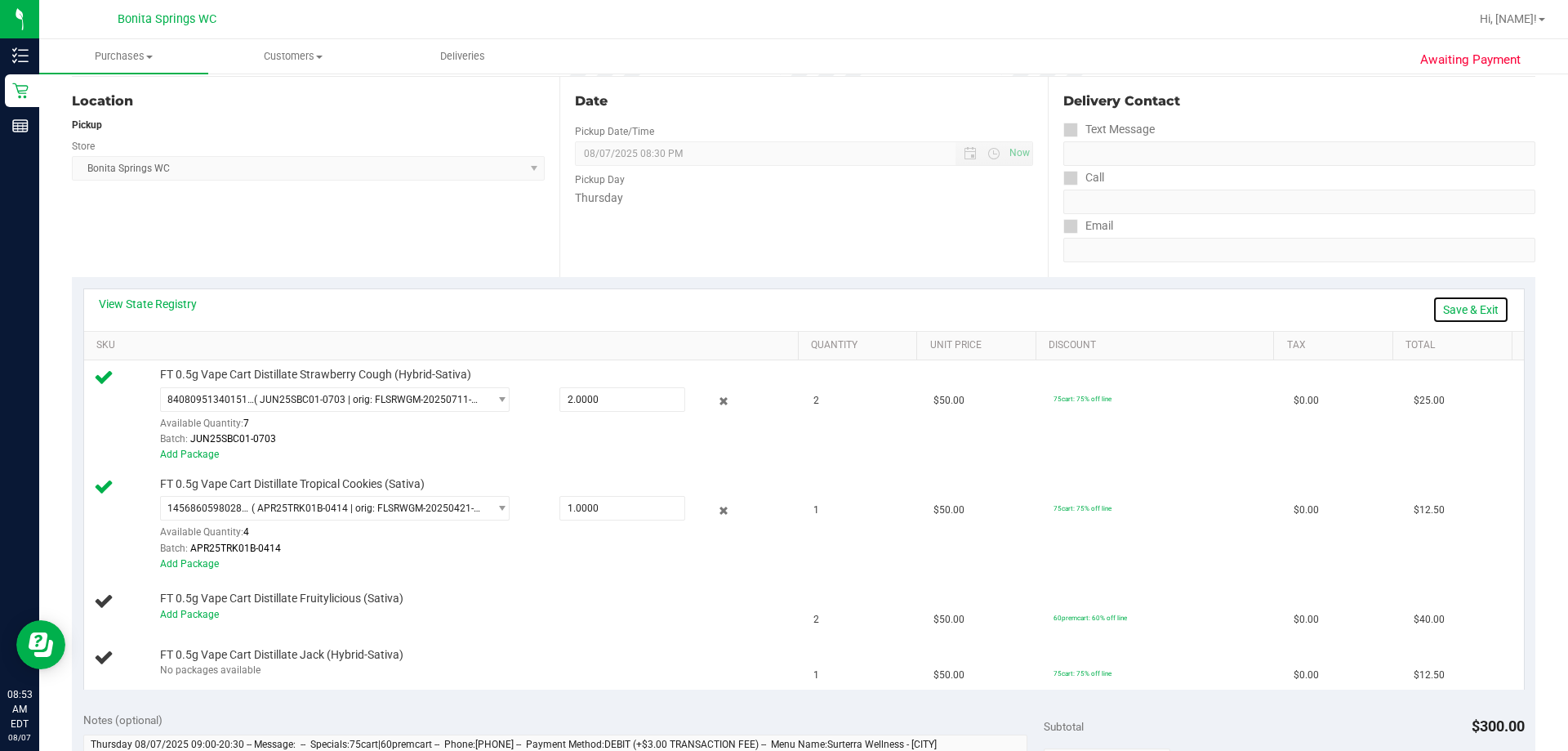 click on "Save & Exit" at bounding box center [1471, 310] 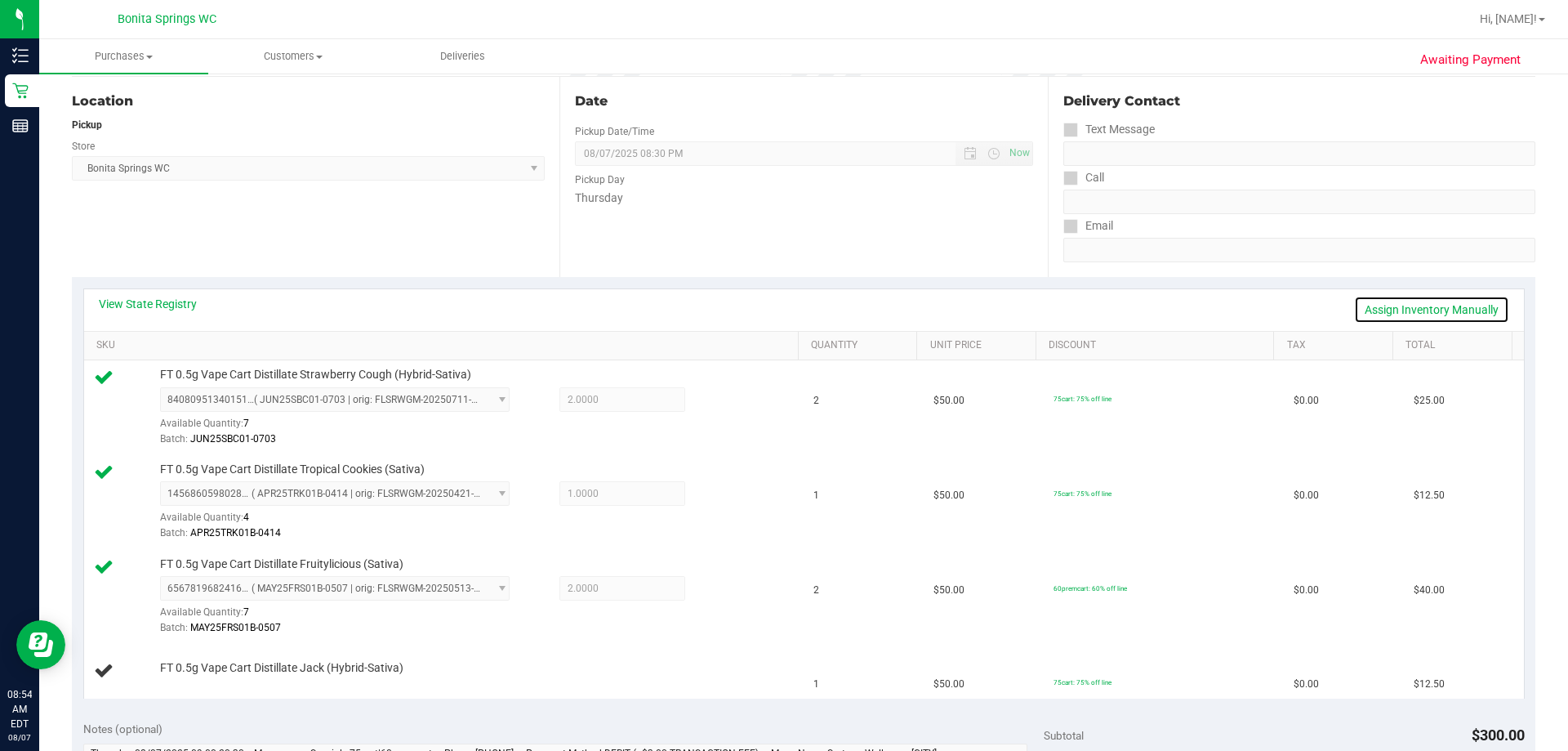click on "Assign Inventory Manually" at bounding box center (1432, 310) 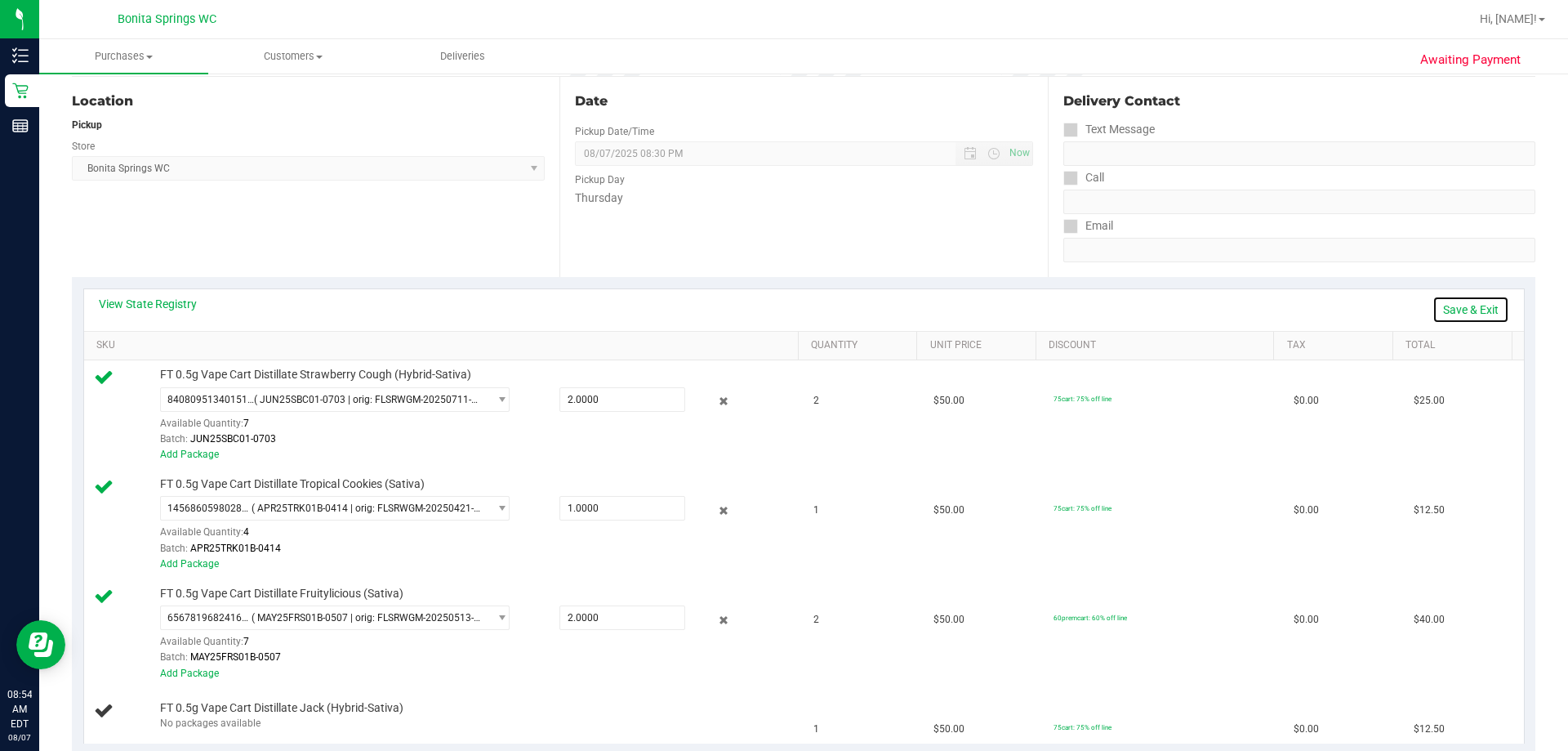 click on "Save & Exit" at bounding box center (1471, 310) 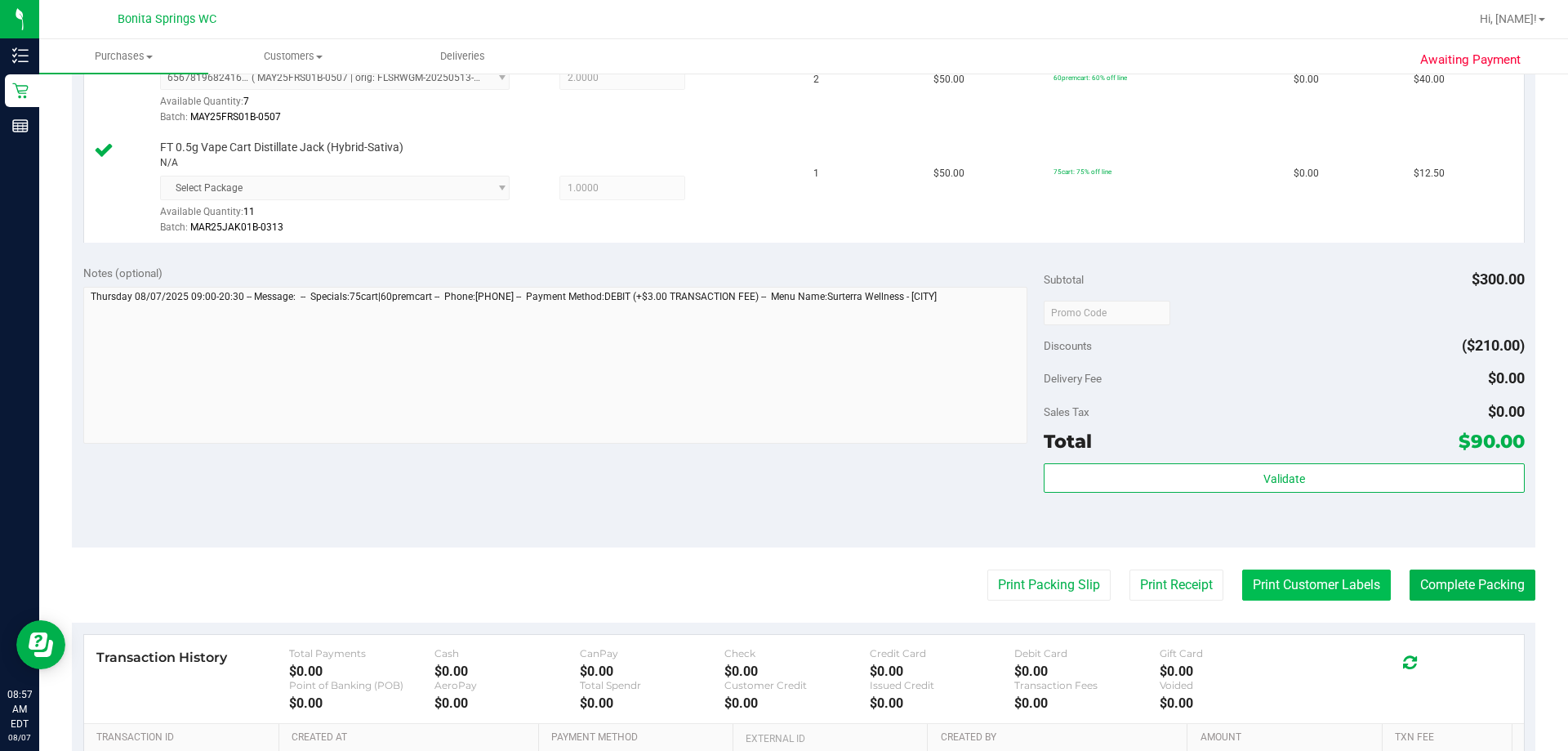 scroll, scrollTop: 817, scrollLeft: 0, axis: vertical 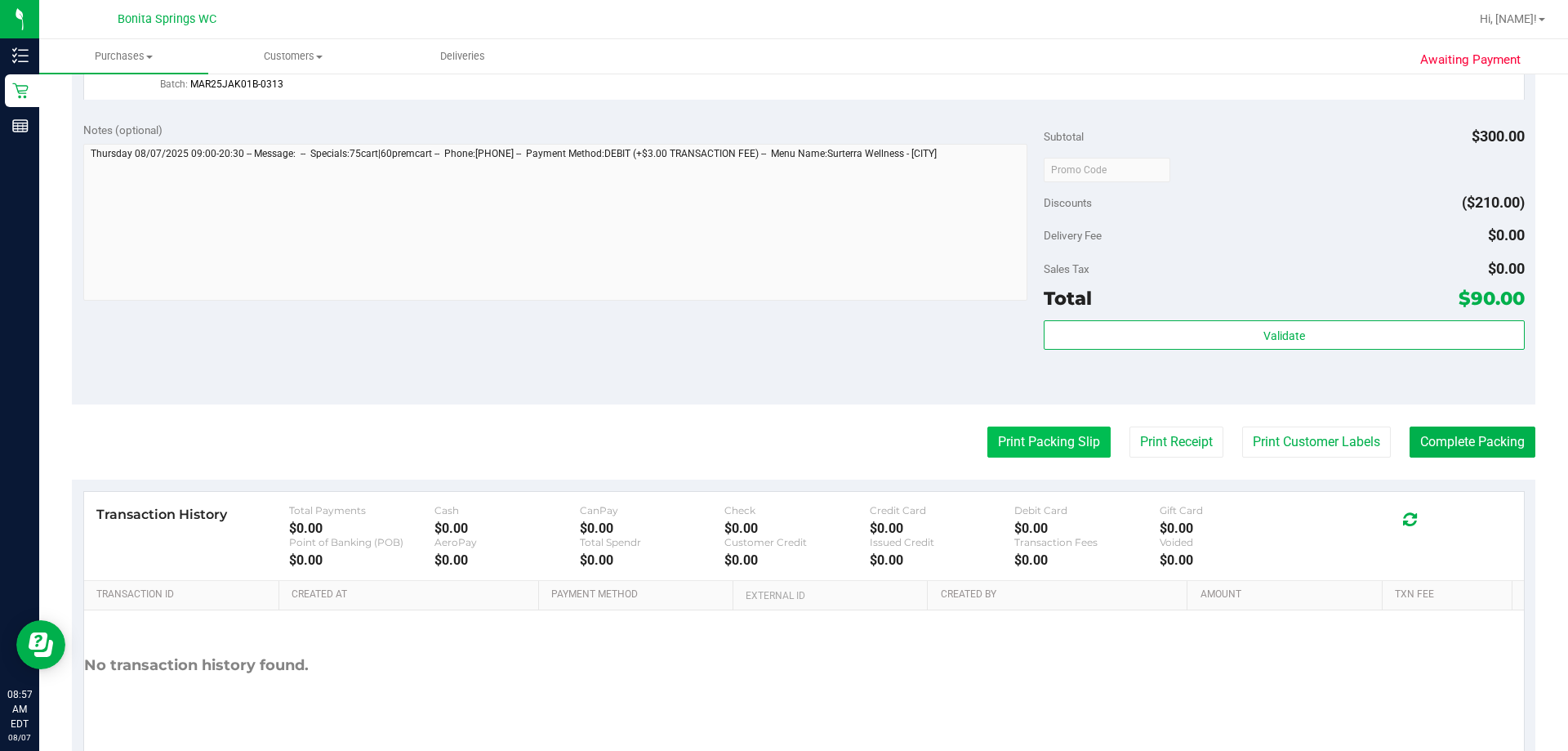 click on "Print Packing Slip" at bounding box center (1049, 442) 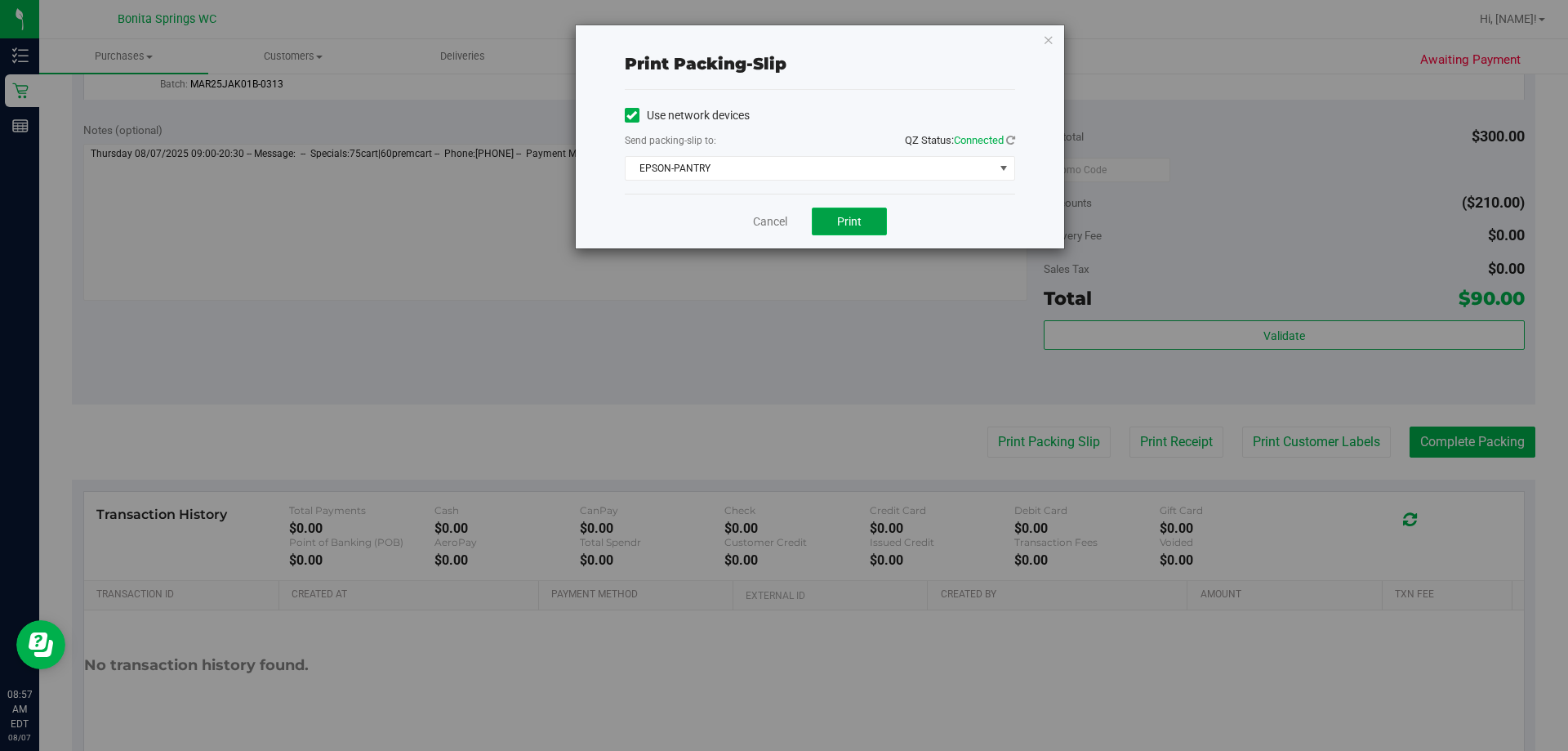 click on "Print" at bounding box center (849, 221) 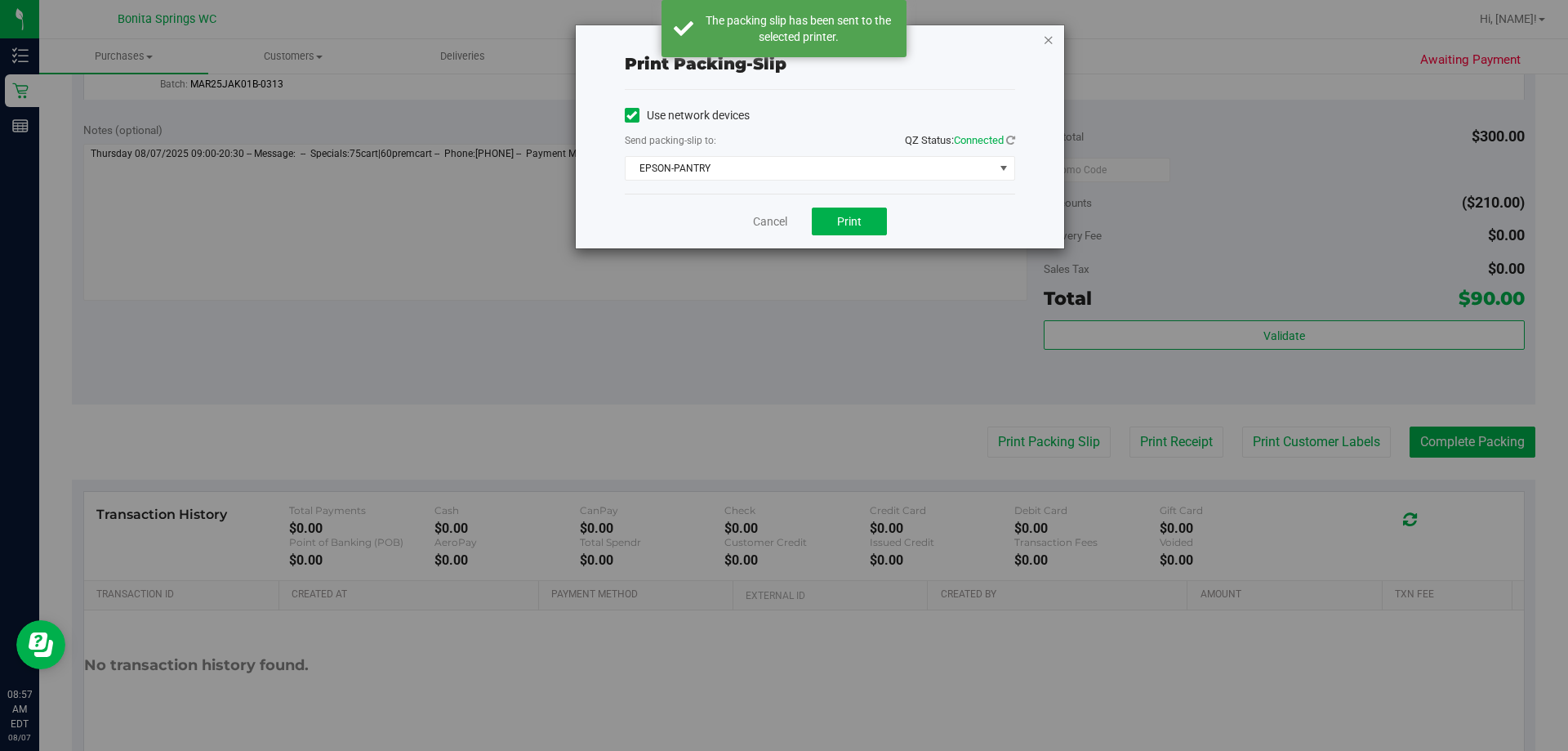 click at bounding box center (1049, 39) 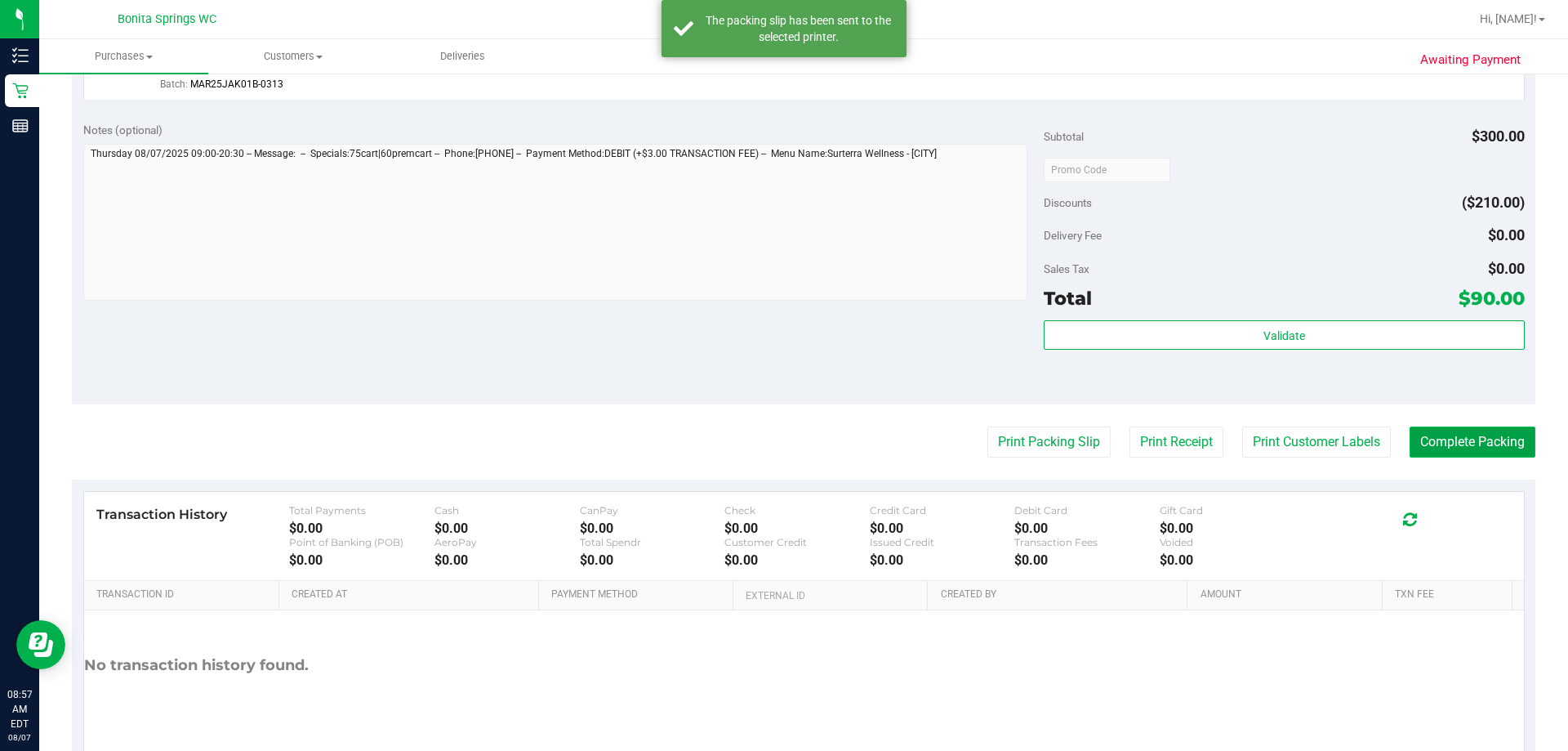 click on "Complete Packing" at bounding box center (1472, 442) 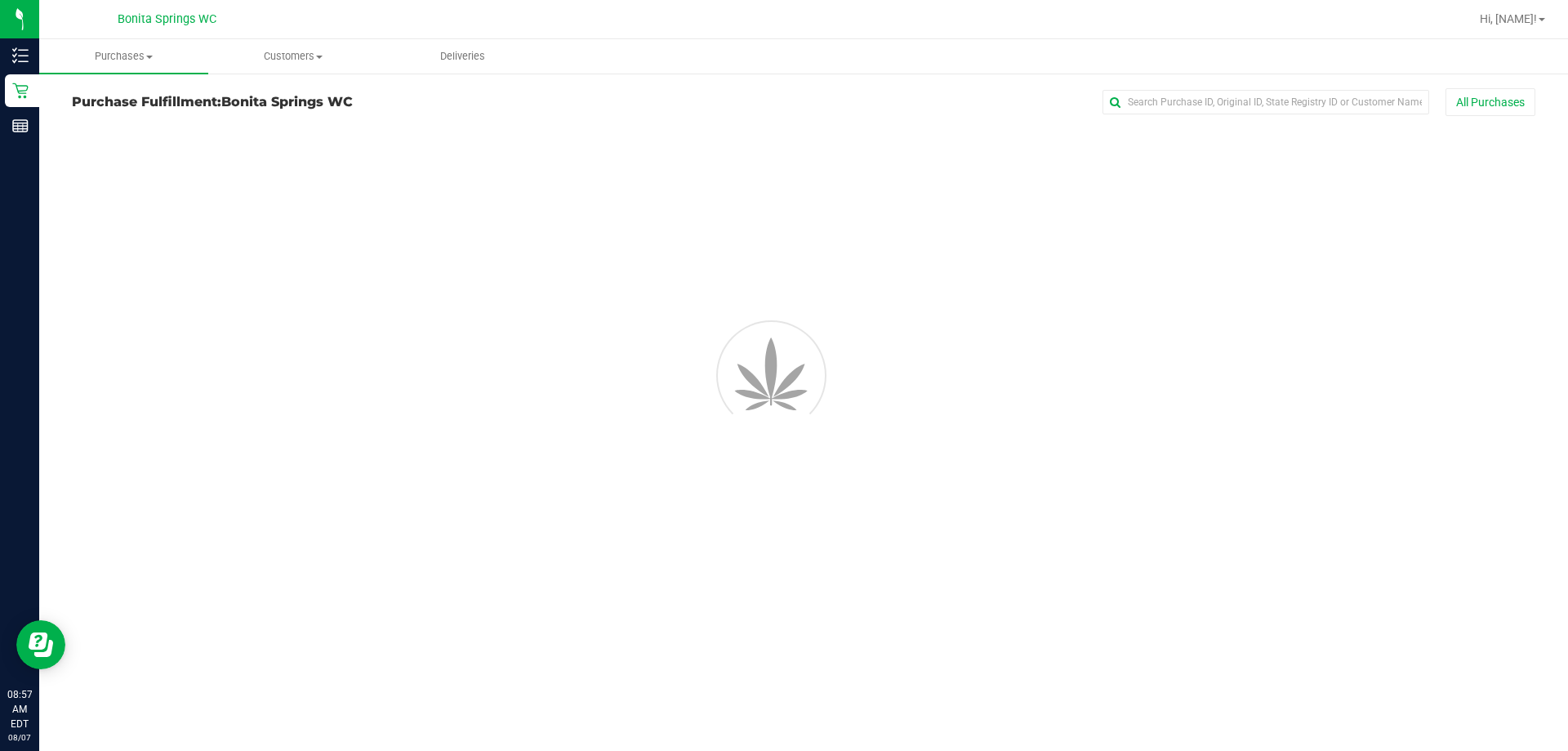 scroll, scrollTop: 0, scrollLeft: 0, axis: both 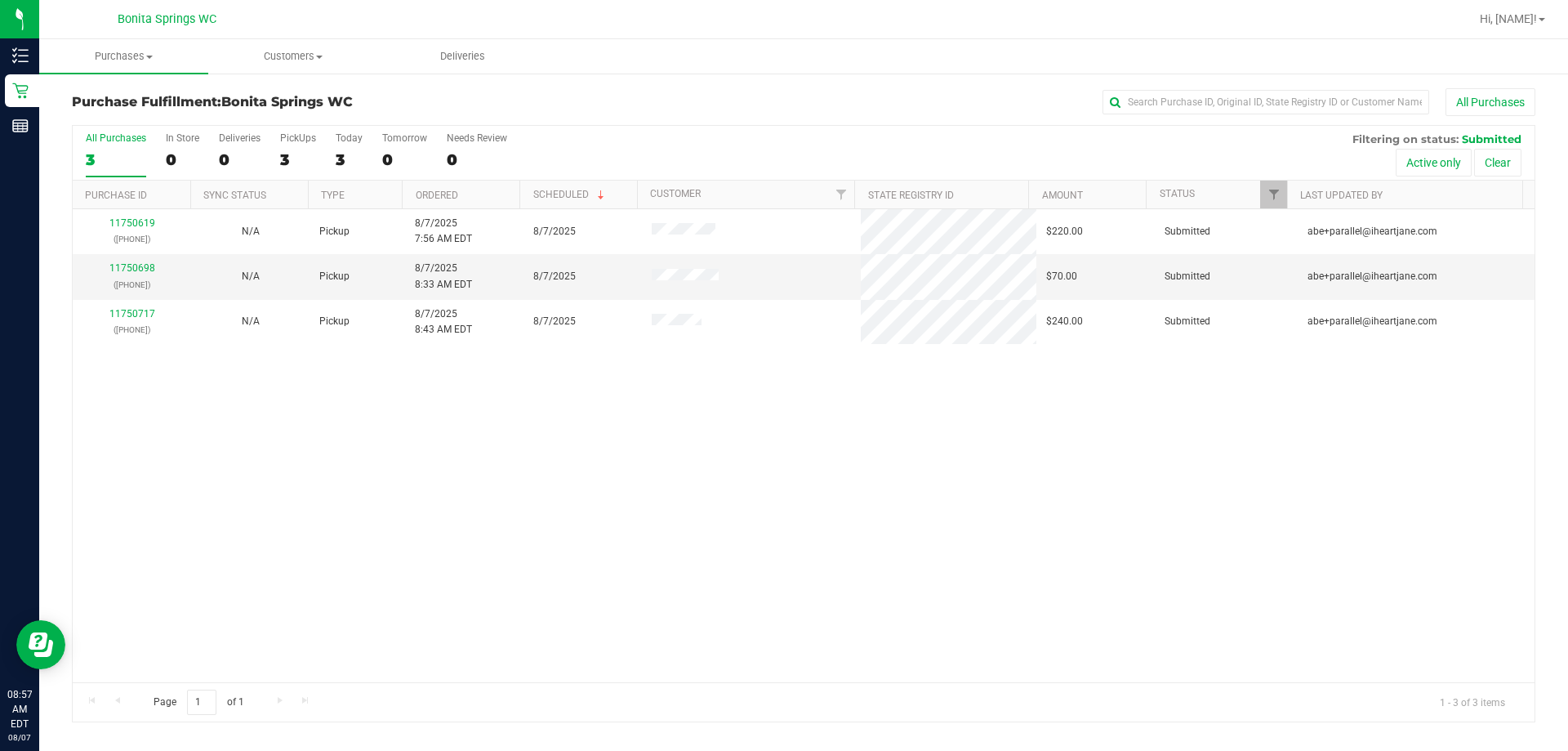 click on "11750619
([PHONE])
N/A
Pickup 8/7/2025 7:56 AM EDT 8/7/2025
$220.00
Submitted [EMAIL]
11750698
([PHONE])
N/A
Pickup 8/7/2025 8:33 AM EDT 8/7/2025
$70.00
Submitted [EMAIL]
11750717
([PHONE])
N/A
Pickup 8/7/2025 8:43 AM EDT 8/7/2025
$240.00
Submitted [EMAIL]" at bounding box center [804, 445] 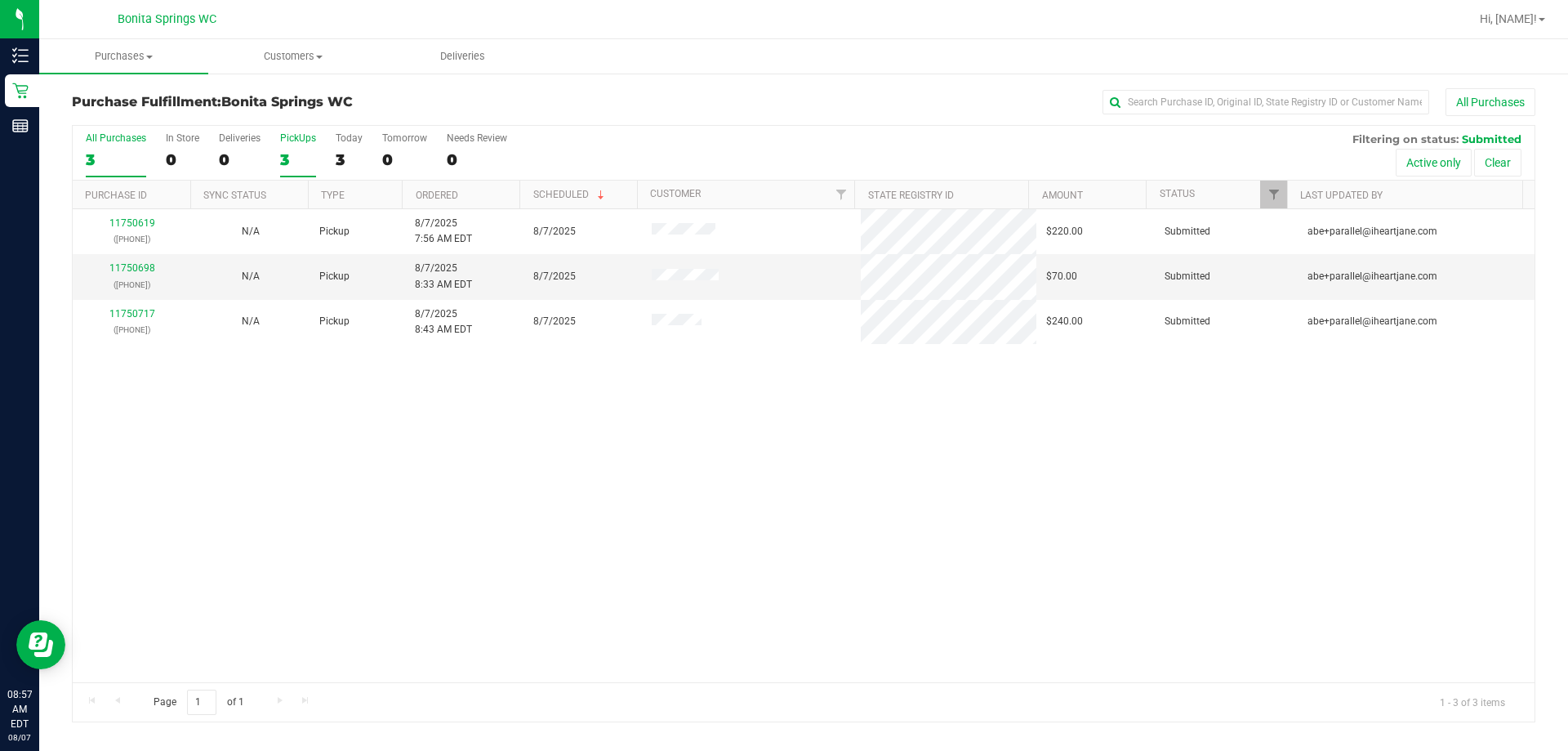 click on "PickUps
3" at bounding box center (298, 154) 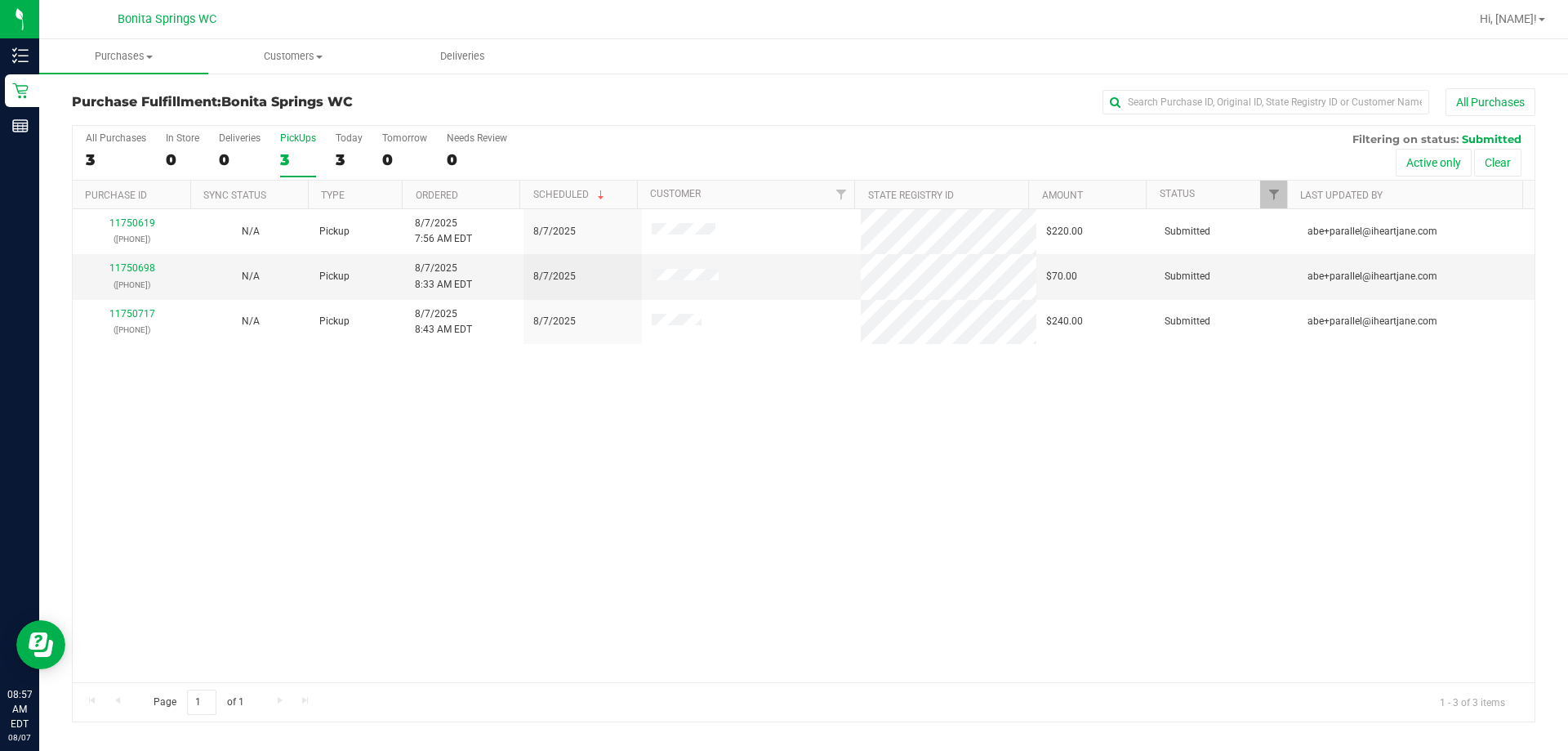 click on "11750619
([PHONE])
N/A
Pickup 8/7/2025 7:56 AM EDT 8/7/2025
$220.00
Submitted [EMAIL]
11750698
([PHONE])
N/A
Pickup 8/7/2025 8:33 AM EDT 8/7/2025
$70.00
Submitted [EMAIL]
11750717
([PHONE])
N/A
Pickup 8/7/2025 8:43 AM EDT 8/7/2025
$240.00
Submitted [EMAIL]" at bounding box center [804, 445] 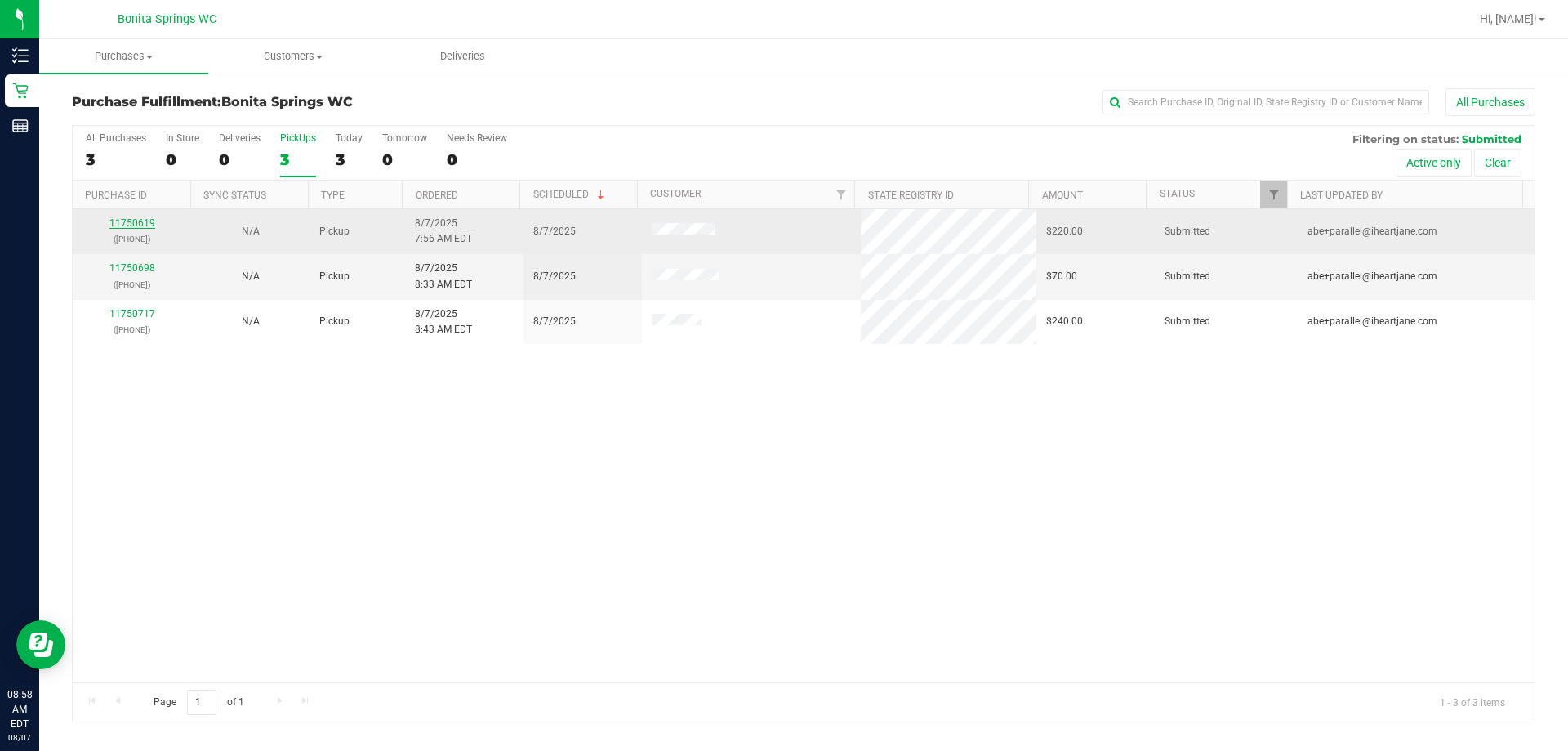 click on "11750619" at bounding box center (132, 223) 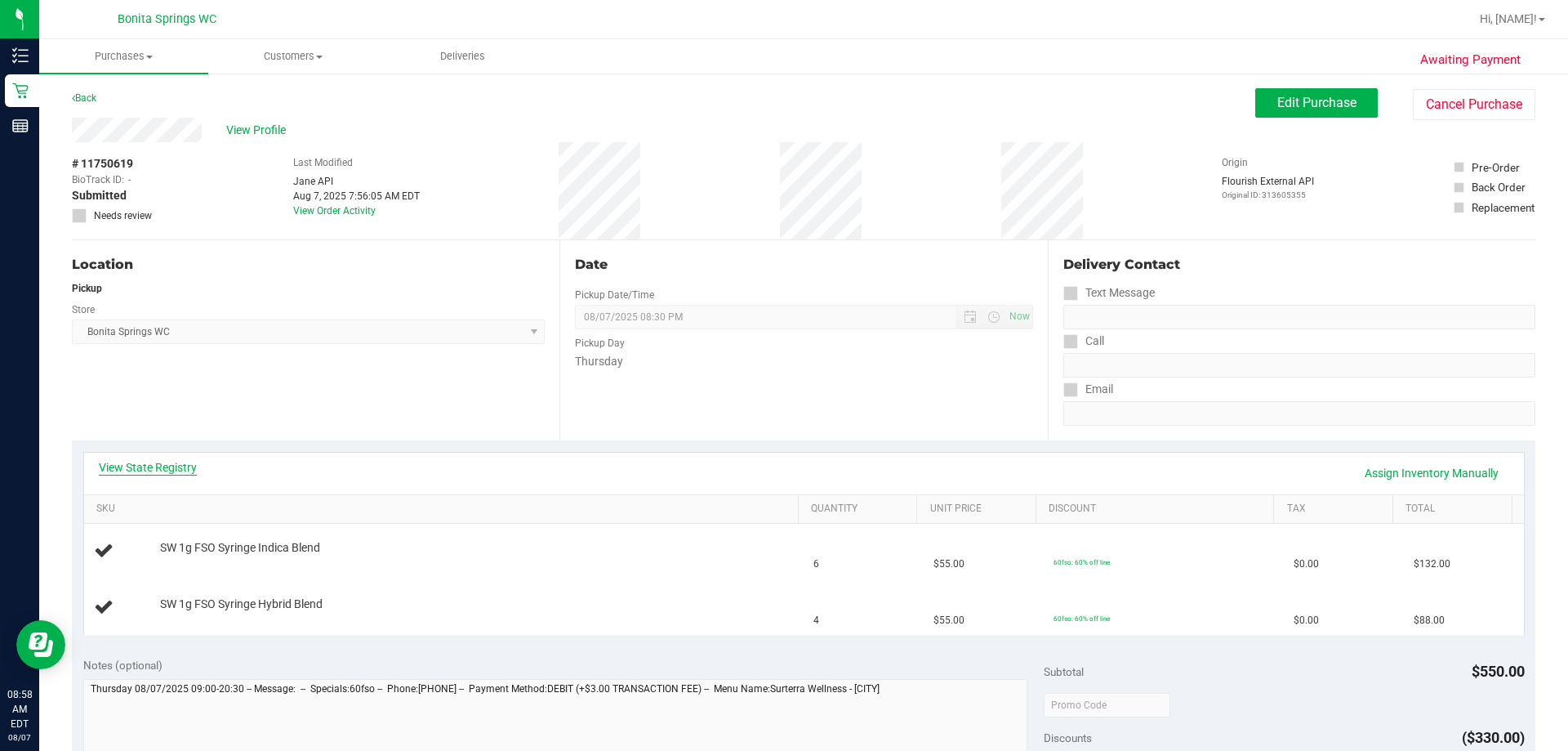 click on "View State Registry" at bounding box center [148, 467] 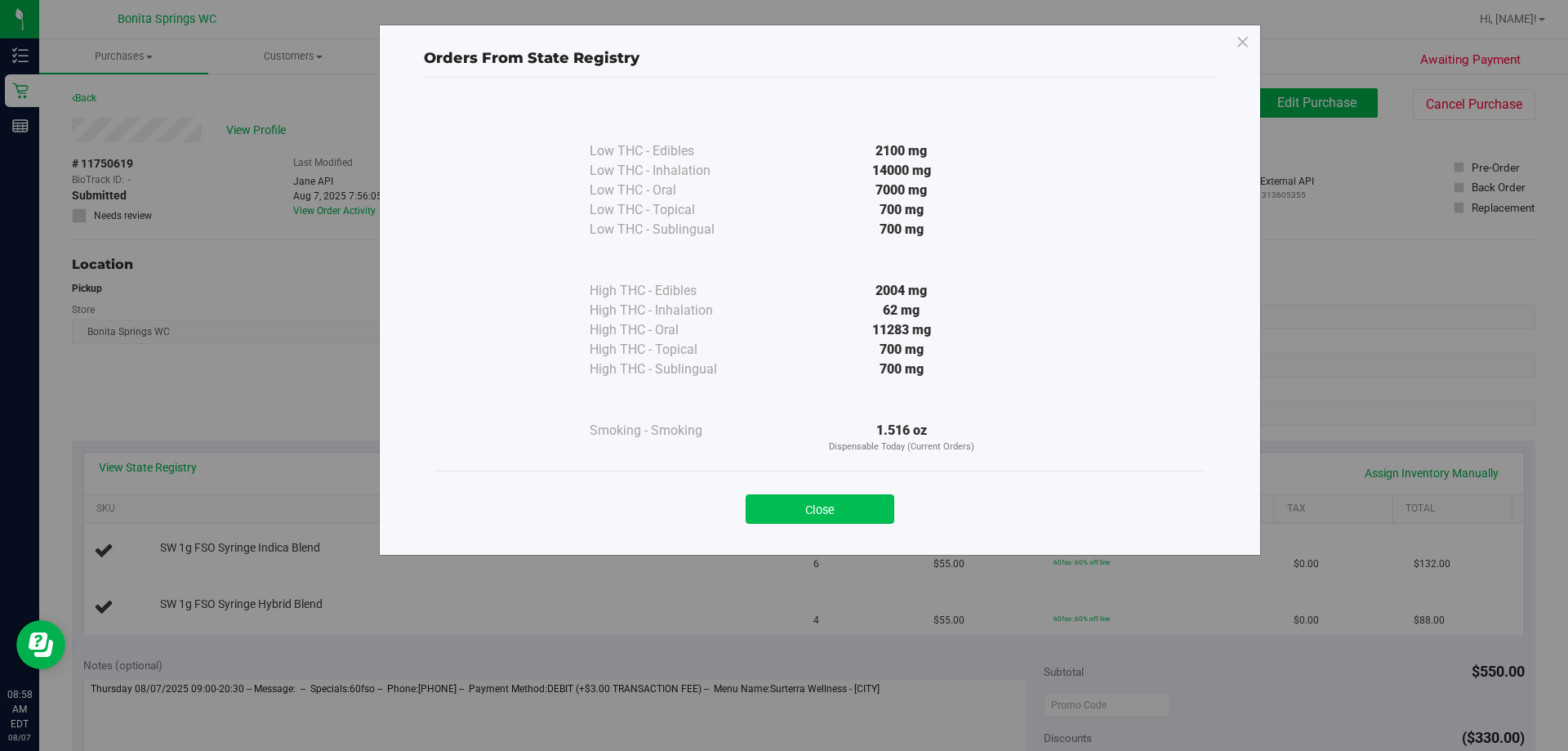 click on "Close" at bounding box center [820, 509] 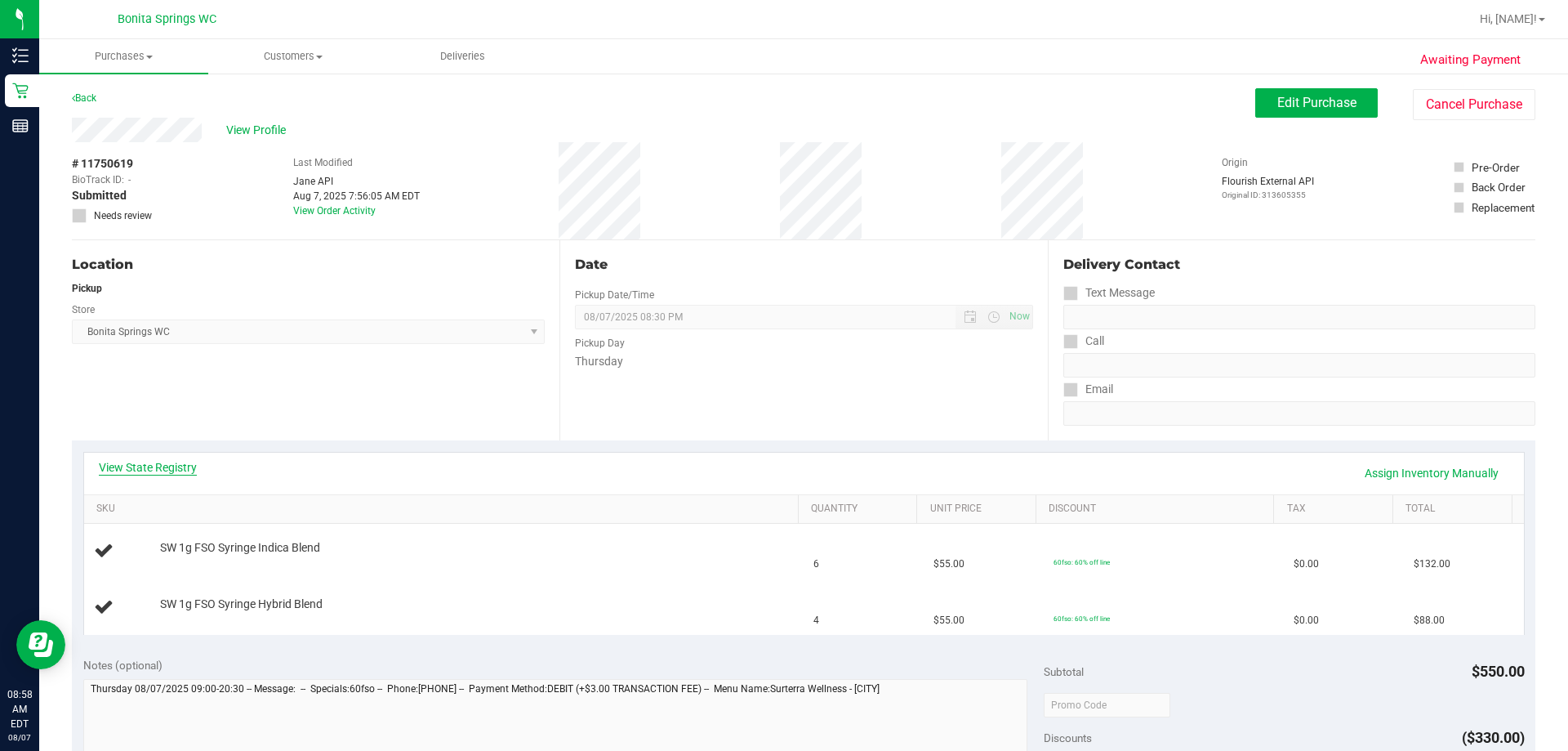 click on "View State Registry" at bounding box center [148, 467] 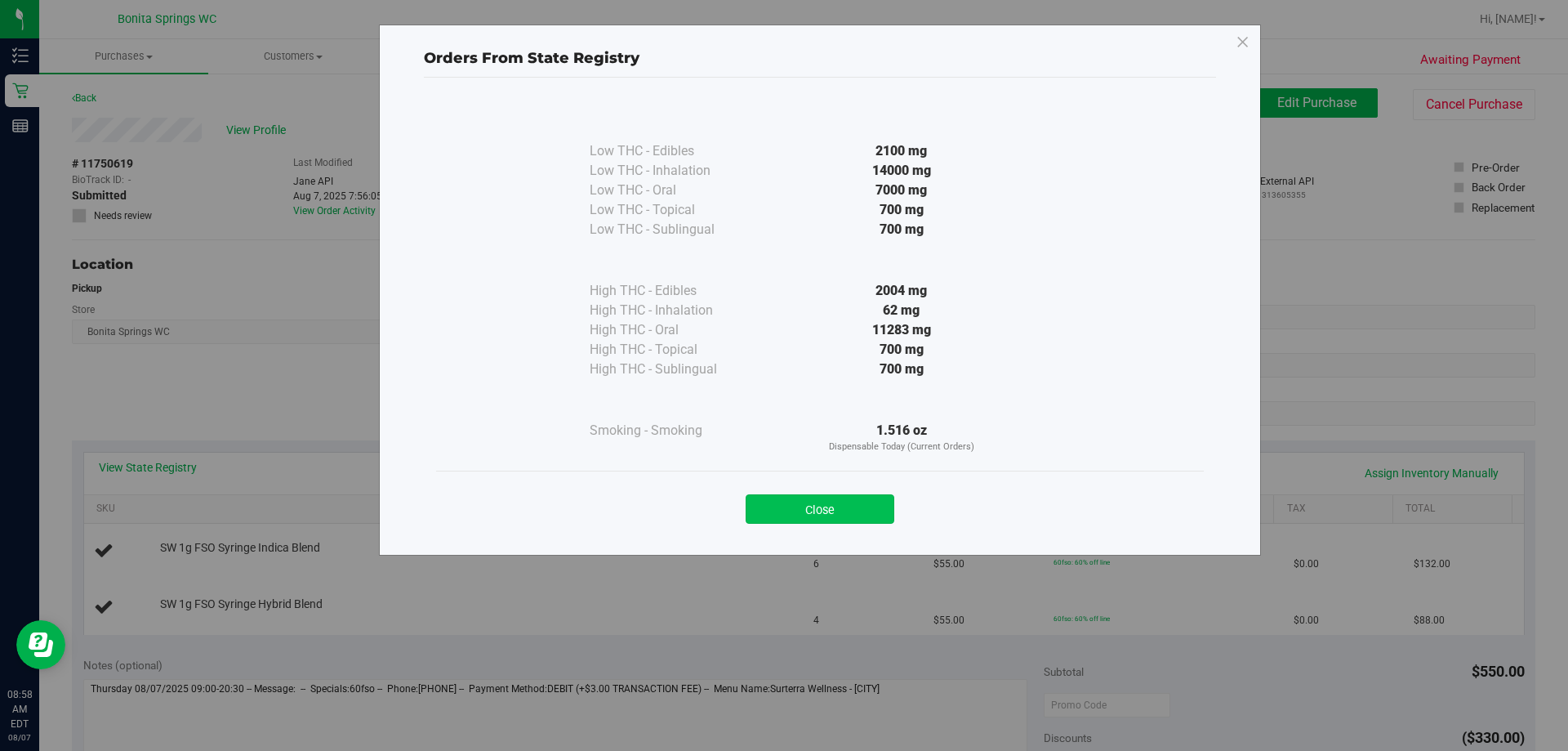 click on "Close" at bounding box center [820, 509] 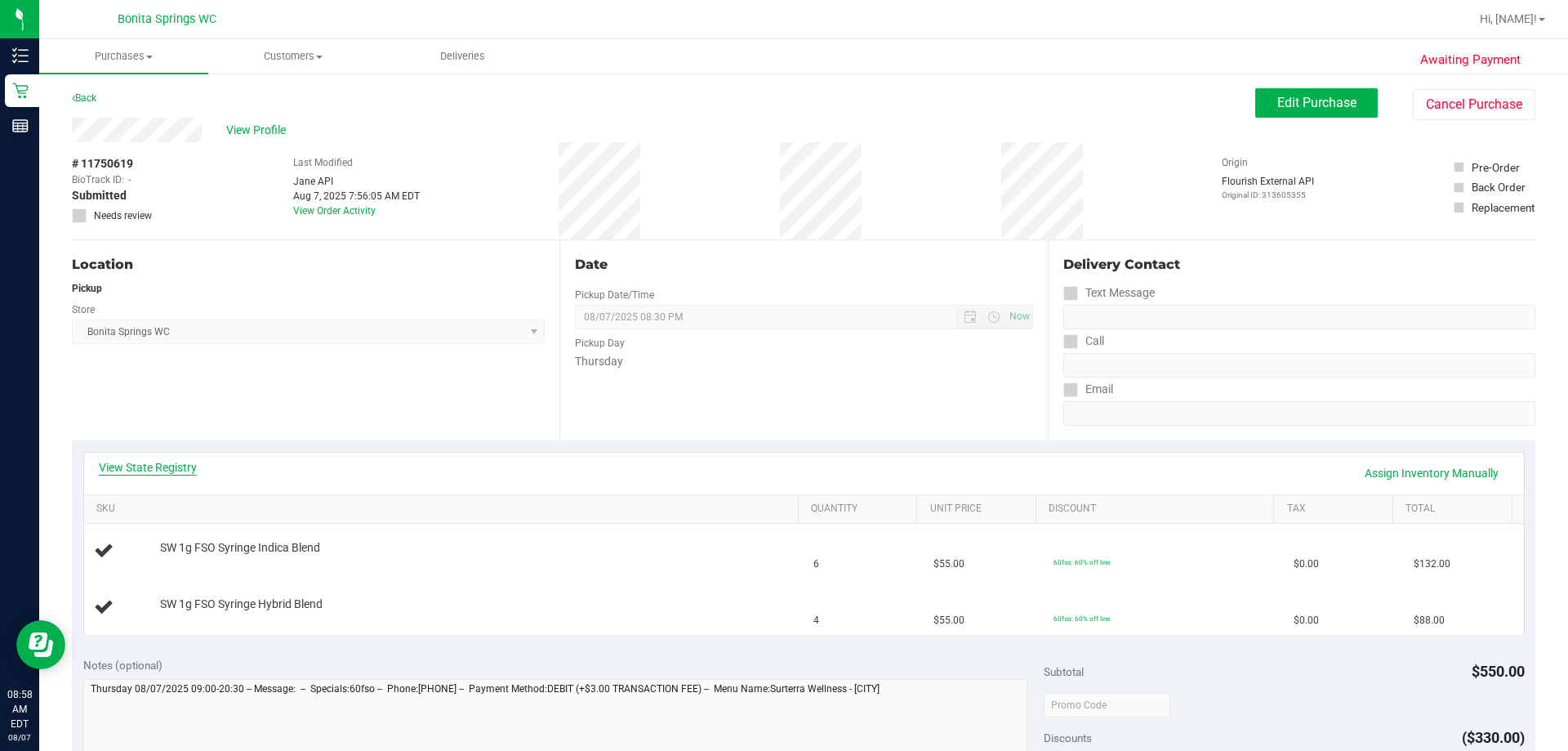 click on "View State Registry" at bounding box center [148, 467] 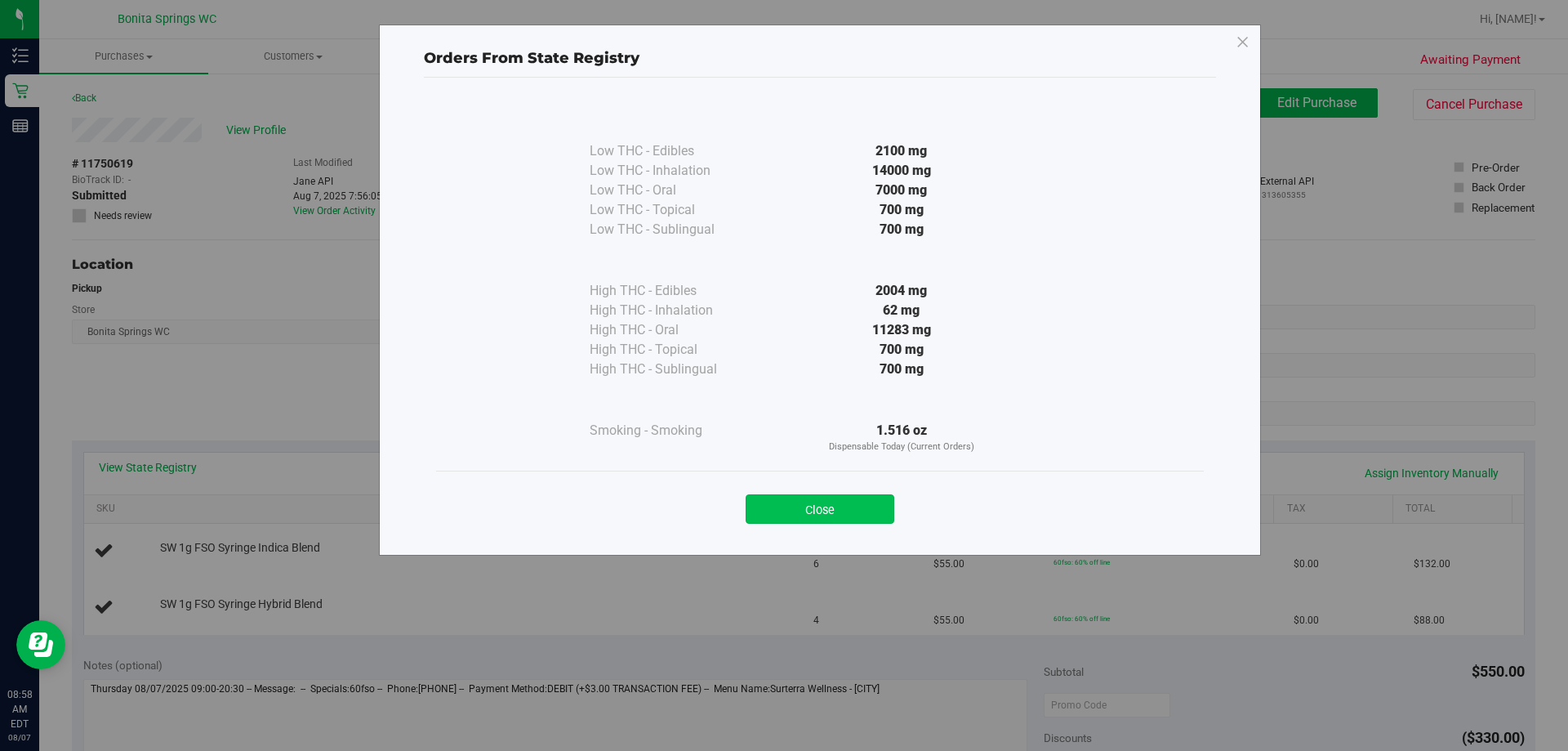 click on "Close" at bounding box center (820, 509) 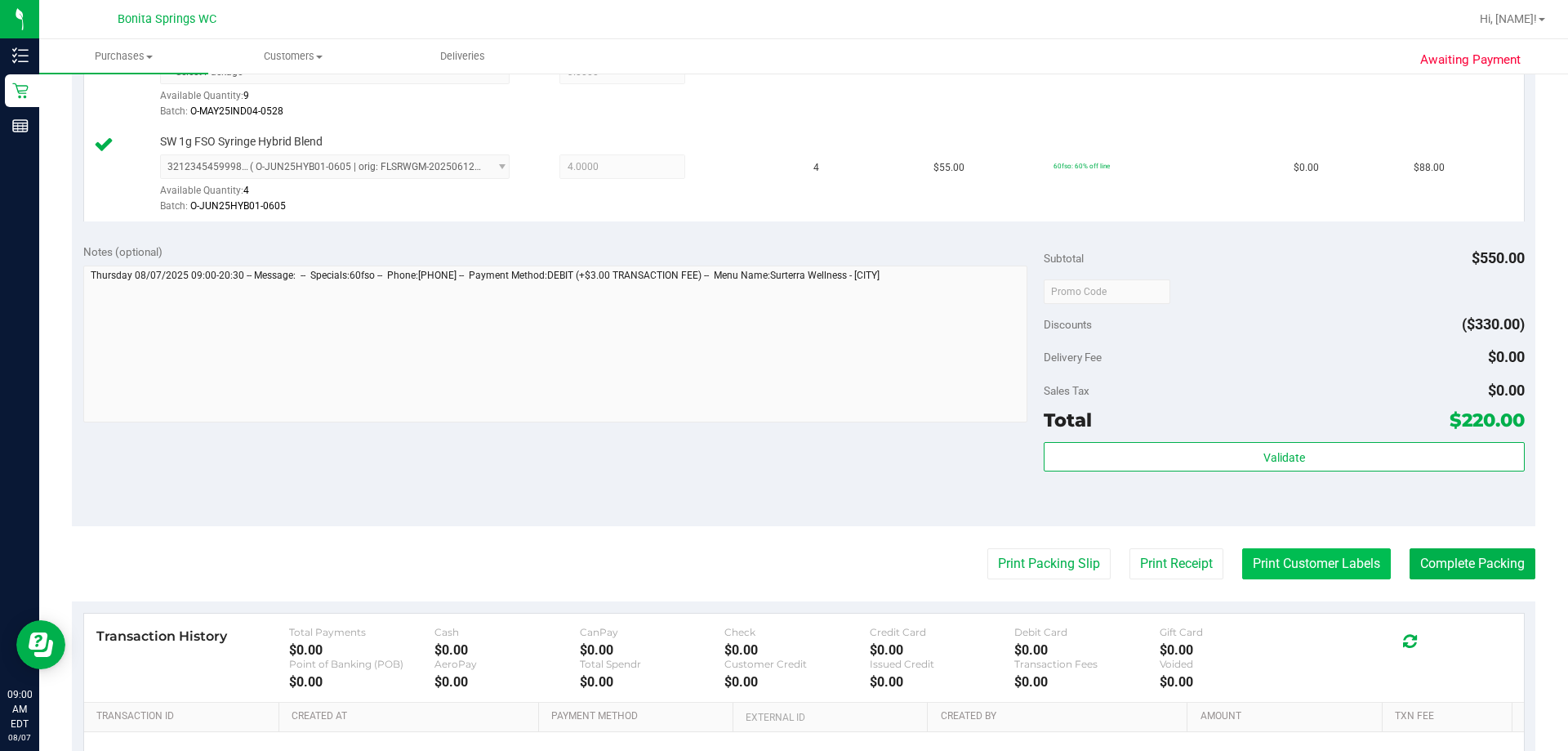 scroll, scrollTop: 654, scrollLeft: 0, axis: vertical 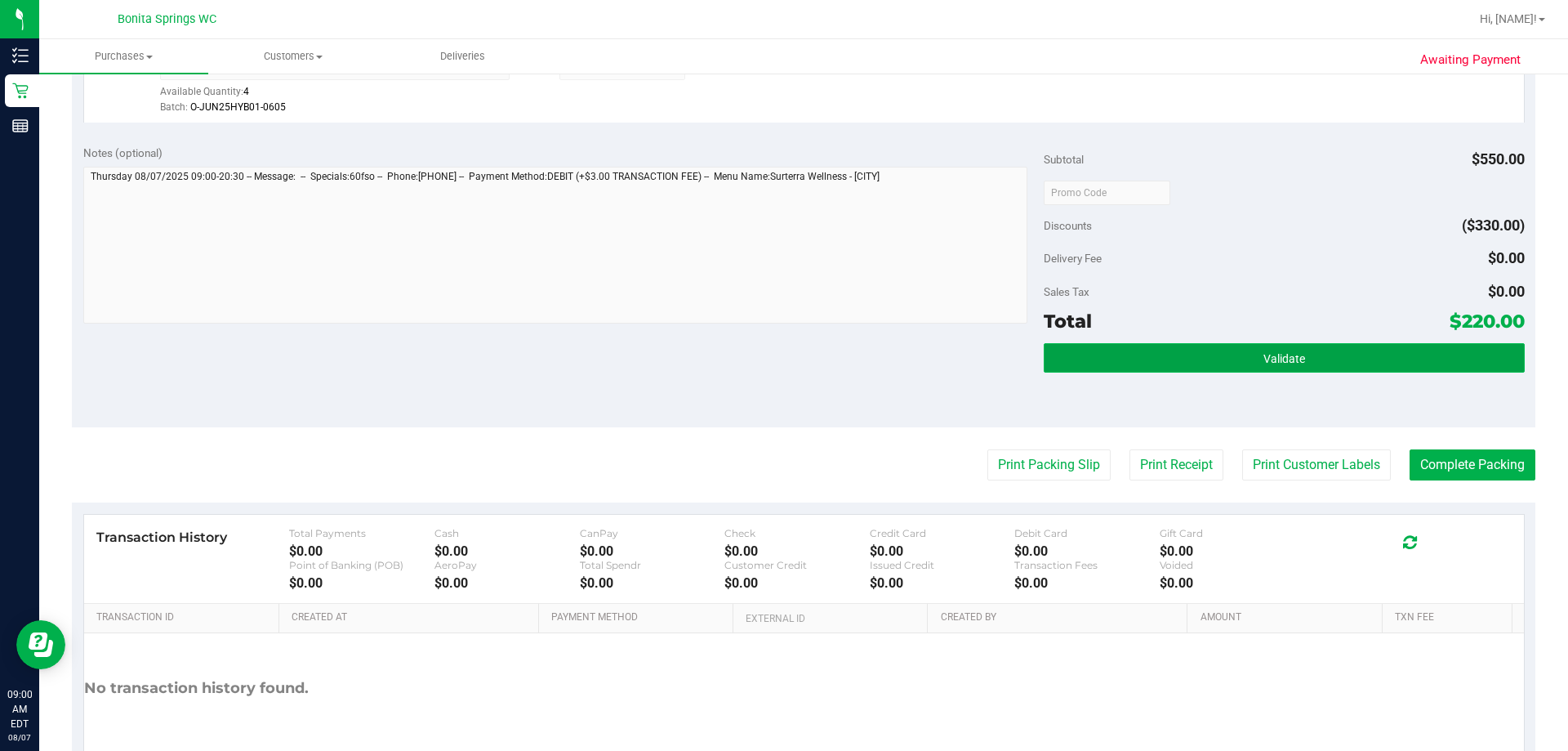 click on "Validate" at bounding box center (1284, 358) 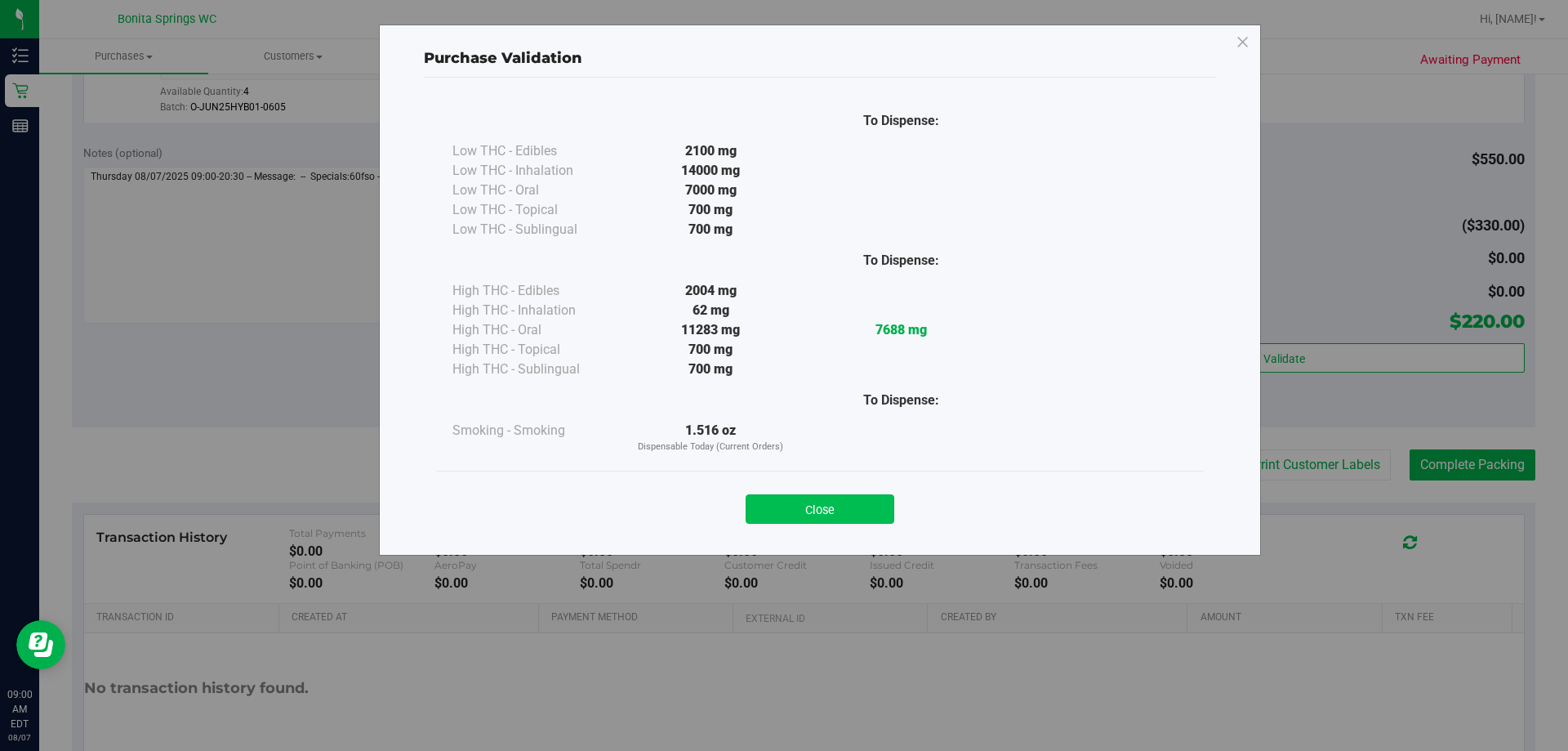 click on "Close" at bounding box center (820, 509) 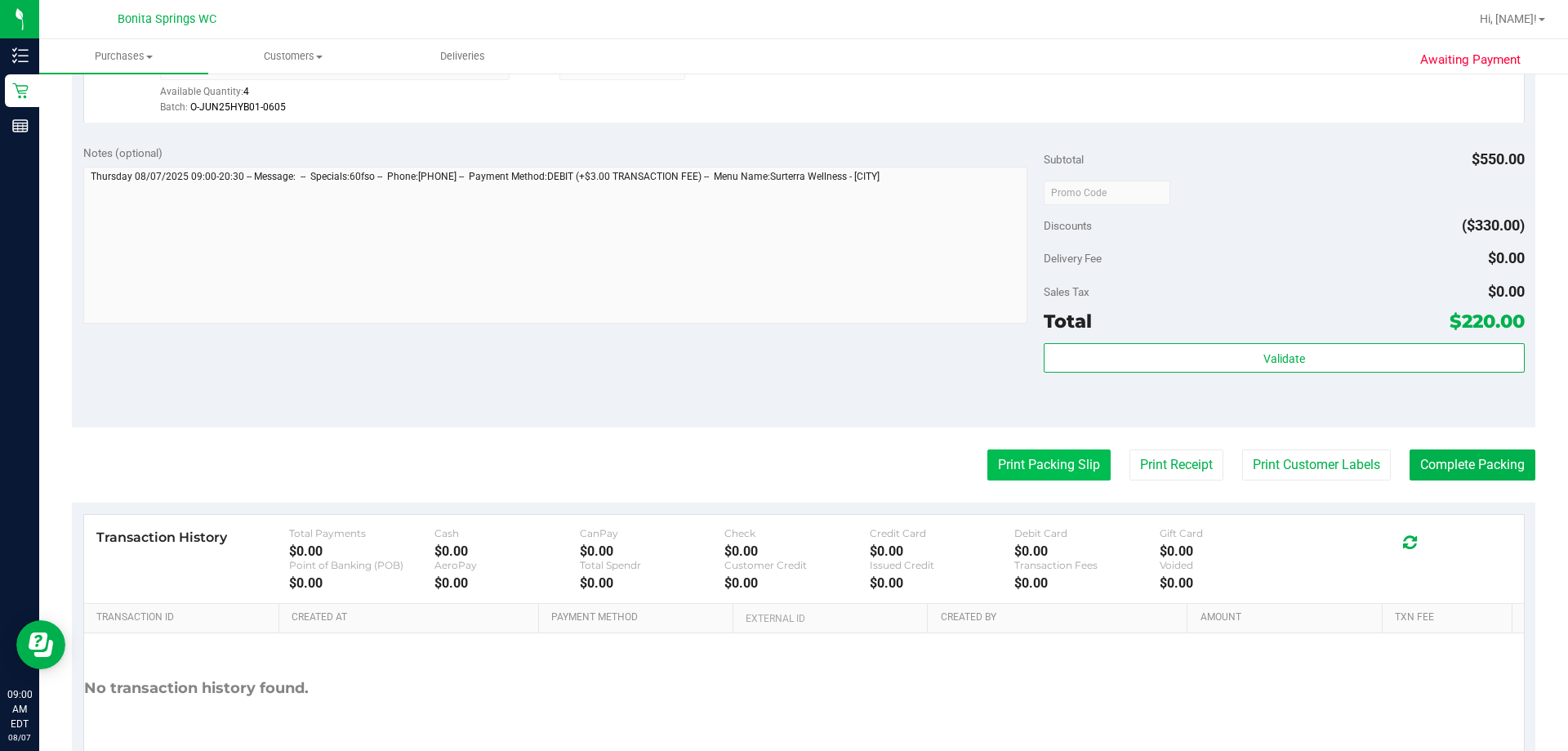 click on "Print Packing Slip" at bounding box center (1049, 465) 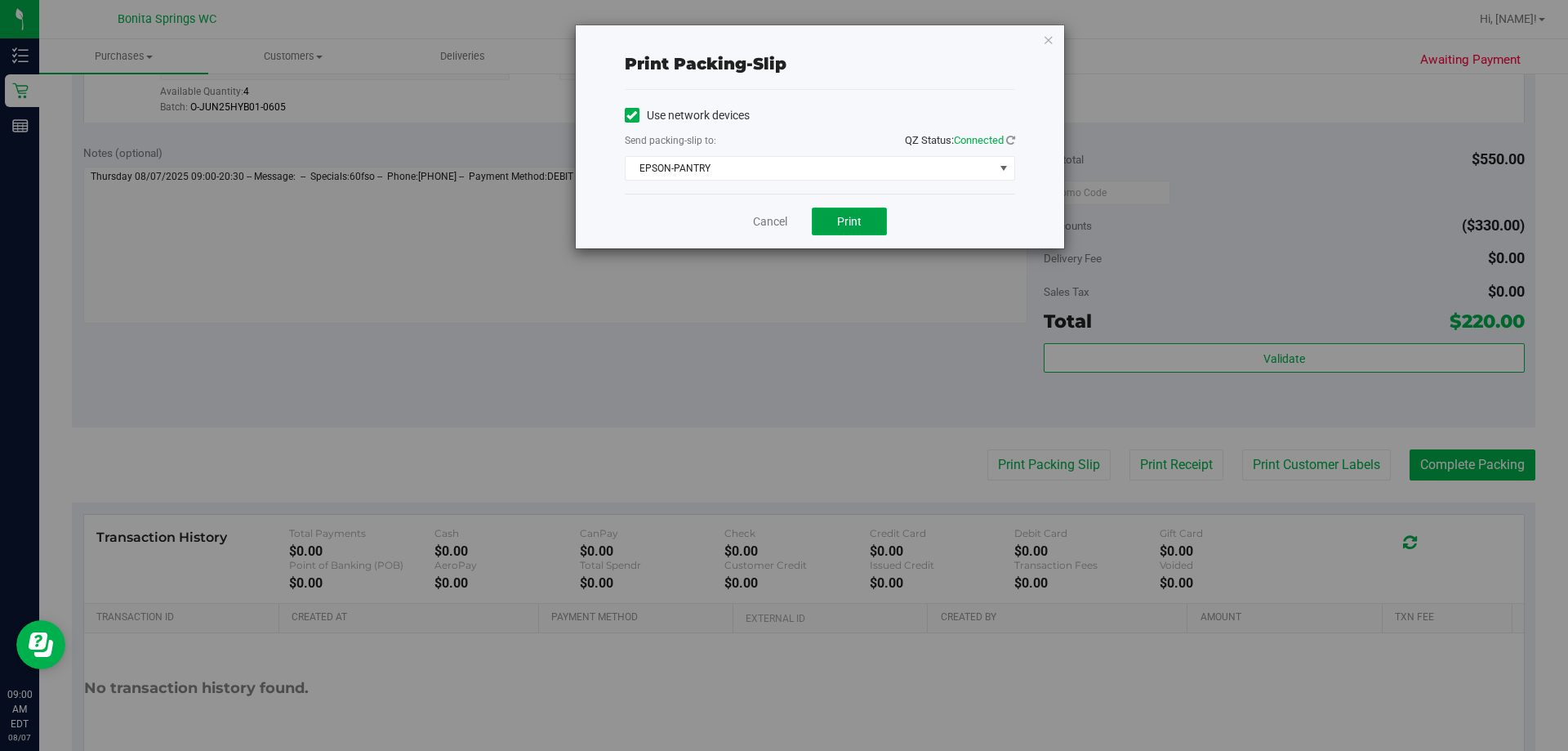 click on "Print" at bounding box center (849, 221) 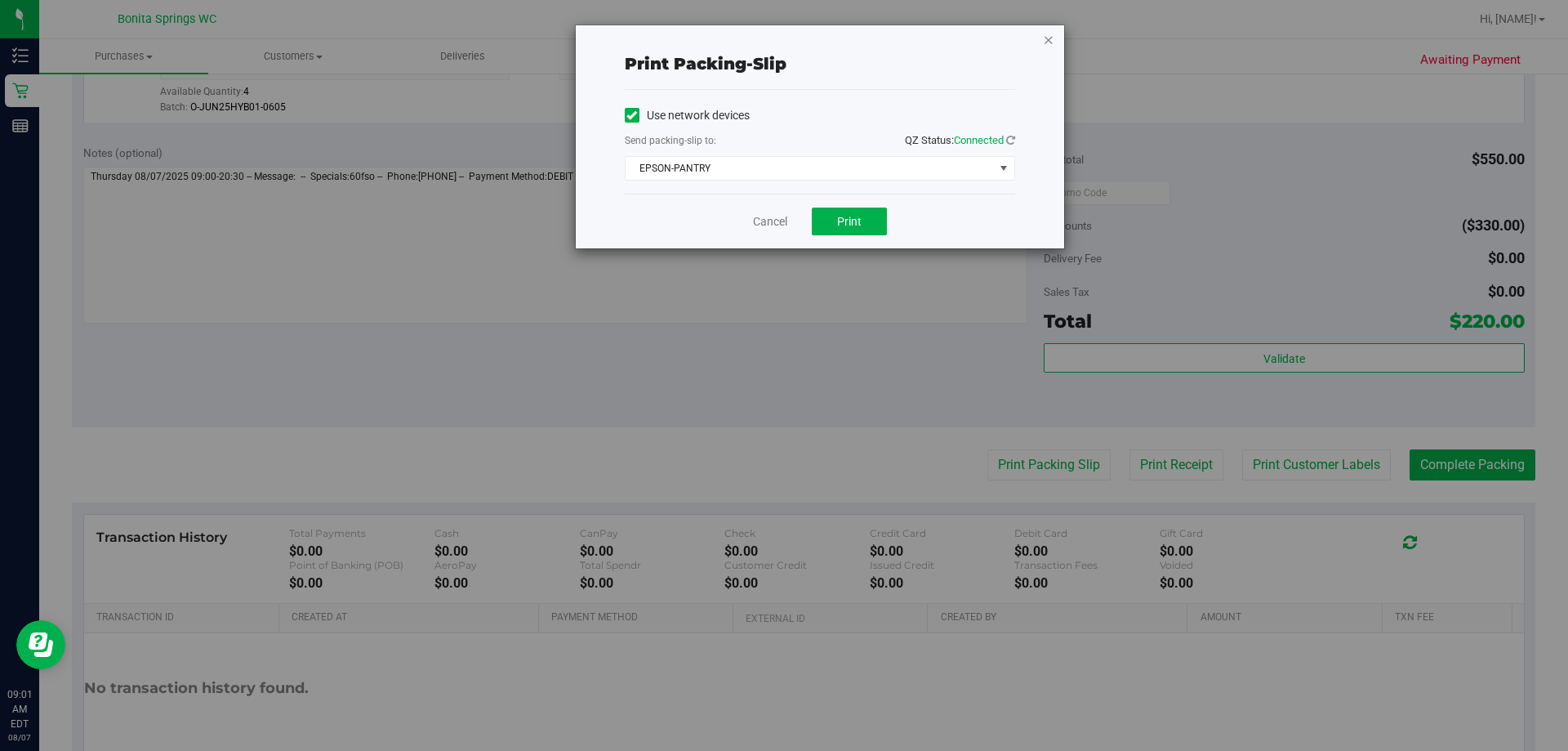 click at bounding box center [1049, 39] 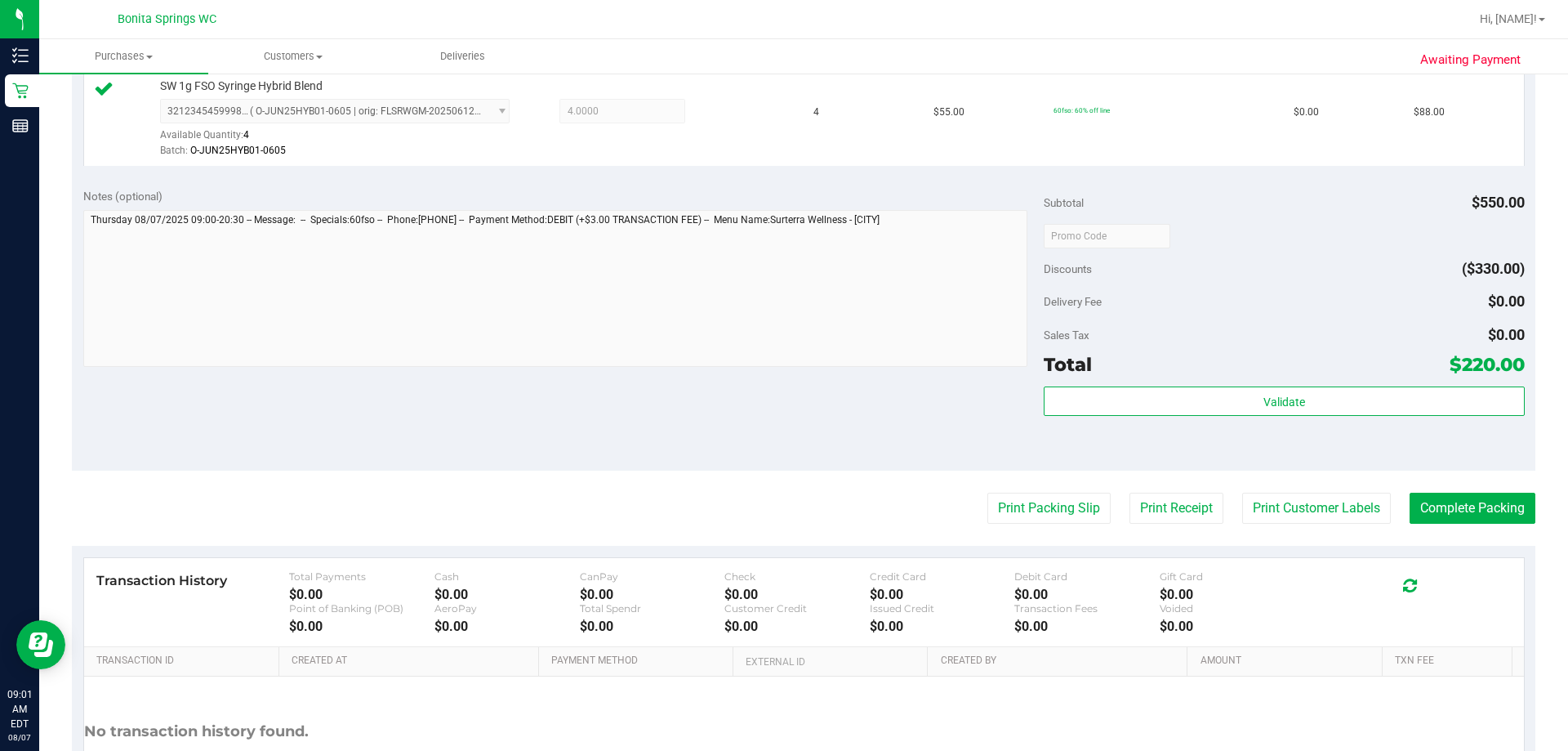 scroll, scrollTop: 744, scrollLeft: 0, axis: vertical 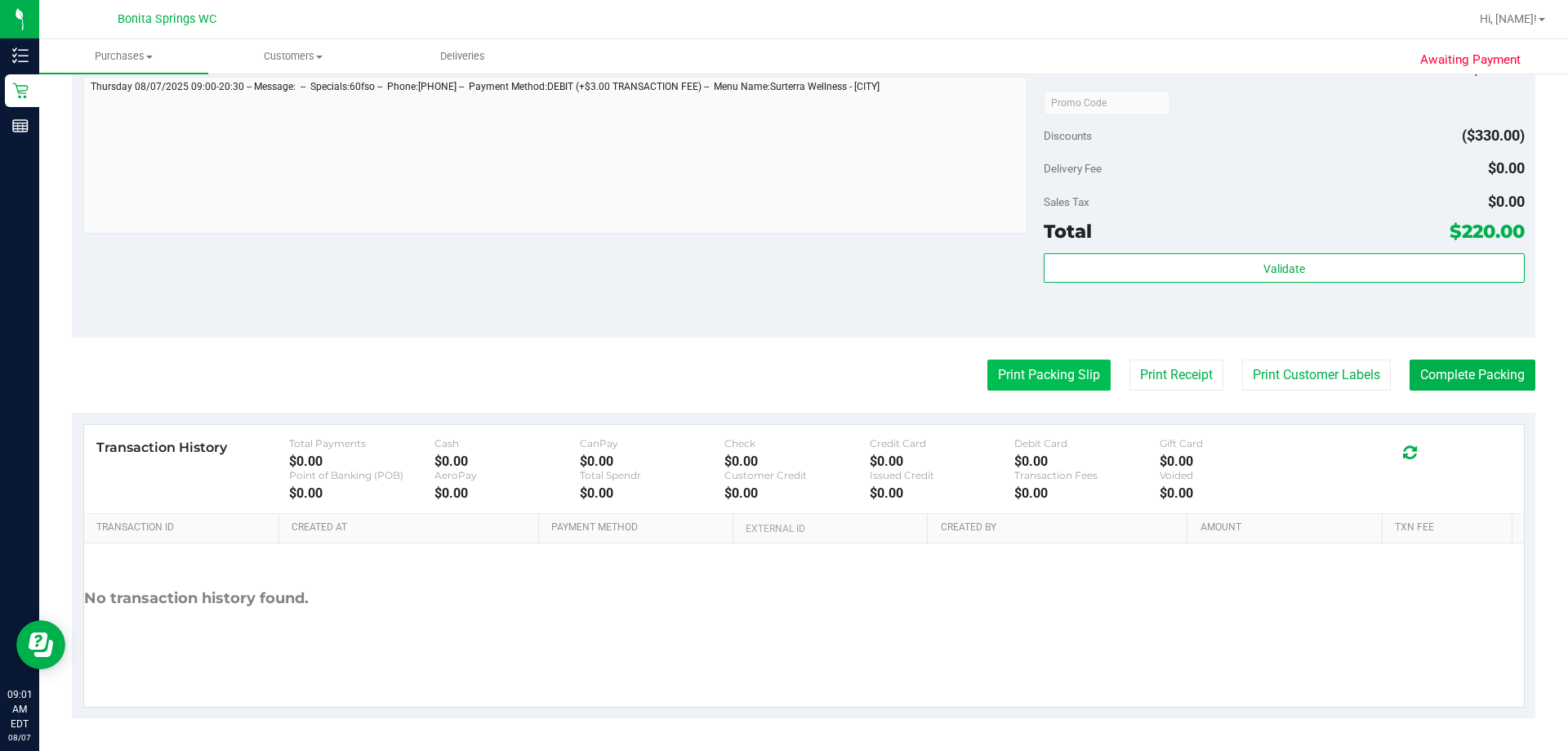 click on "Print Packing Slip" at bounding box center [1049, 375] 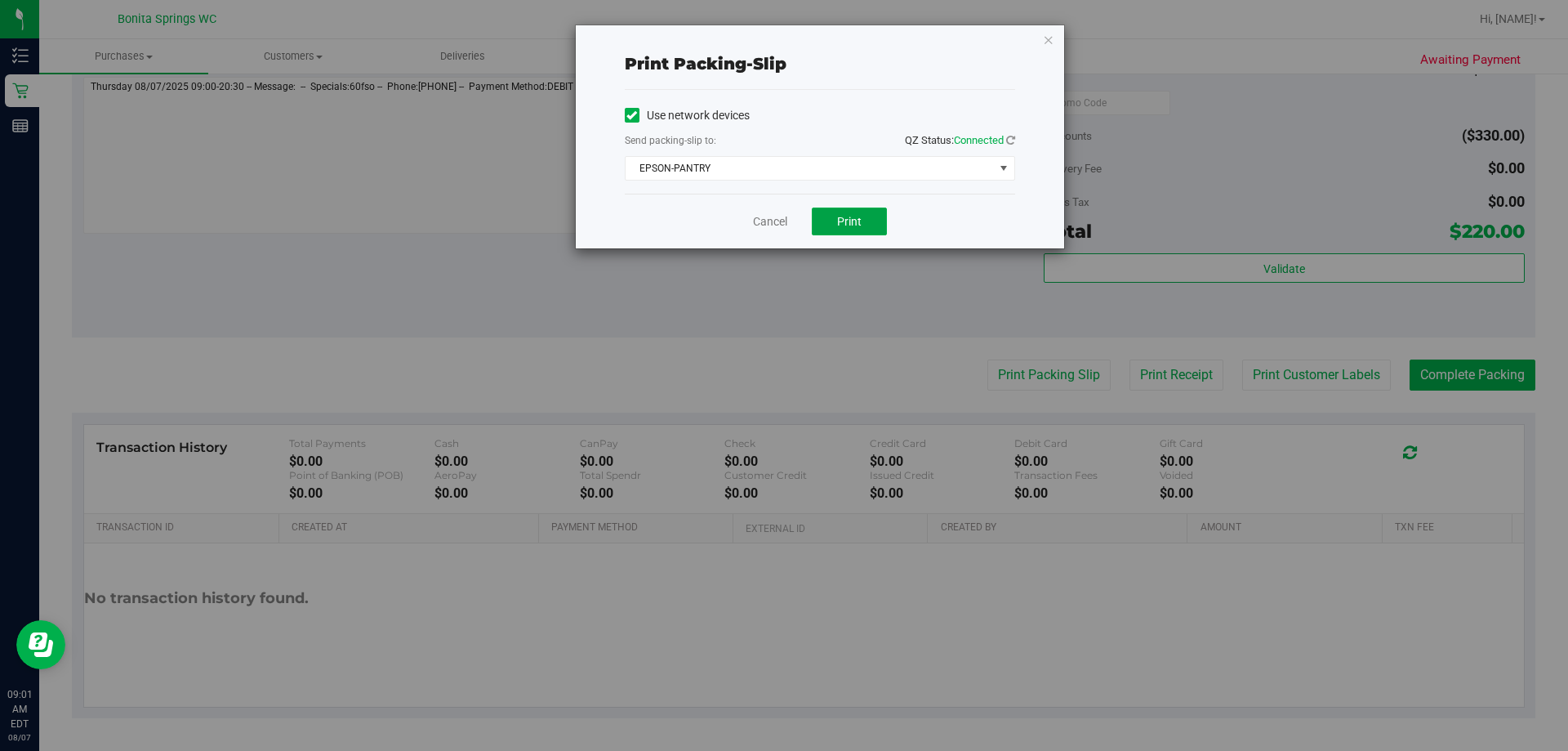 drag, startPoint x: 831, startPoint y: 218, endPoint x: 835, endPoint y: 255, distance: 37.21559 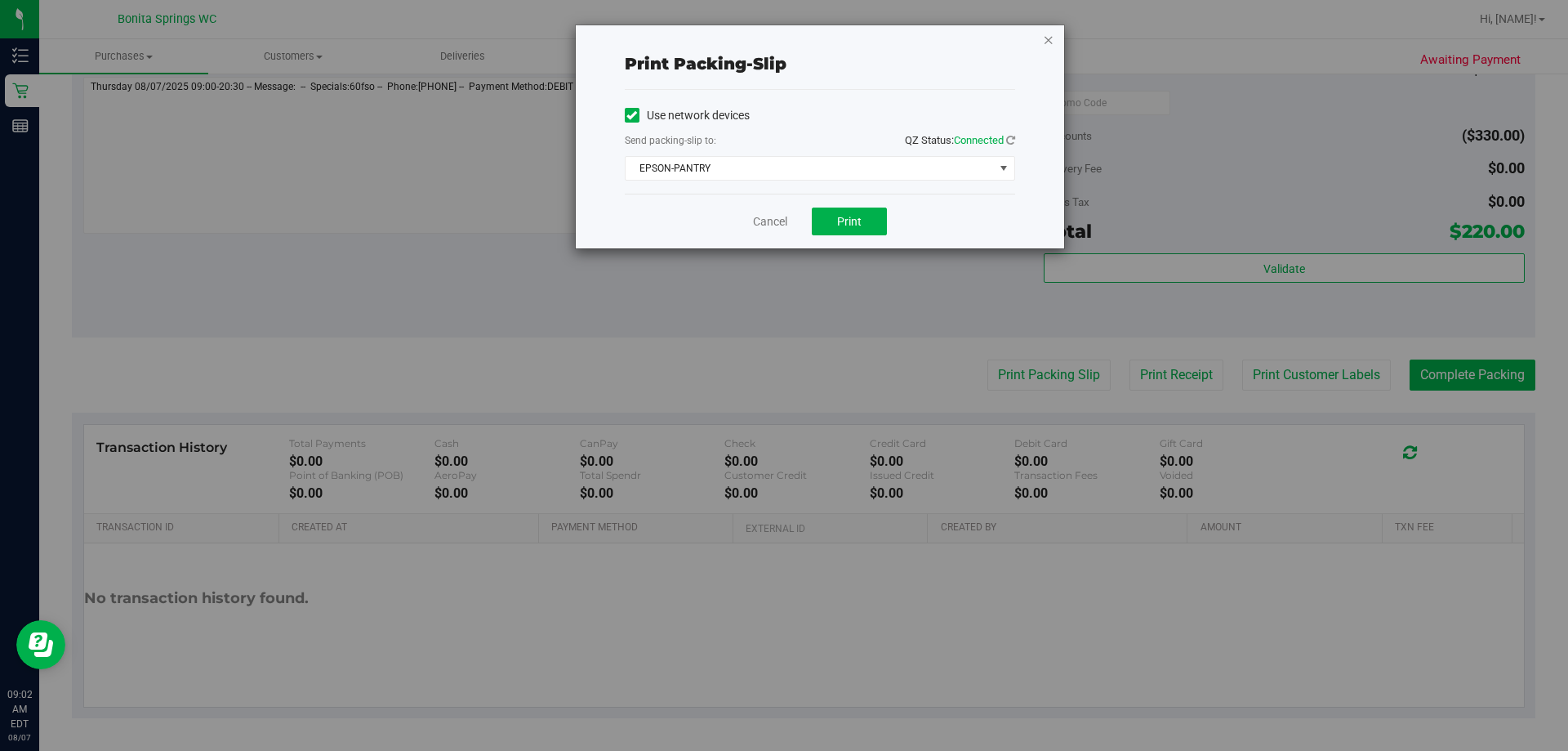 click at bounding box center [1049, 39] 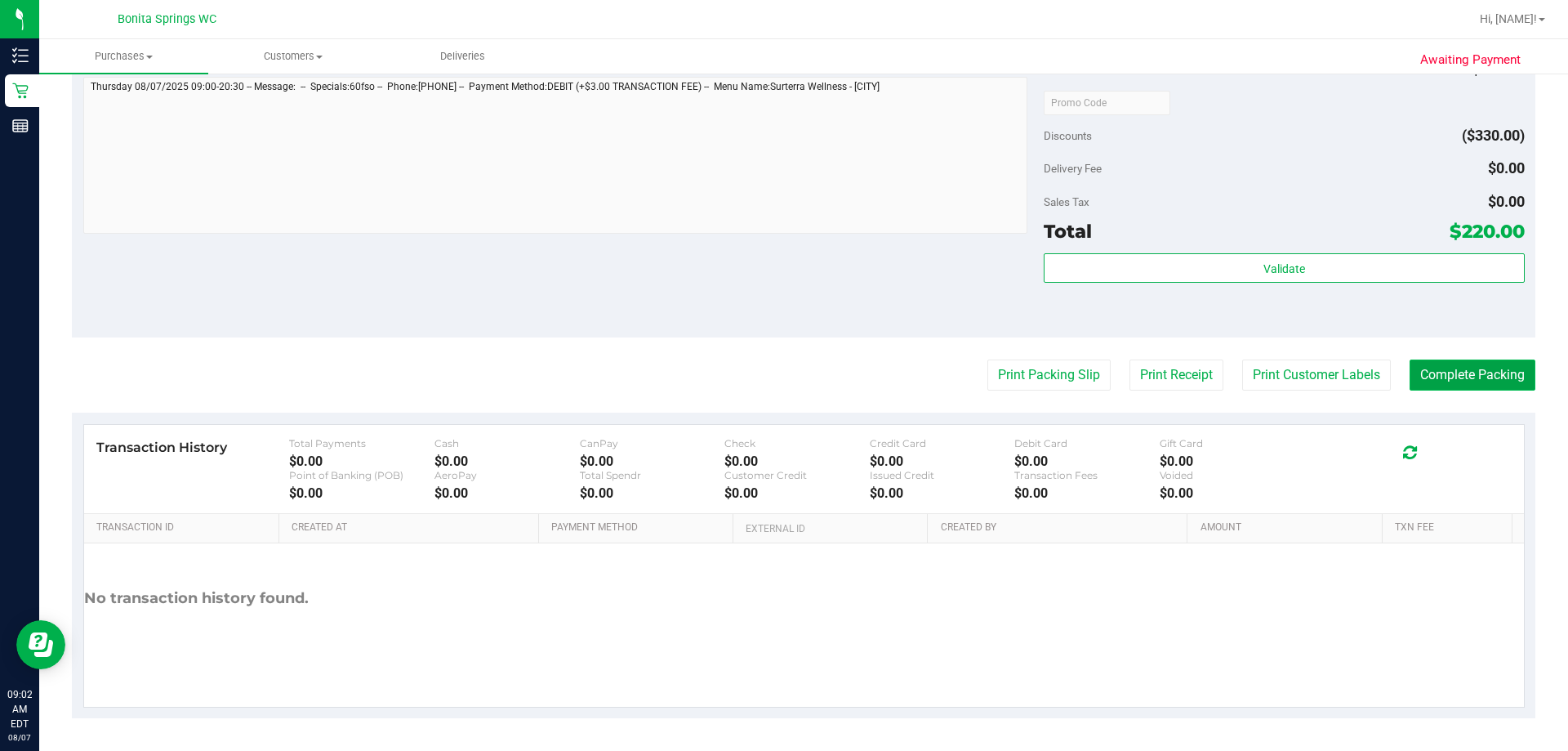 click on "Complete Packing" at bounding box center (1472, 375) 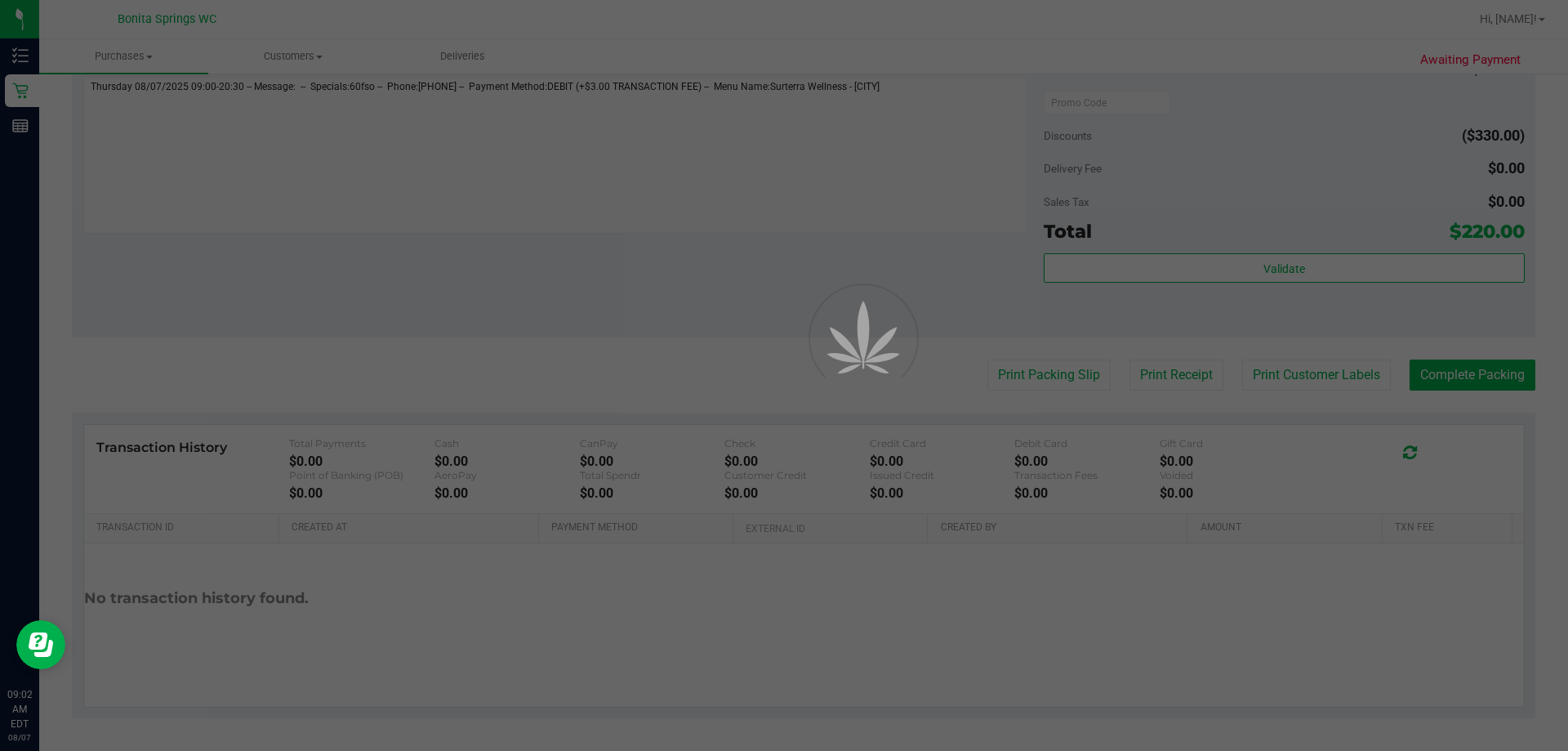 scroll, scrollTop: 0, scrollLeft: 0, axis: both 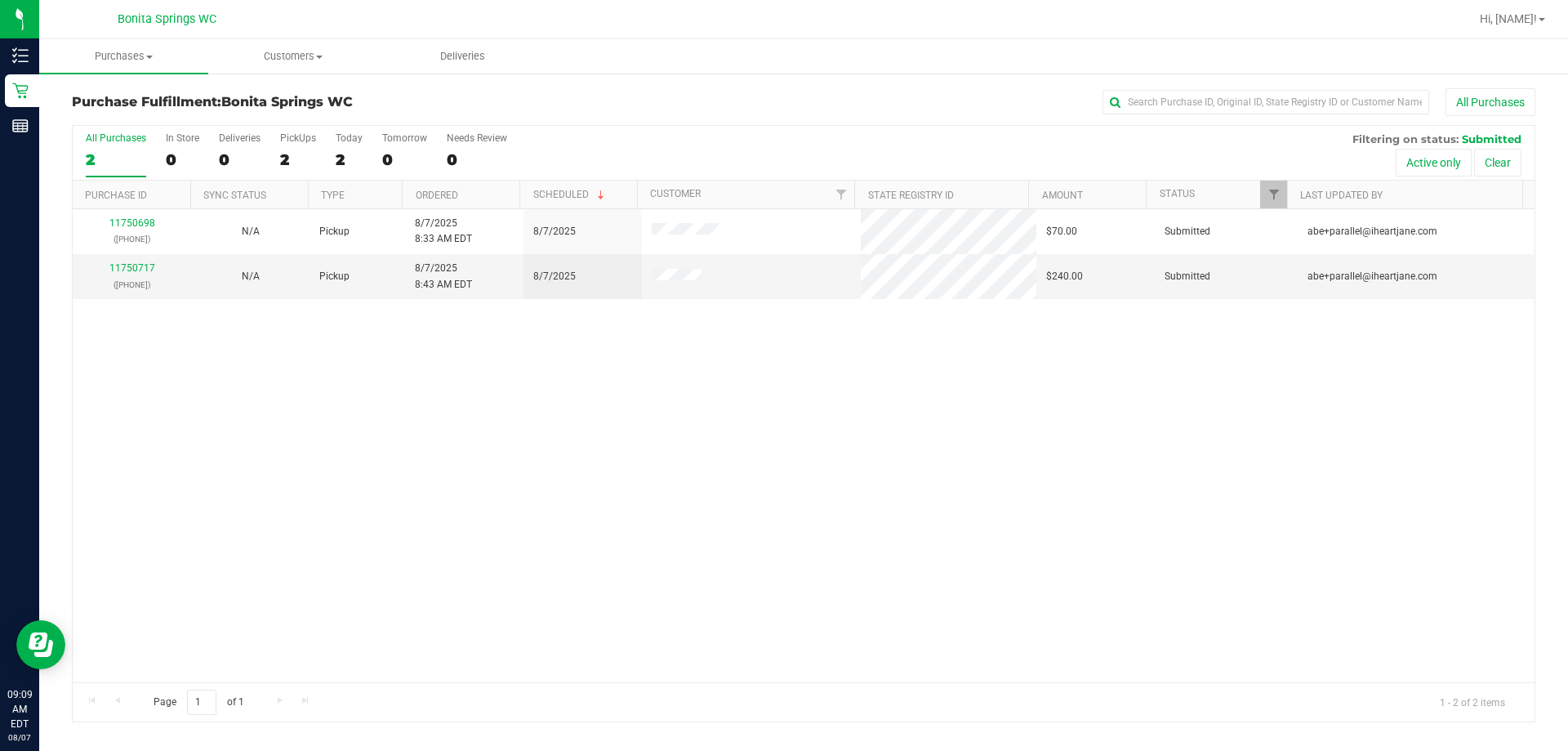 click on "11750698
([PHONE])
N/A
Pickup 8/7/2025 8:33 AM EDT 8/7/2025
$70.00
Submitted [EMAIL]
11750717
([PHONE])
N/A
Pickup 8/7/2025 8:43 AM EDT 8/7/2025
$240.00
Submitted [EMAIL]" at bounding box center [804, 445] 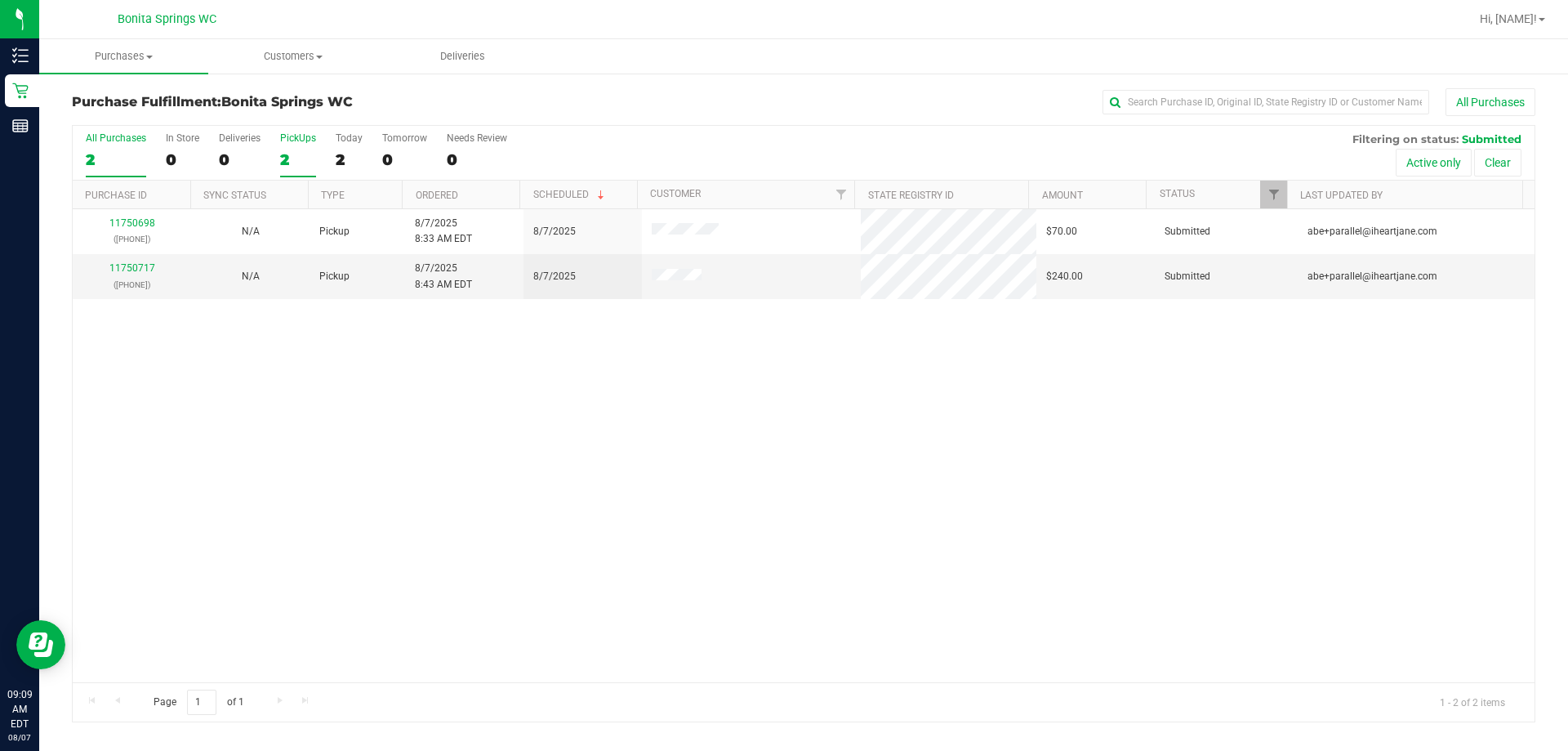 click on "PickUps" at bounding box center [298, 138] 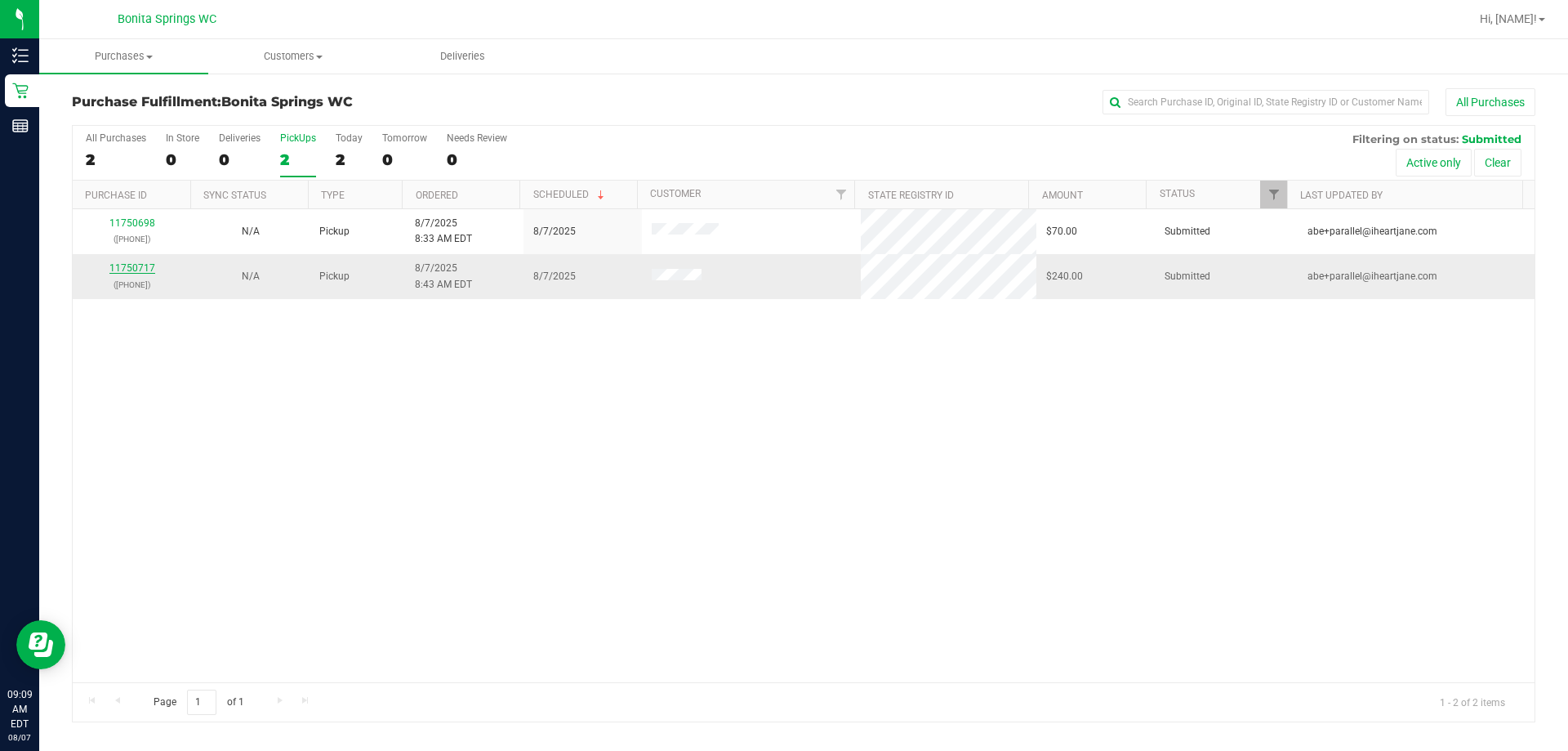 click on "11750717" at bounding box center (132, 268) 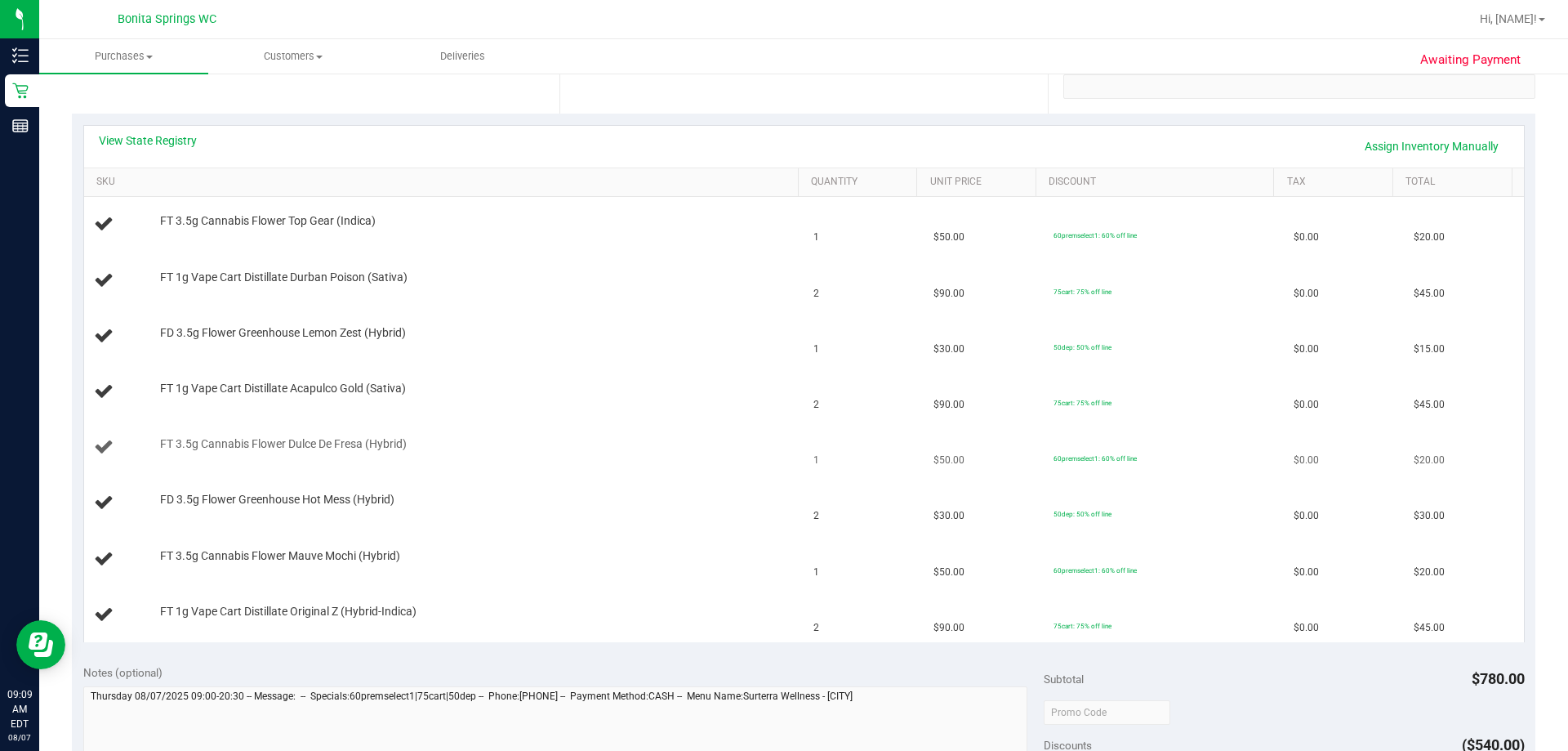 scroll, scrollTop: 245, scrollLeft: 0, axis: vertical 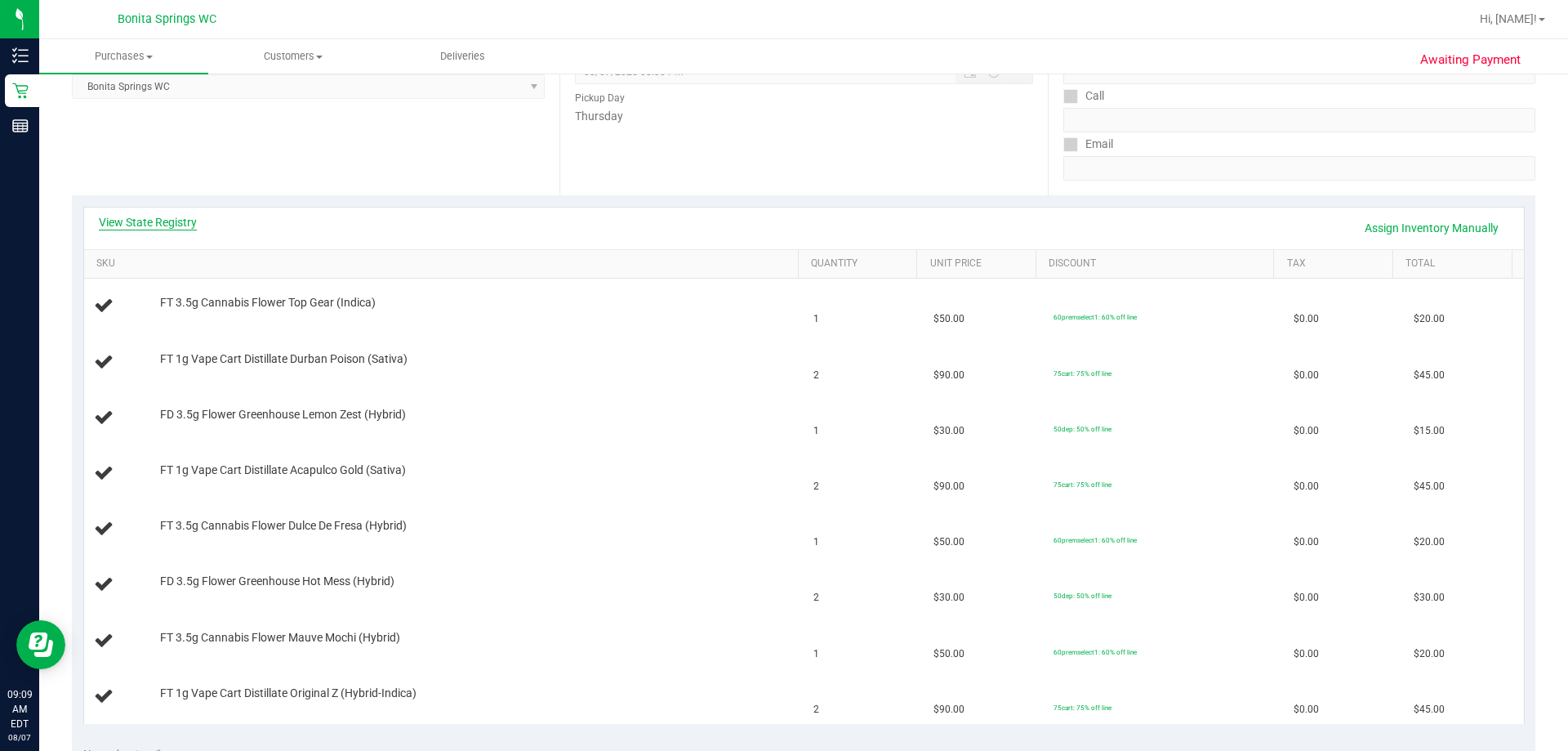 click on "View State Registry" at bounding box center [148, 222] 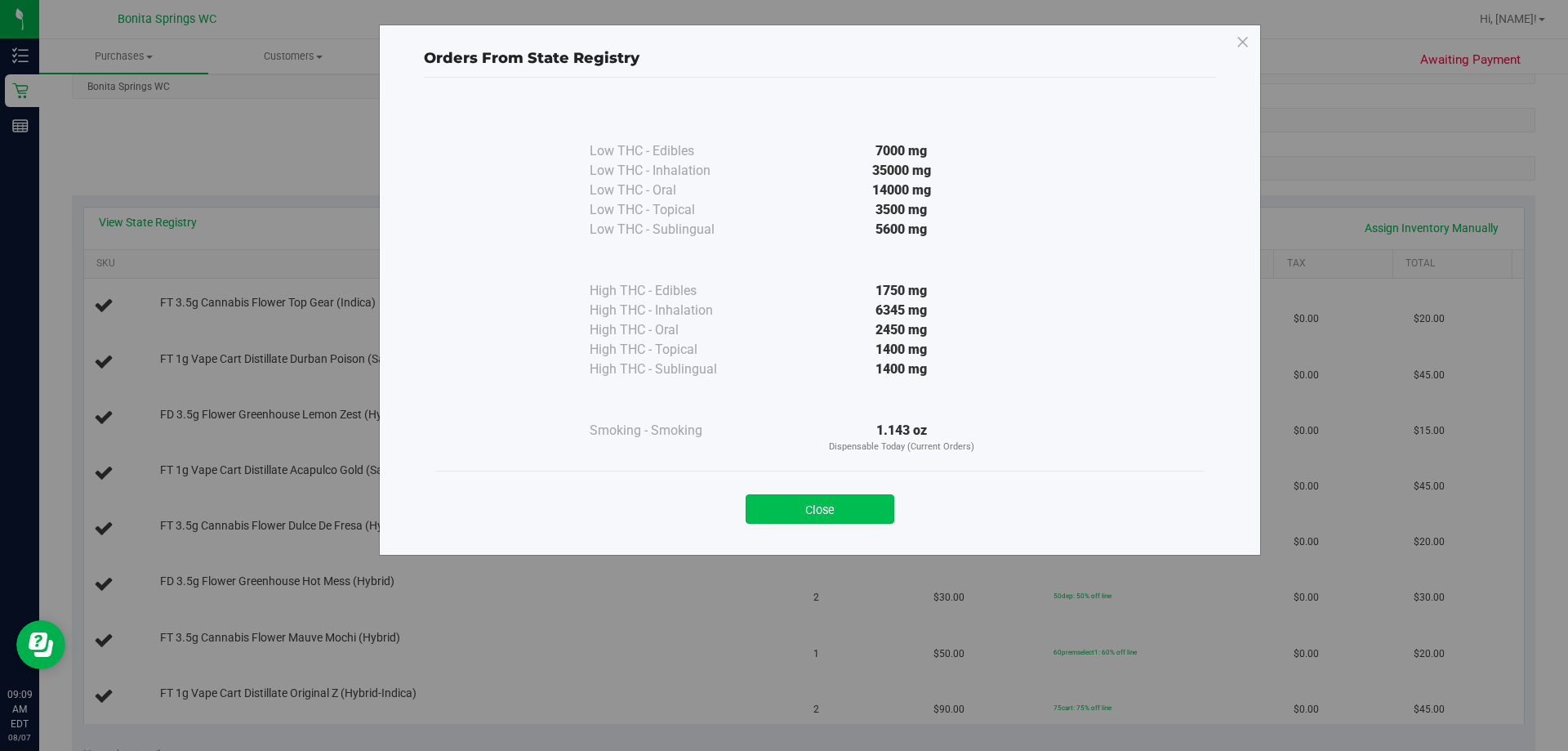 click on "Close" at bounding box center (820, 509) 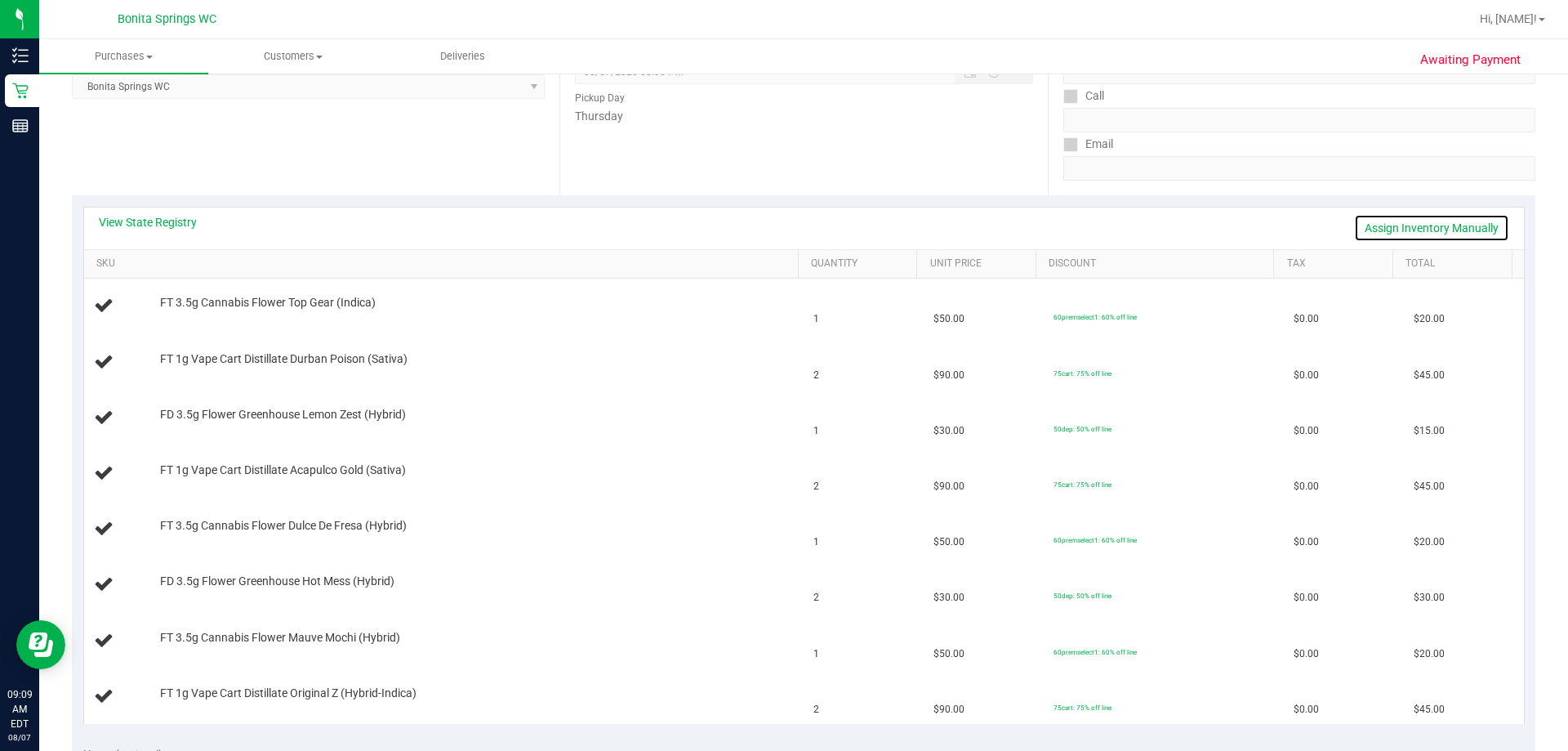 click on "Assign Inventory Manually" at bounding box center (1432, 228) 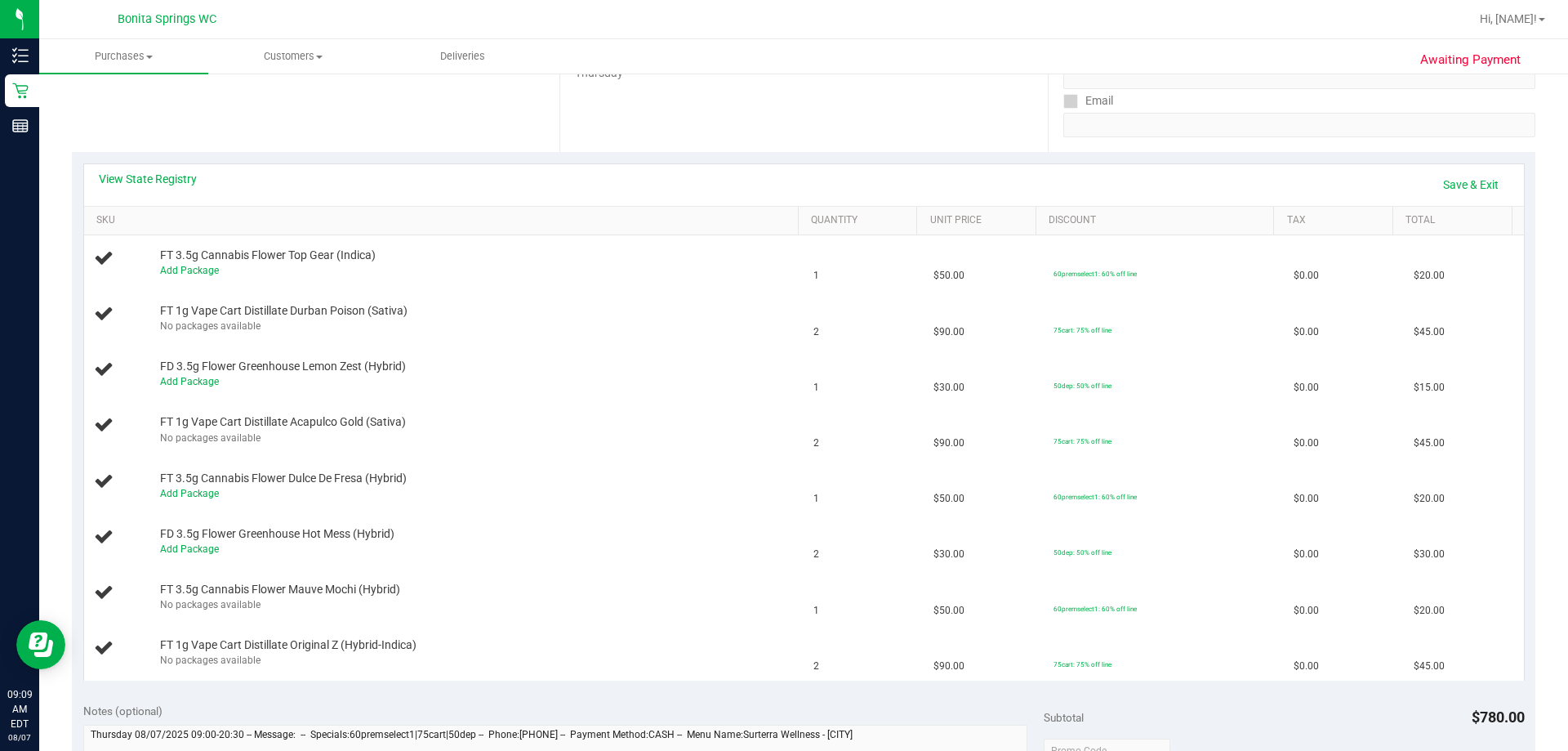 scroll, scrollTop: 327, scrollLeft: 0, axis: vertical 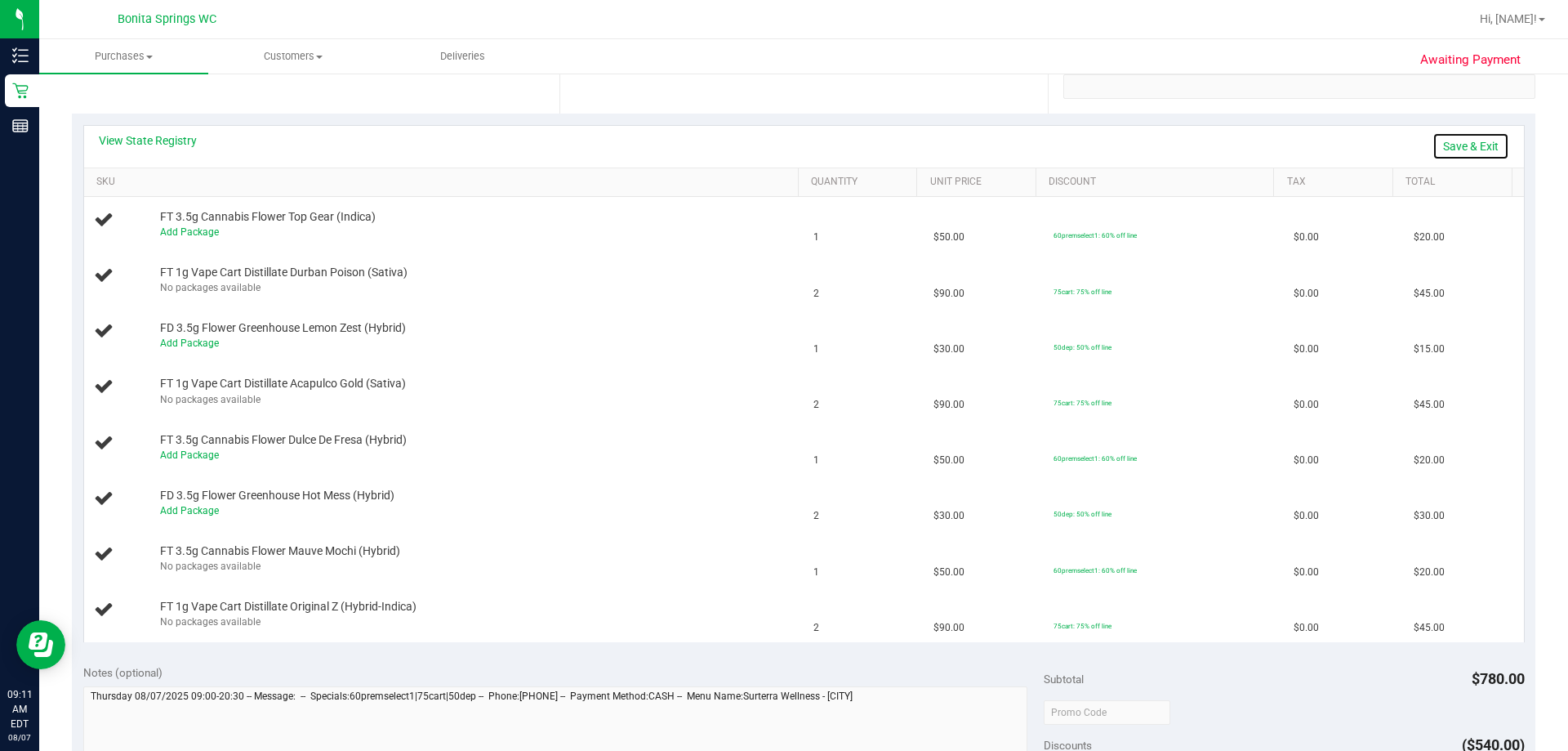 click on "Save & Exit" at bounding box center [1471, 146] 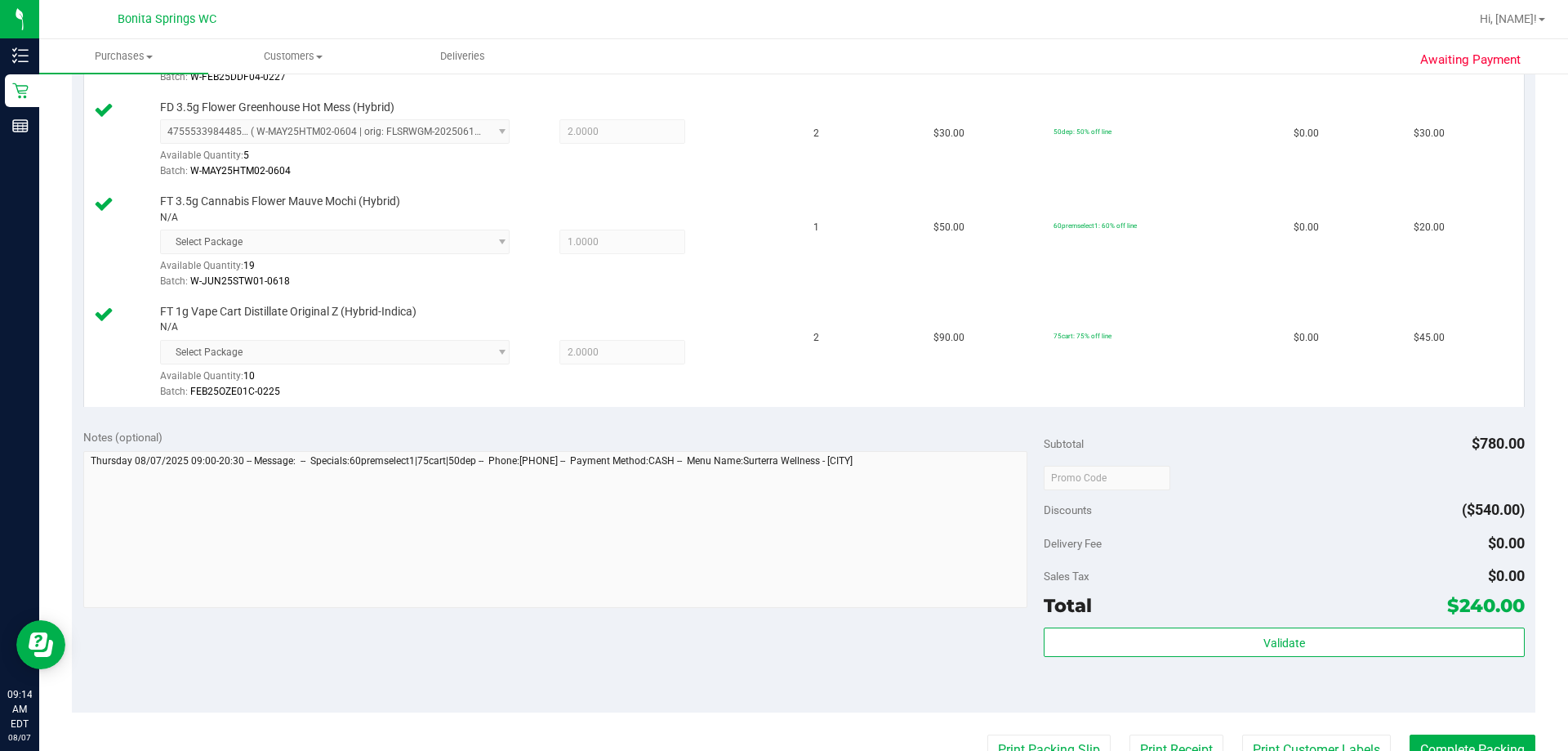 scroll, scrollTop: 1062, scrollLeft: 0, axis: vertical 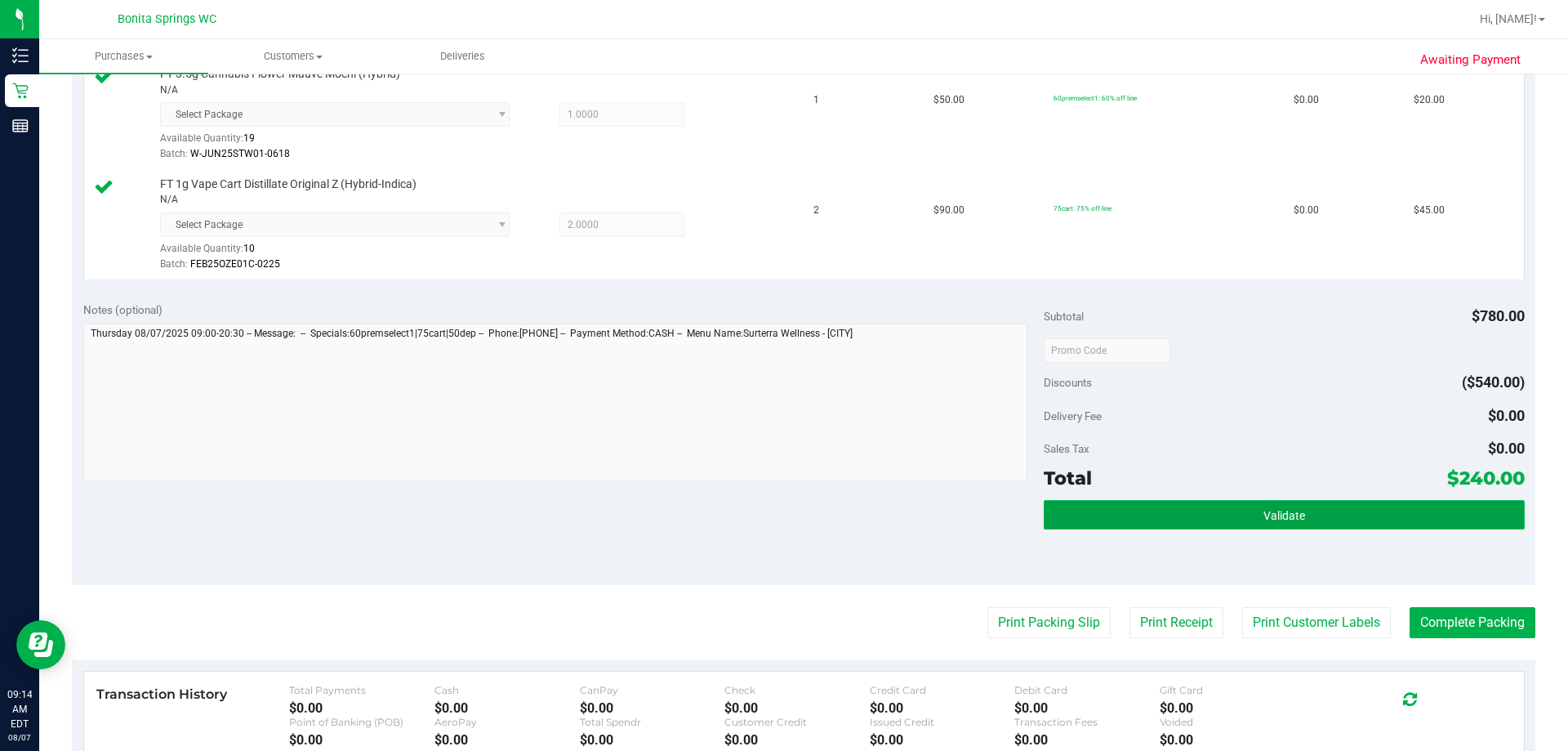 click on "Validate" at bounding box center [1284, 515] 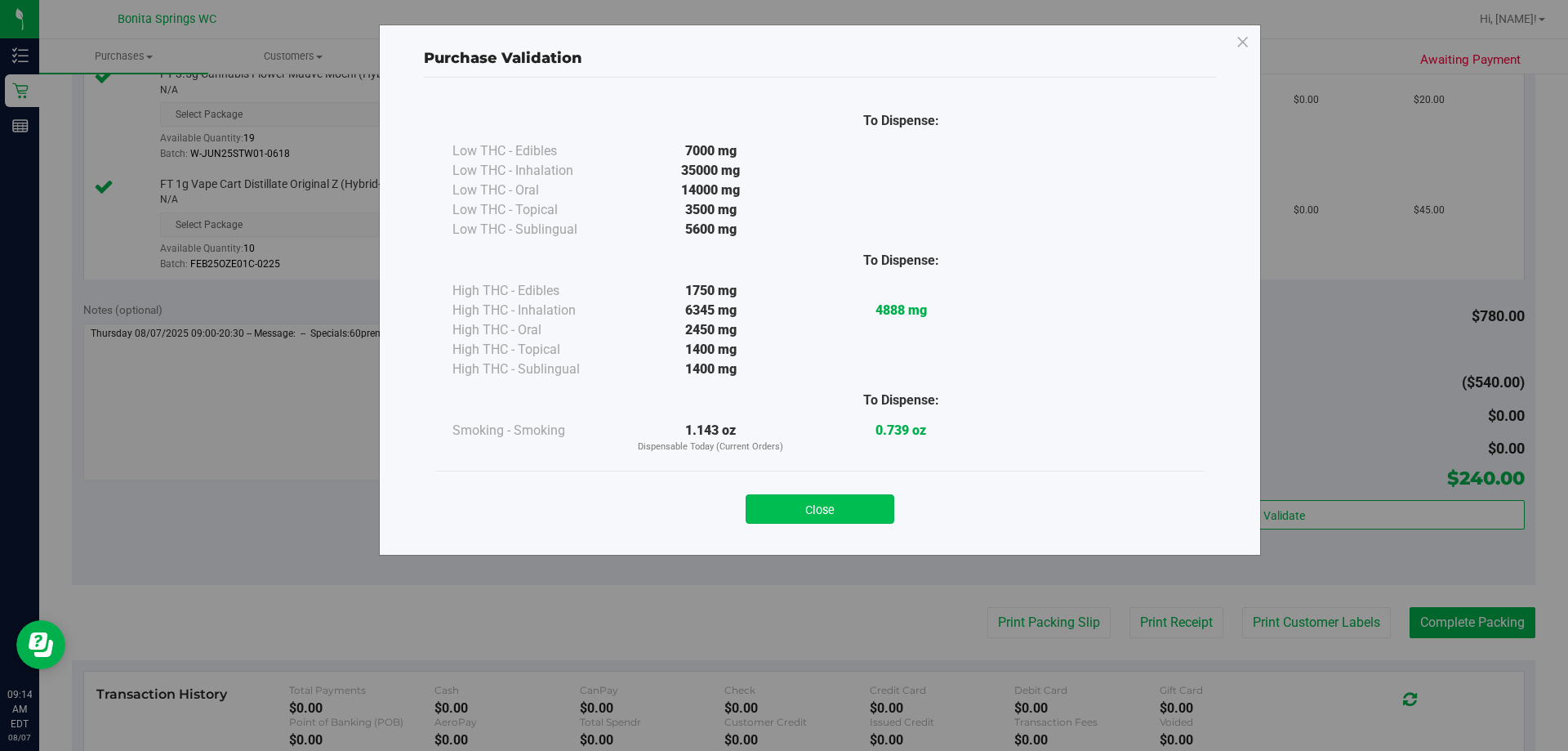 click on "Close" at bounding box center (820, 509) 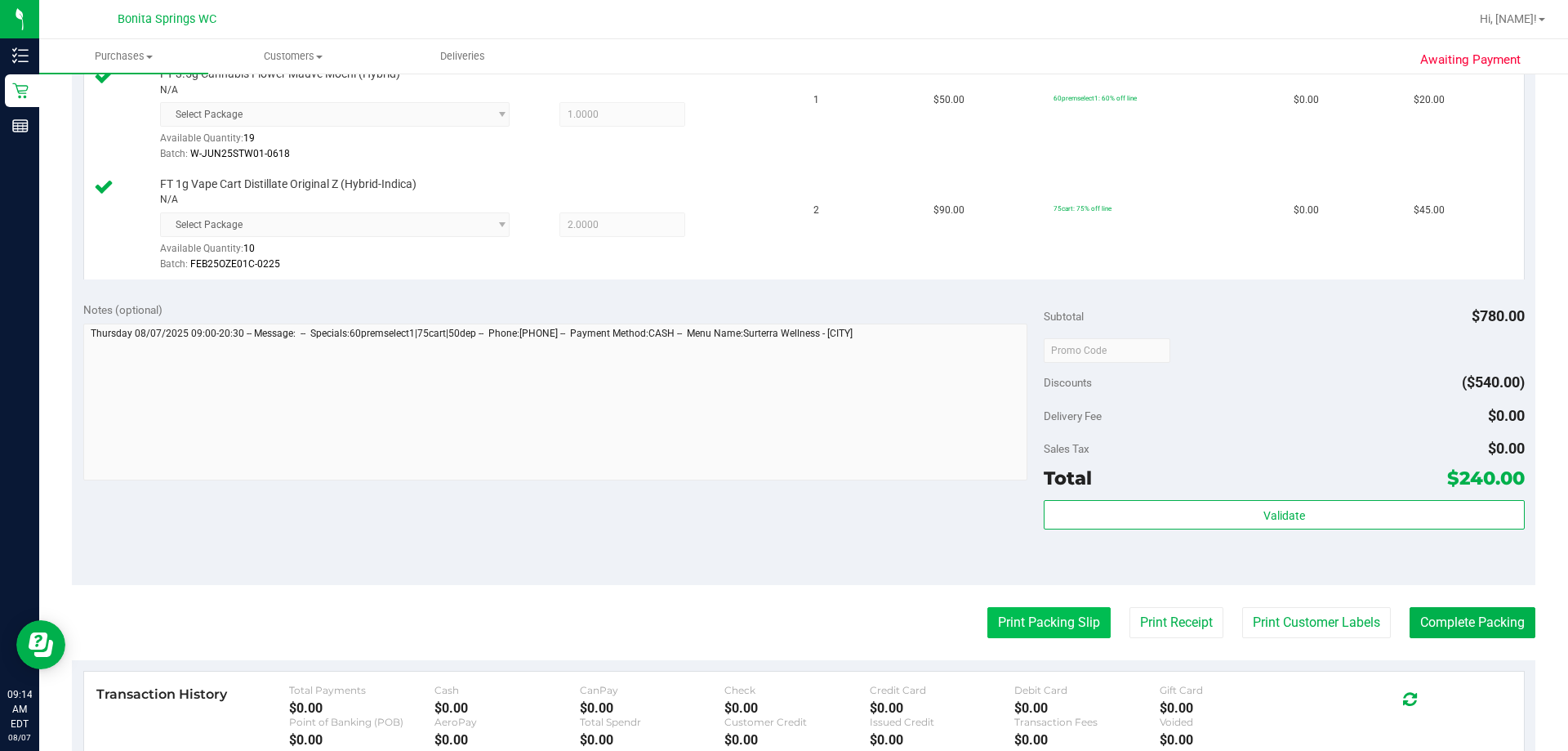 click on "Print Packing Slip" at bounding box center [1049, 623] 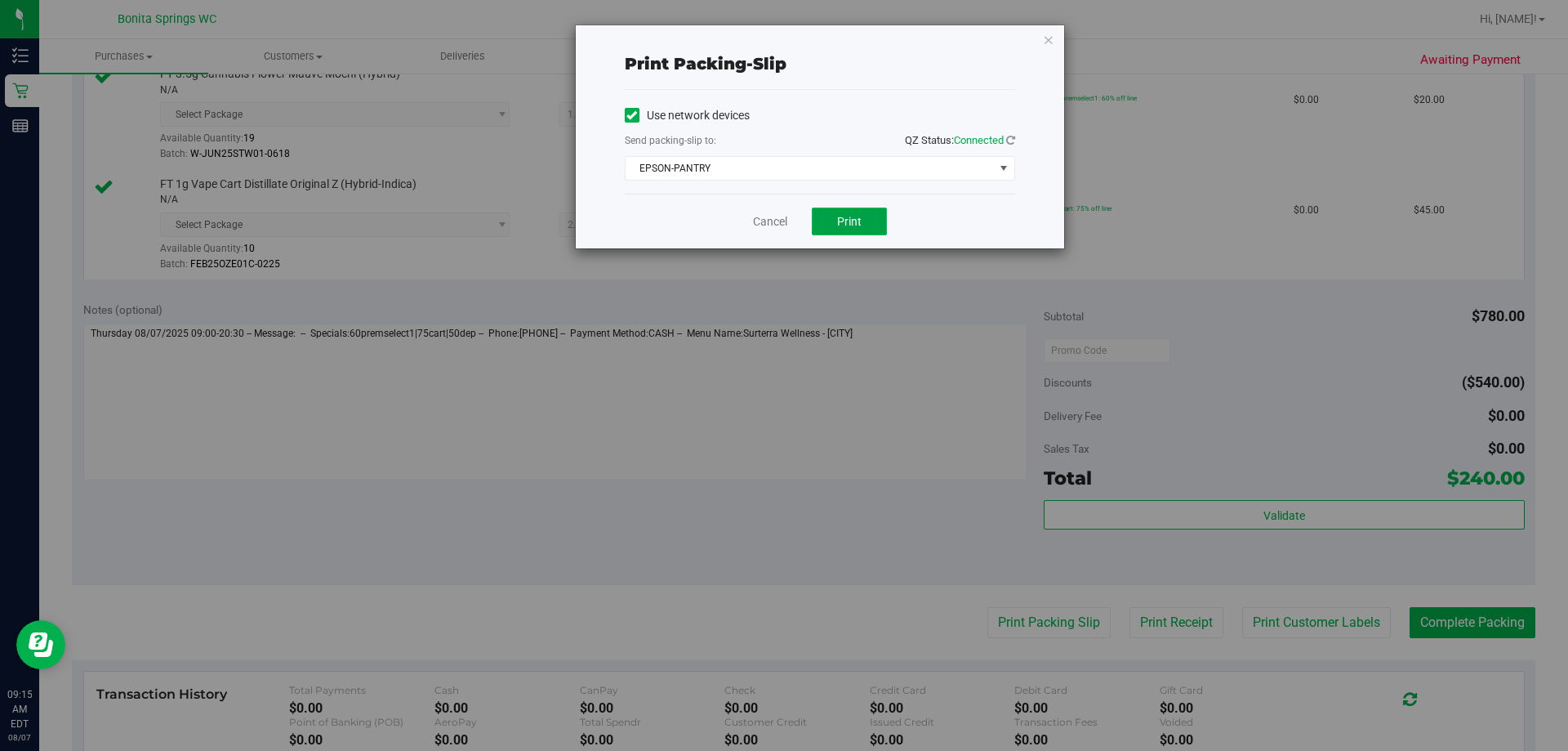 click on "Print" at bounding box center [849, 221] 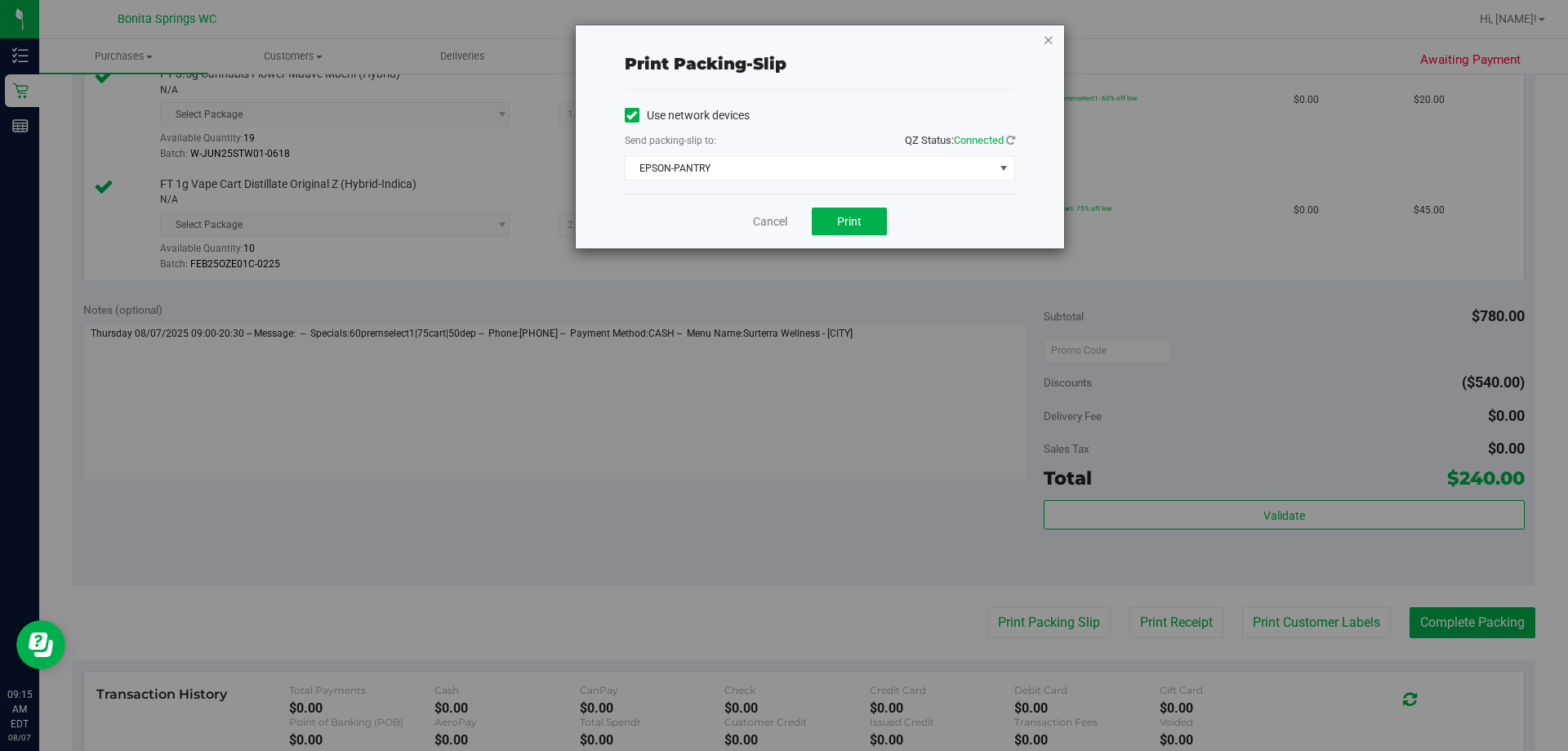 click at bounding box center (1049, 39) 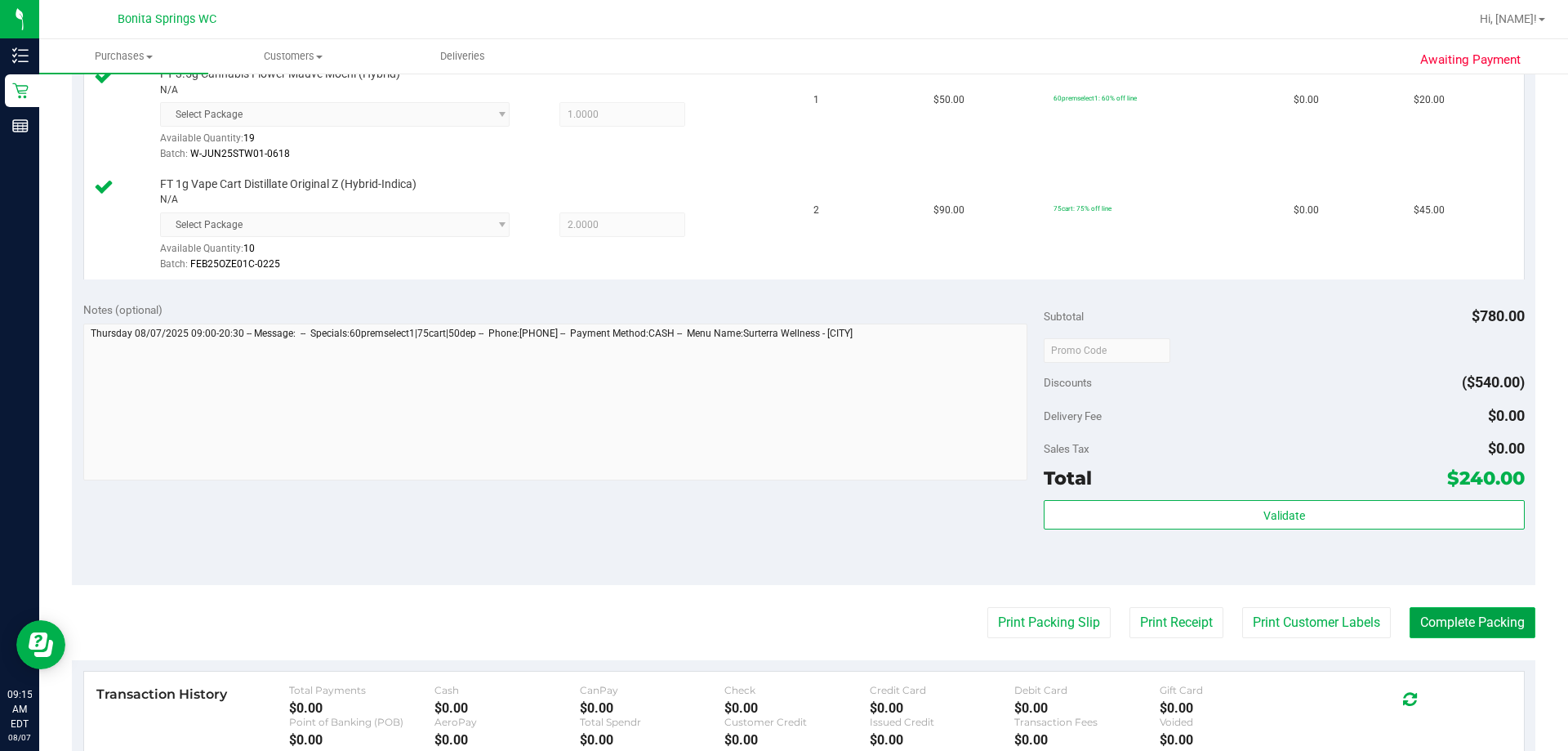 click on "Complete Packing" at bounding box center (1472, 623) 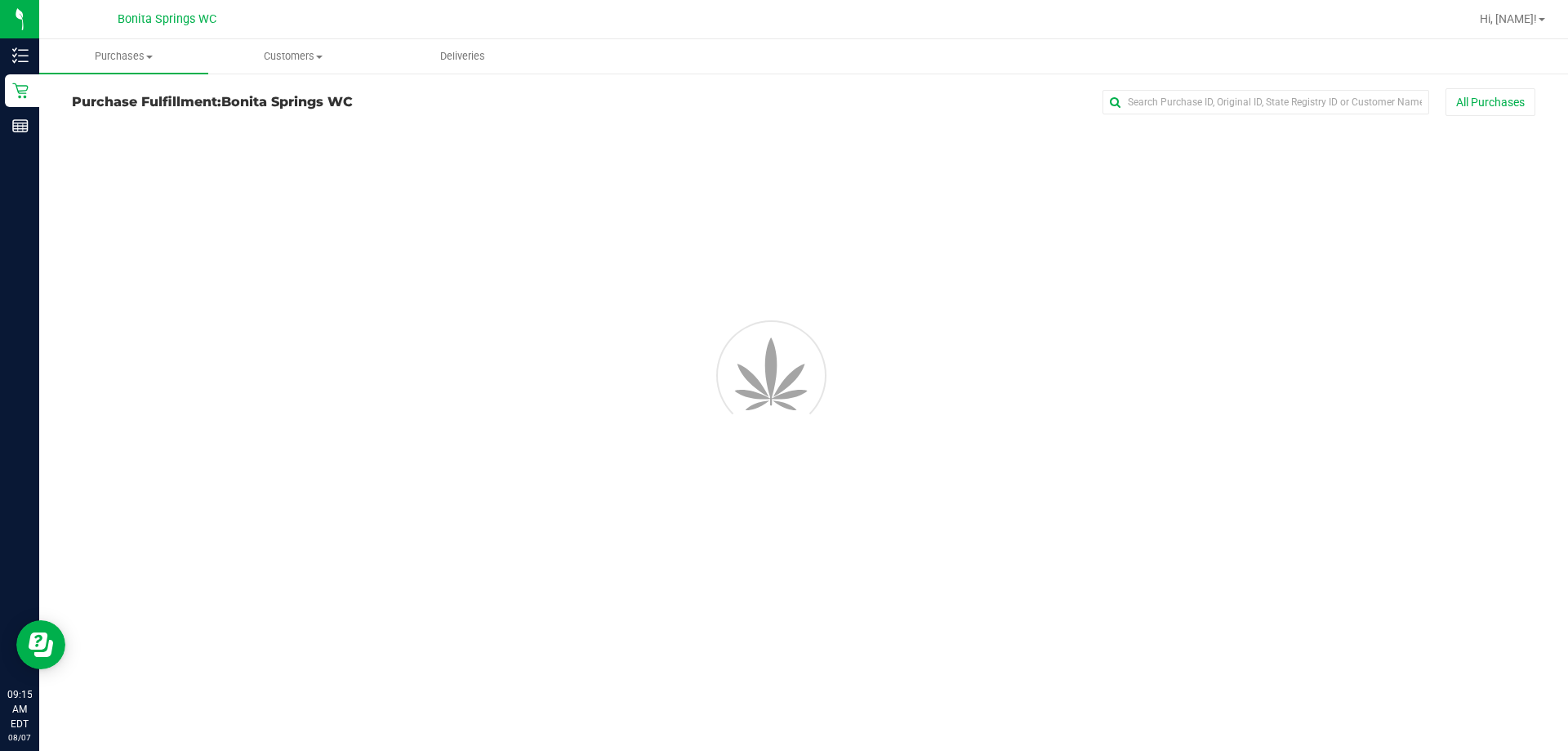 scroll, scrollTop: 0, scrollLeft: 0, axis: both 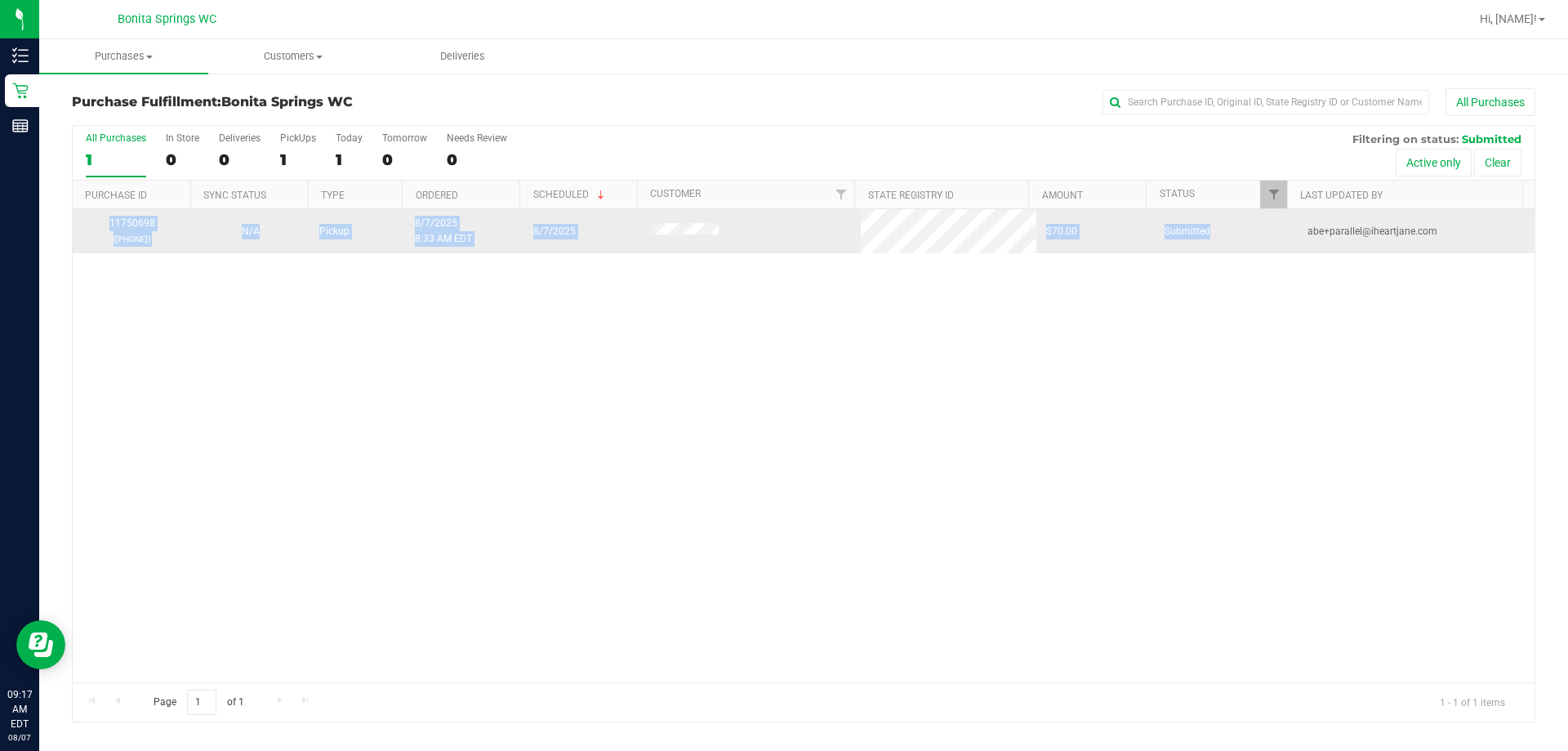 click on "11750698
([PHONE])
N/A
Pickup 8/7/2025 8:33 AM EDT 8/7/2025
$70.00
Submitted [EMAIL]" at bounding box center (804, 445) 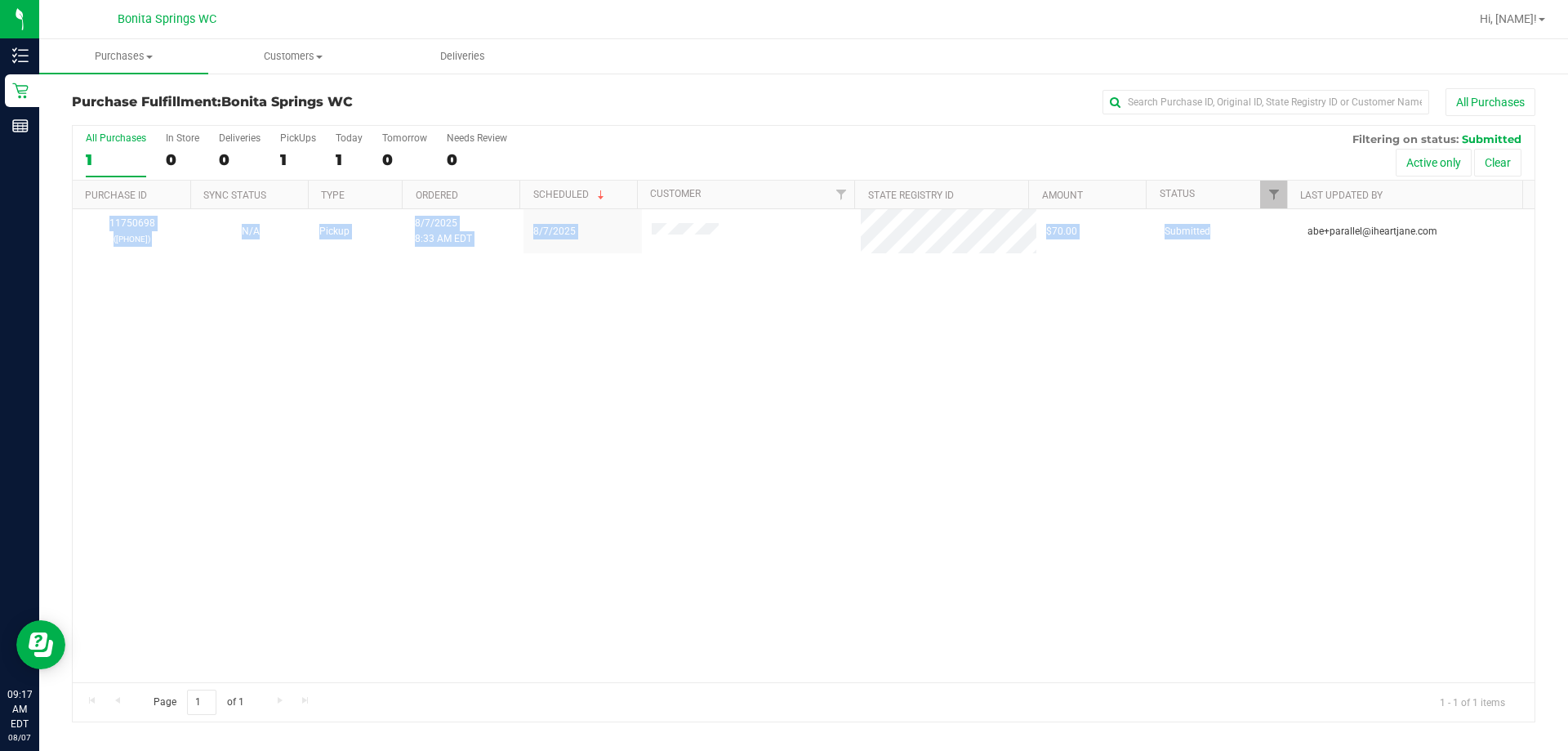 click on "11750698
([PHONE])
N/A
Pickup 8/7/2025 8:33 AM EDT 8/7/2025
$70.00
Submitted [EMAIL]" at bounding box center (804, 445) 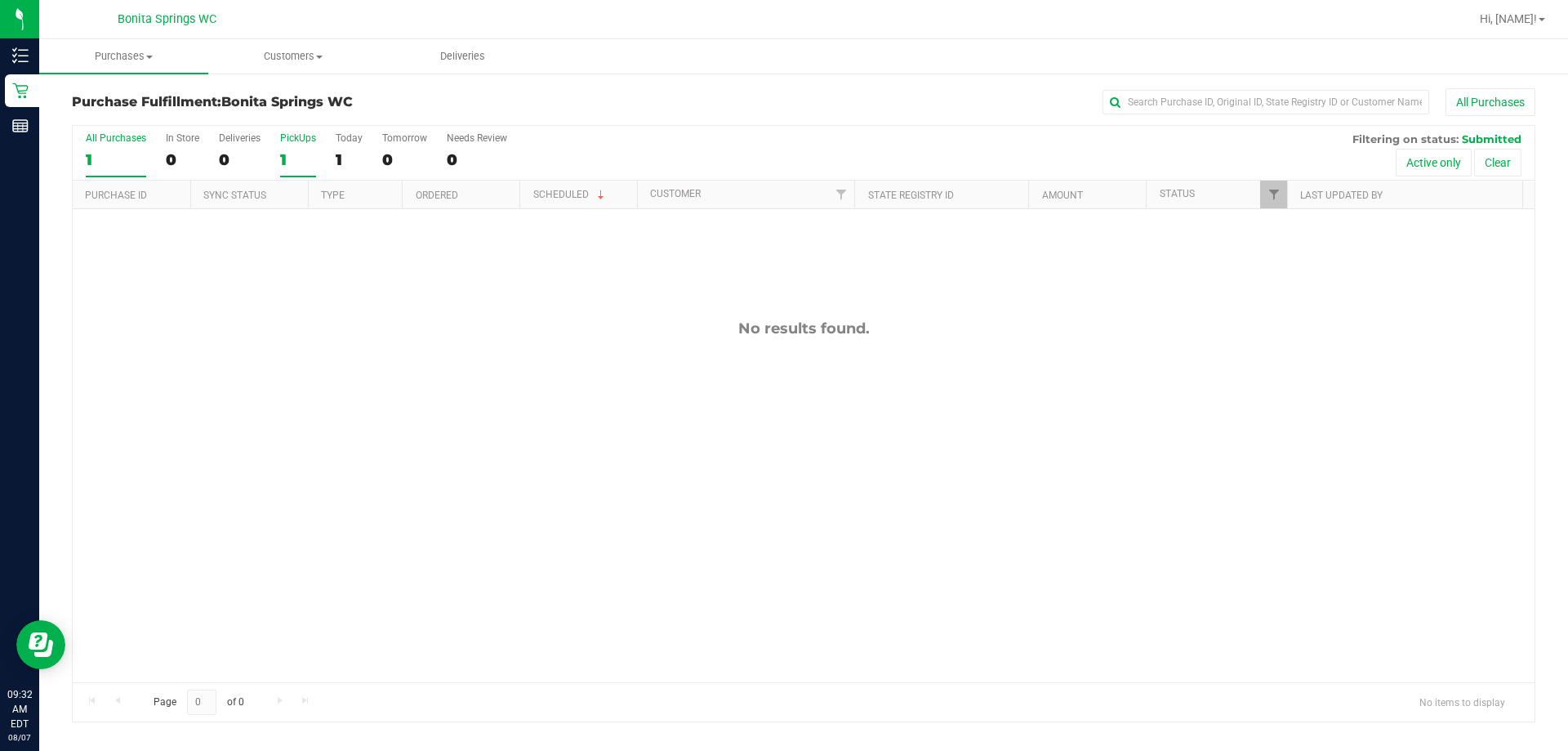 click on "PickUps" at bounding box center (298, 138) 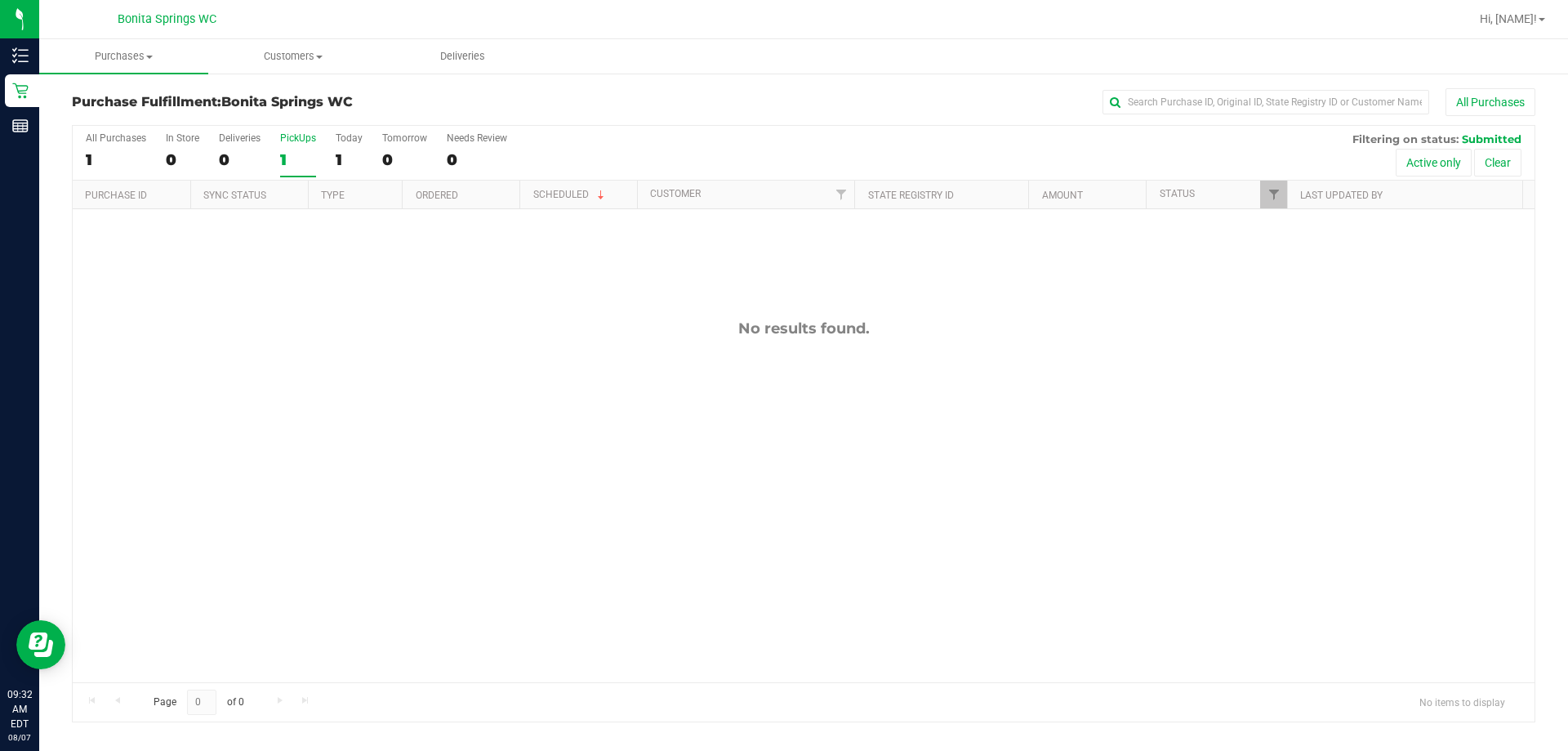click on "No results found." at bounding box center (804, 501) 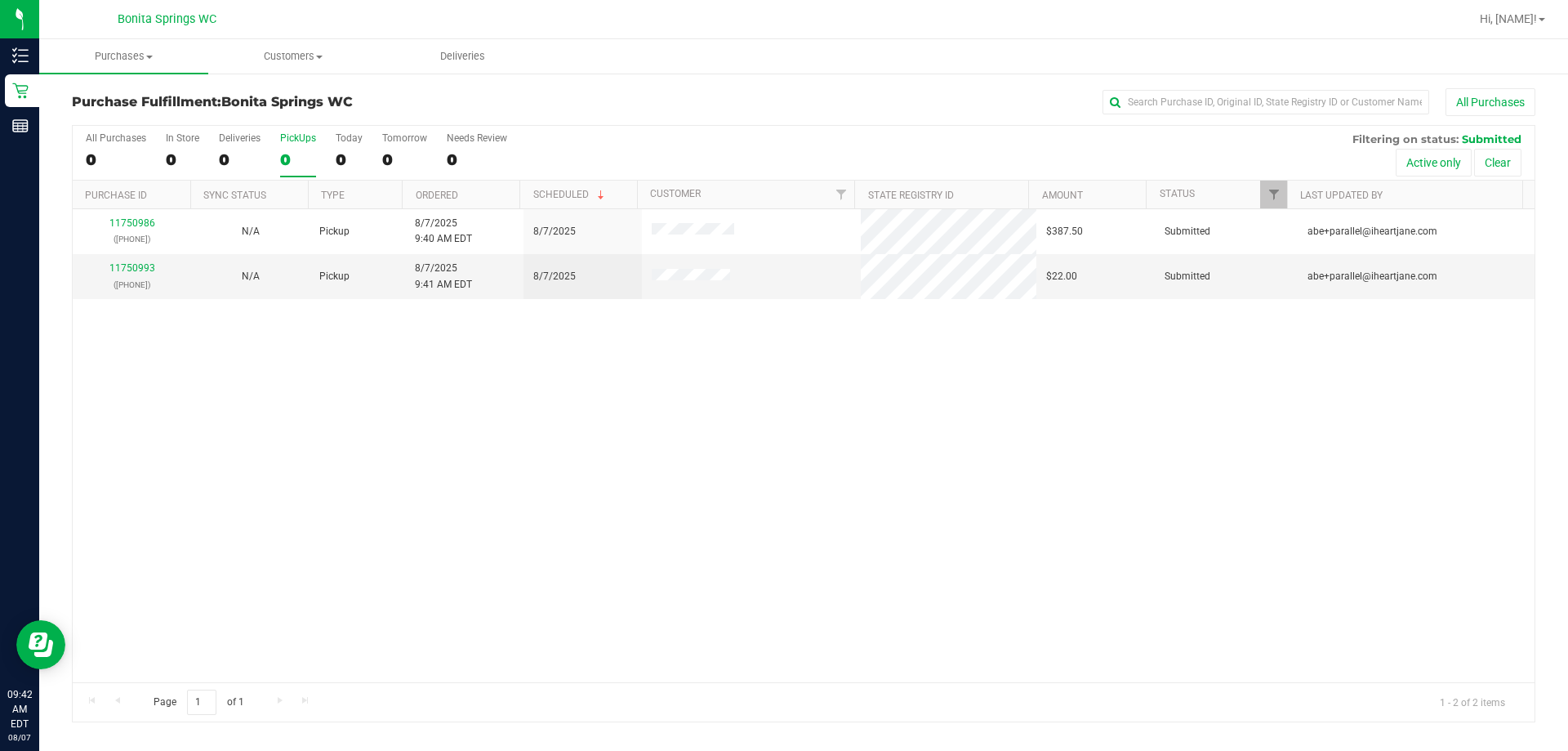 click on "11750986
([PHONE])
N/A
Pickup 8/7/2025 9:40 AM EDT 8/7/2025
$387.50
Submitted [EMAIL]
11750993
([PHONE])
N/A
Pickup 8/7/2025 9:41 AM EDT 8/7/2025
$22.00
Submitted [EMAIL]" at bounding box center [804, 445] 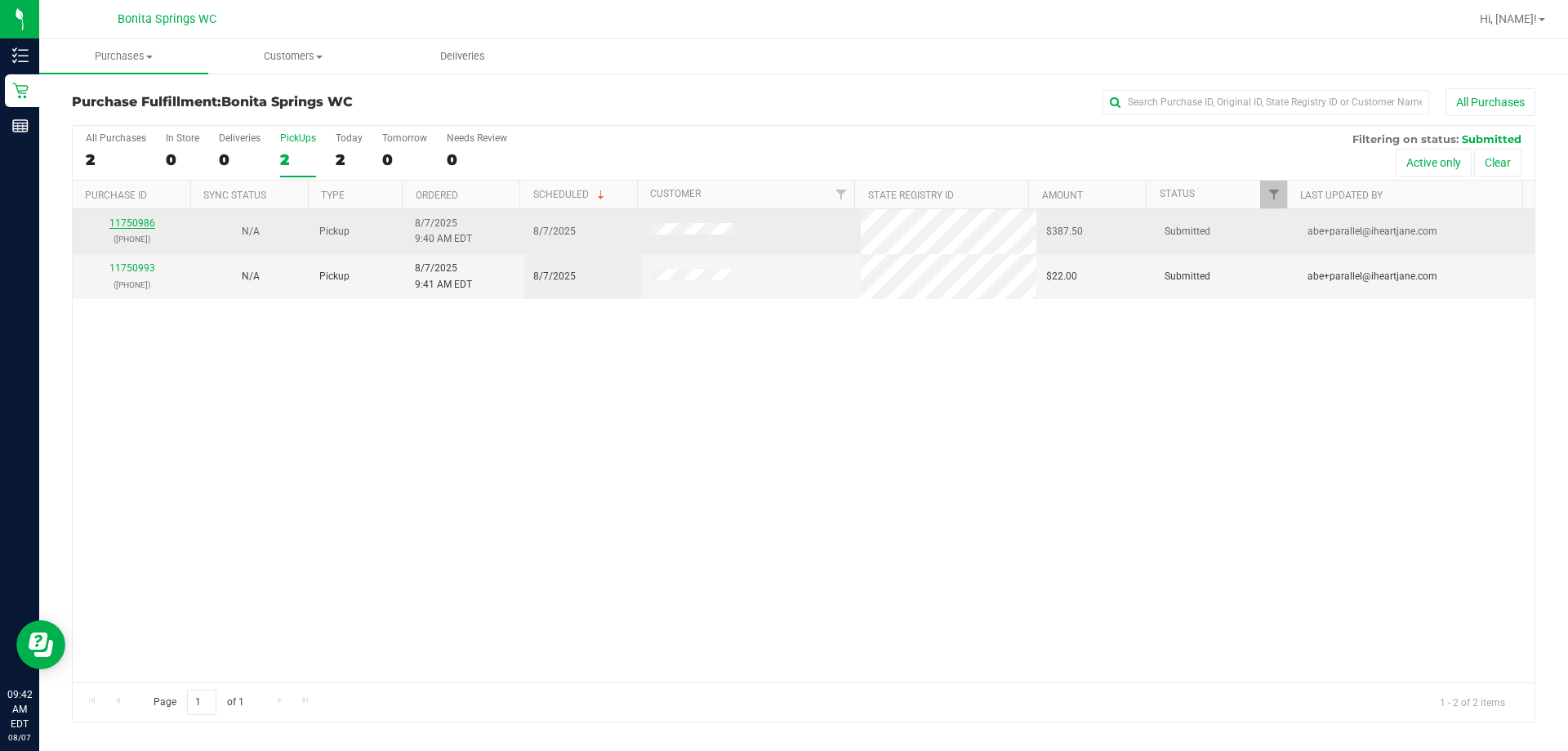 click on "11750986" at bounding box center [132, 223] 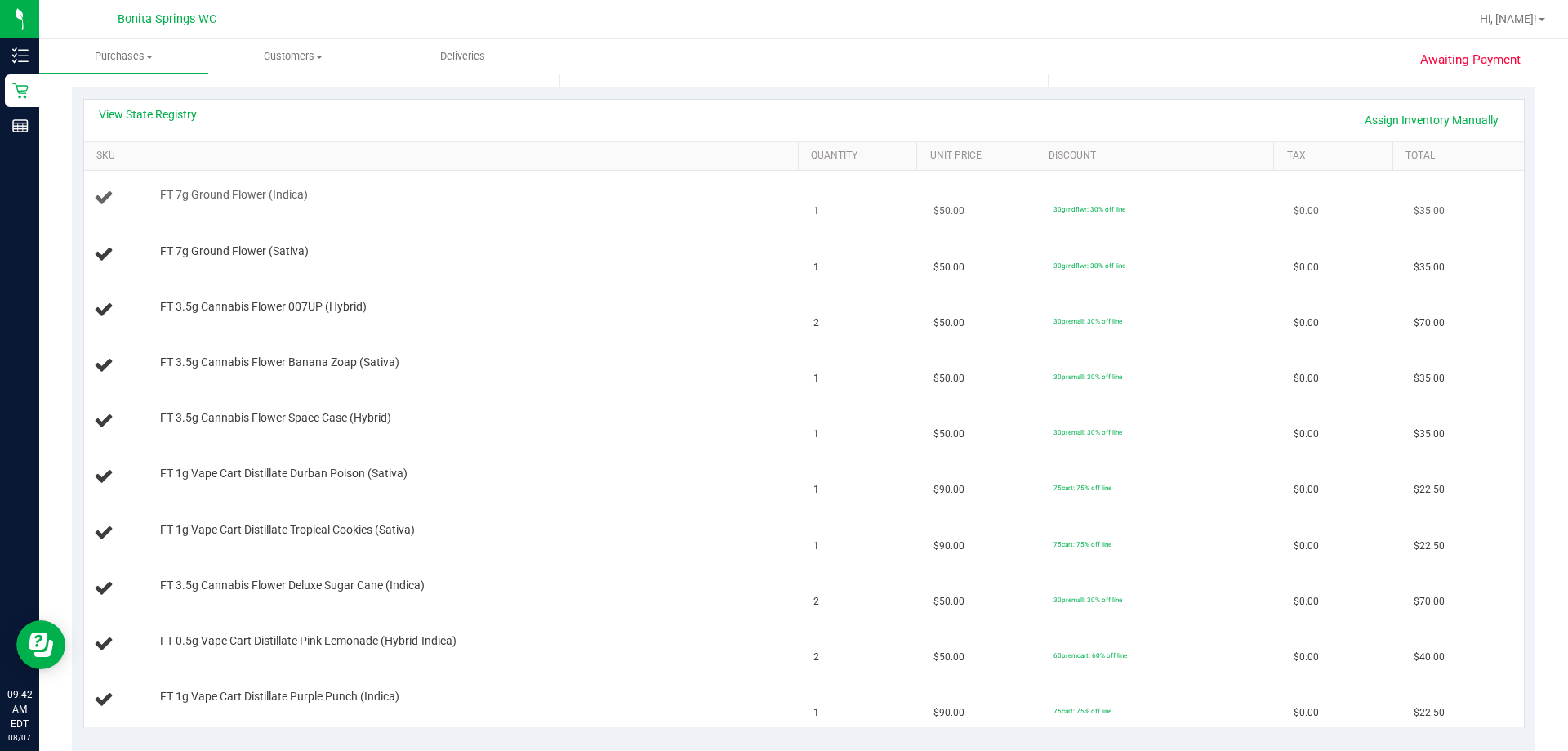 scroll, scrollTop: 327, scrollLeft: 0, axis: vertical 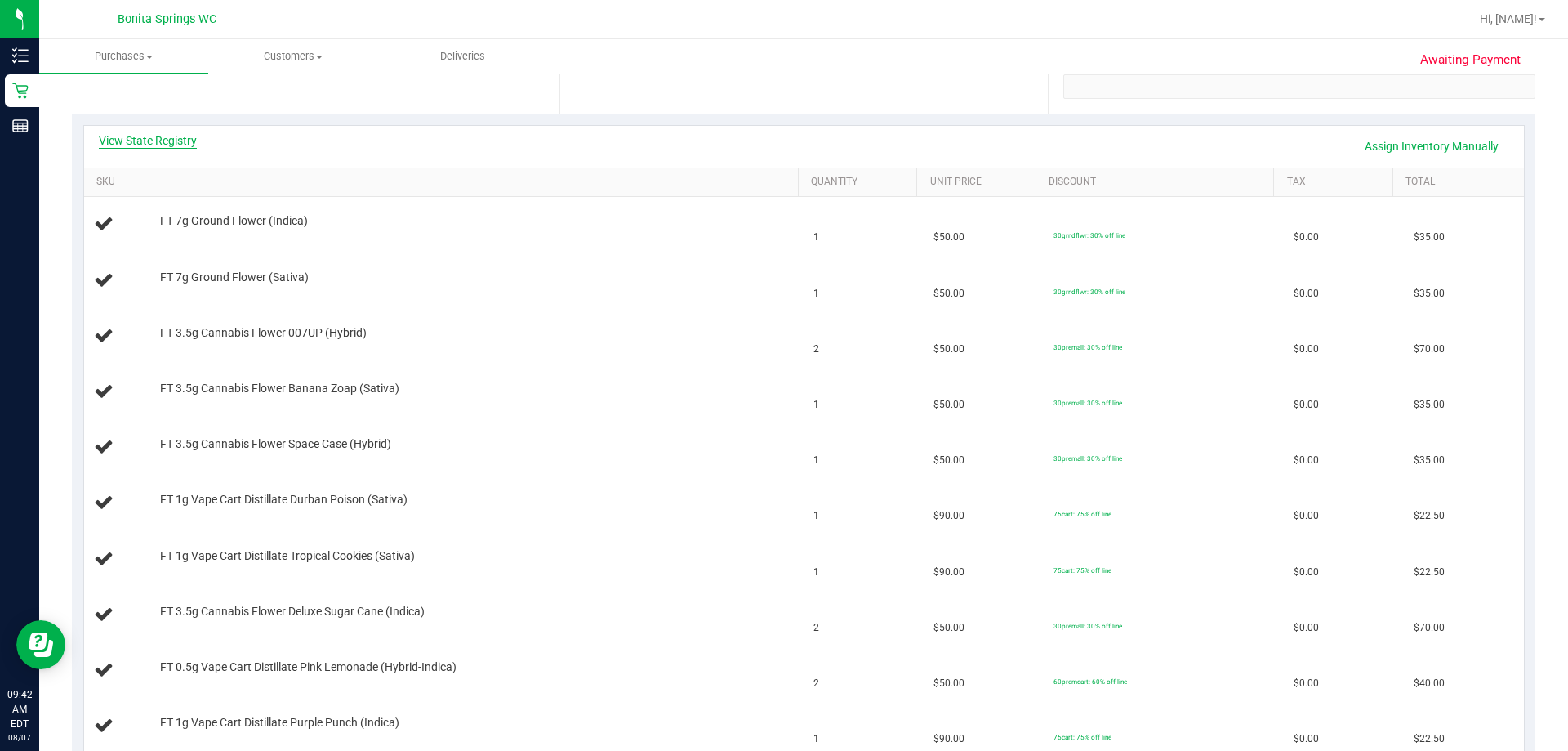 click on "View State Registry" at bounding box center [148, 141] 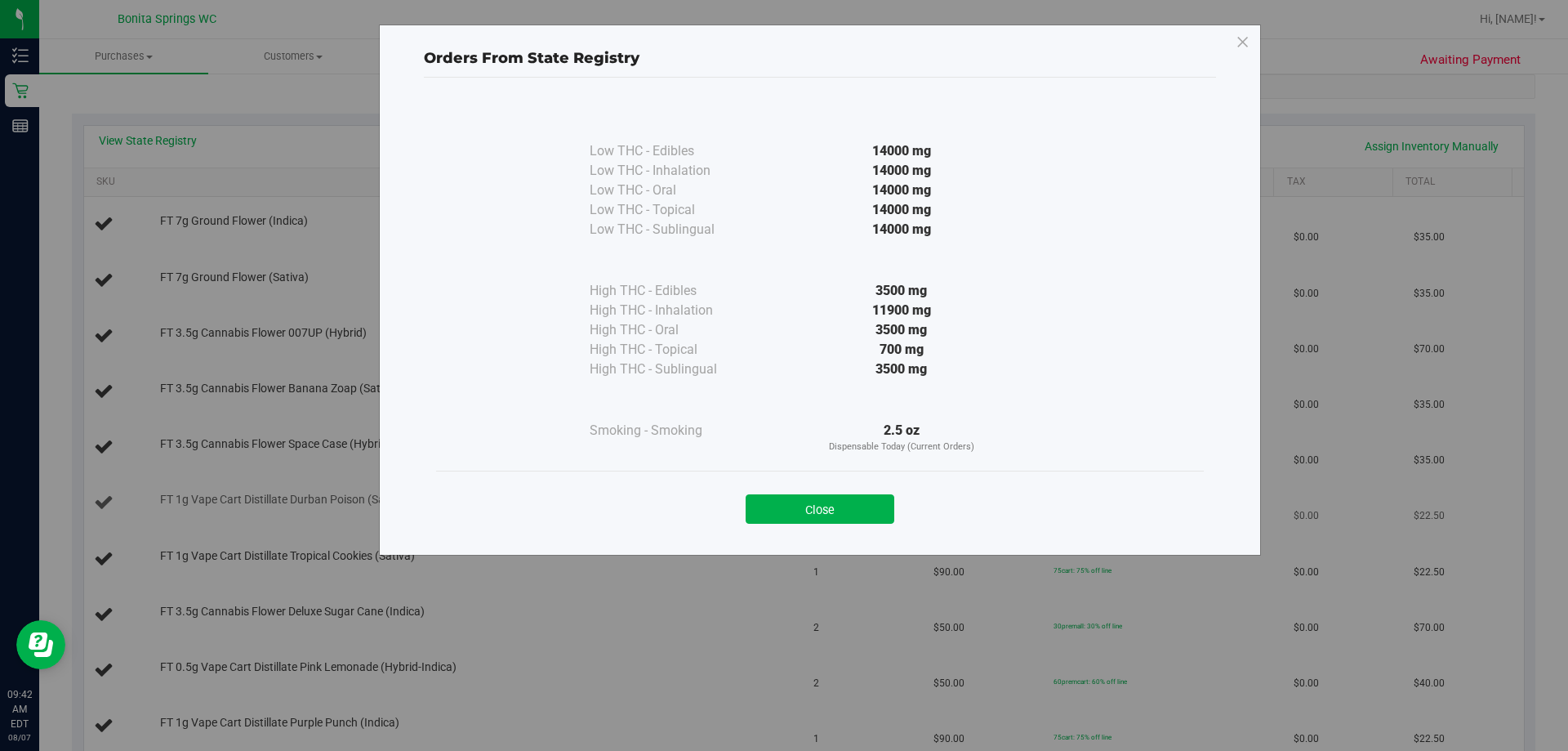 click on "Close" at bounding box center (820, 509) 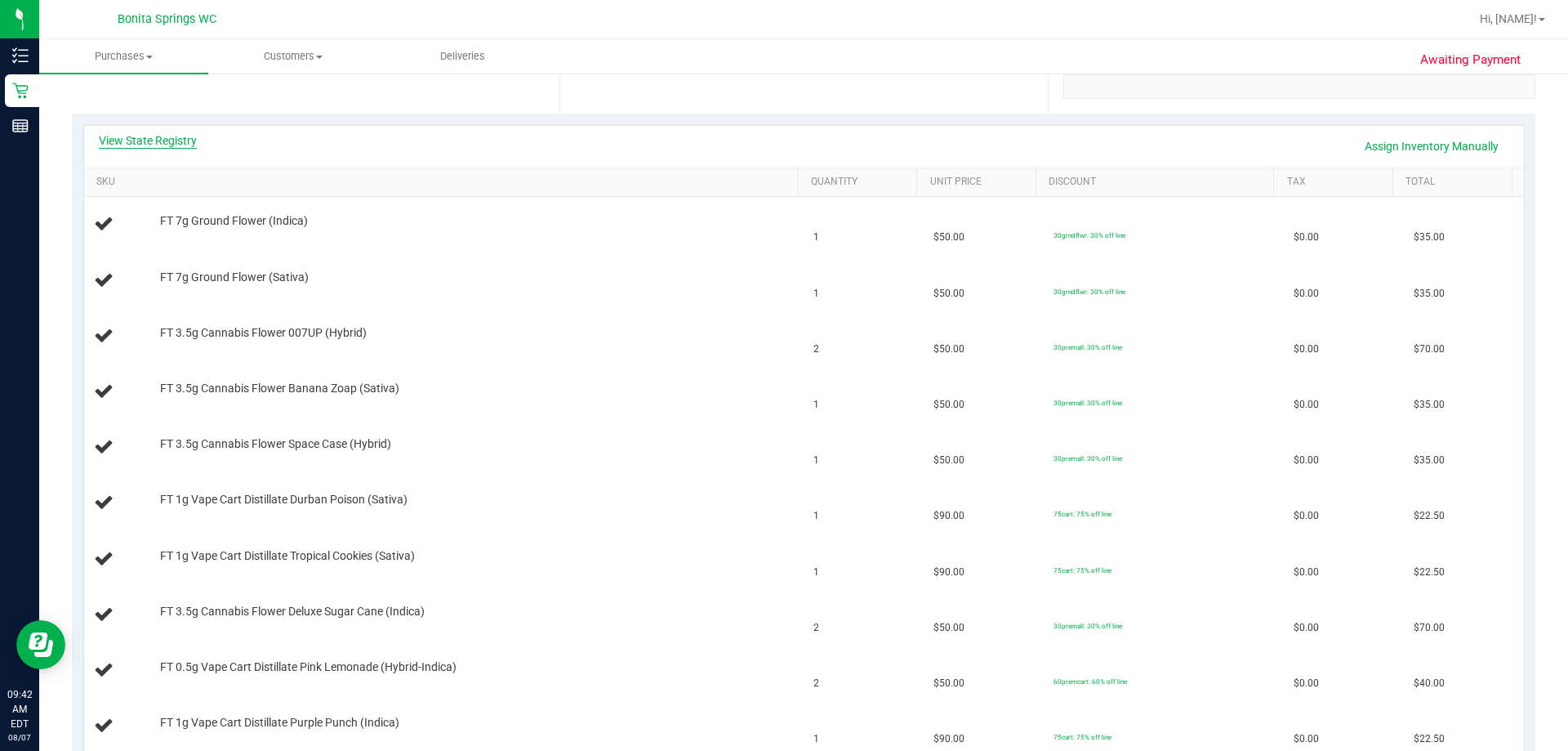 click on "View State Registry" at bounding box center [148, 141] 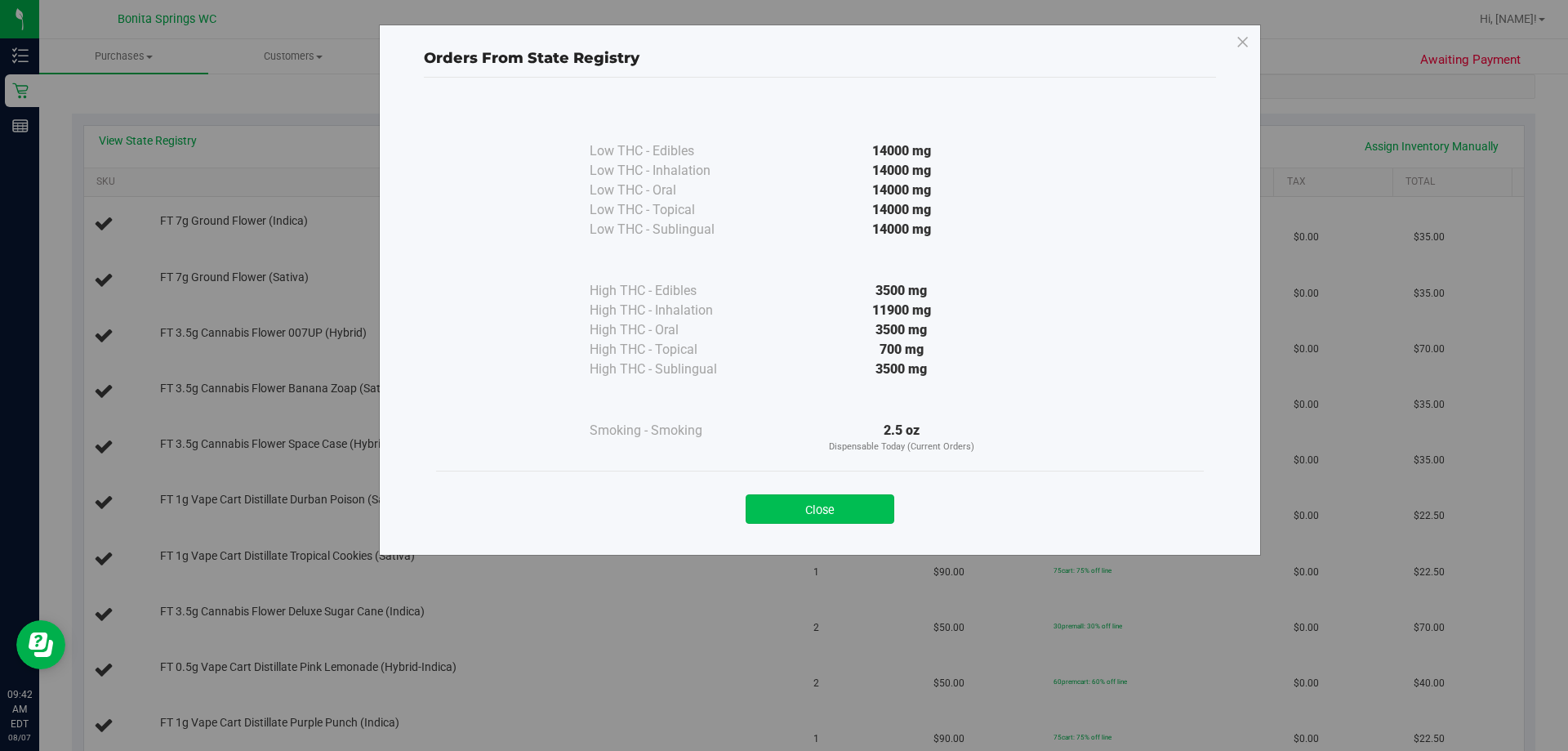 click on "Close" at bounding box center (820, 509) 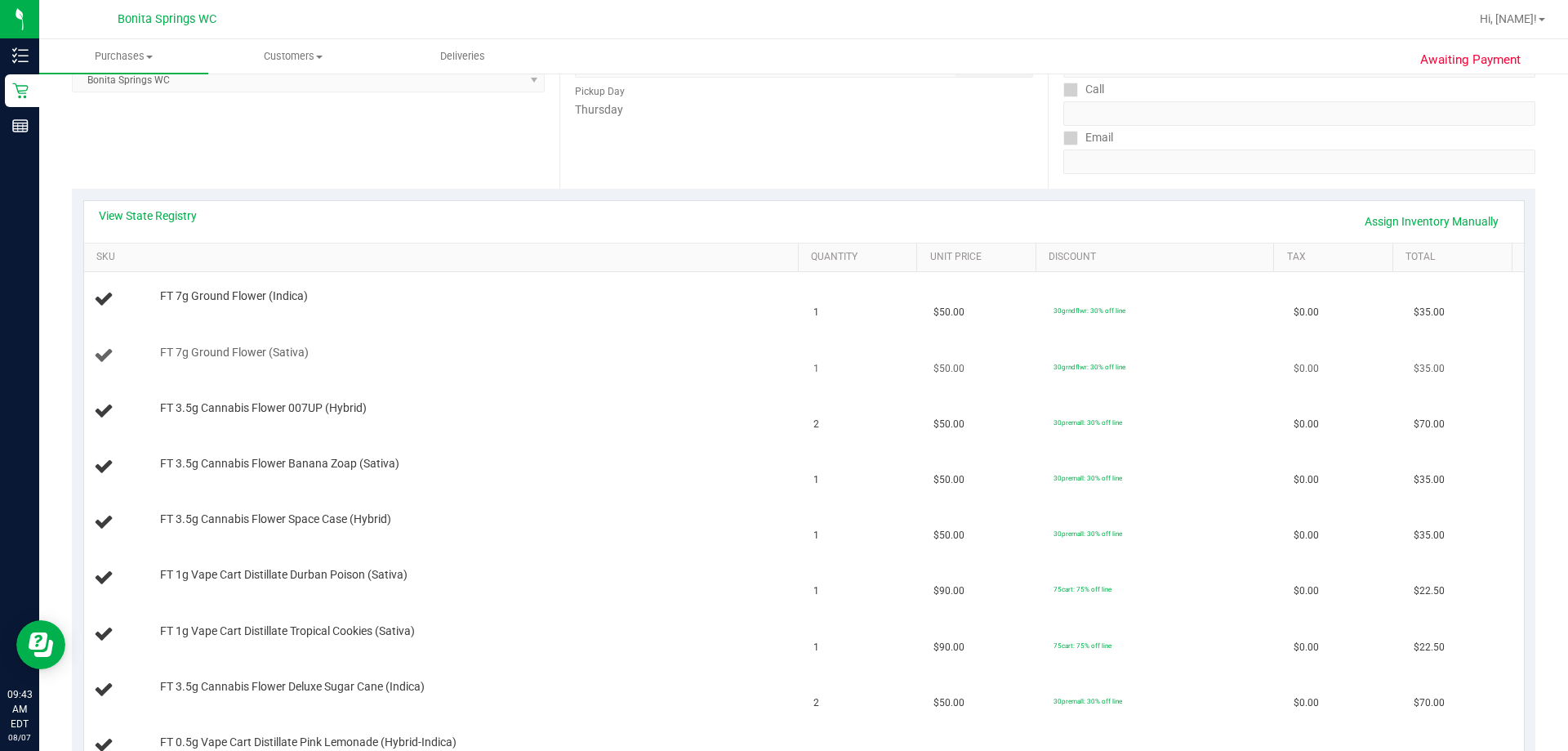 scroll, scrollTop: 245, scrollLeft: 0, axis: vertical 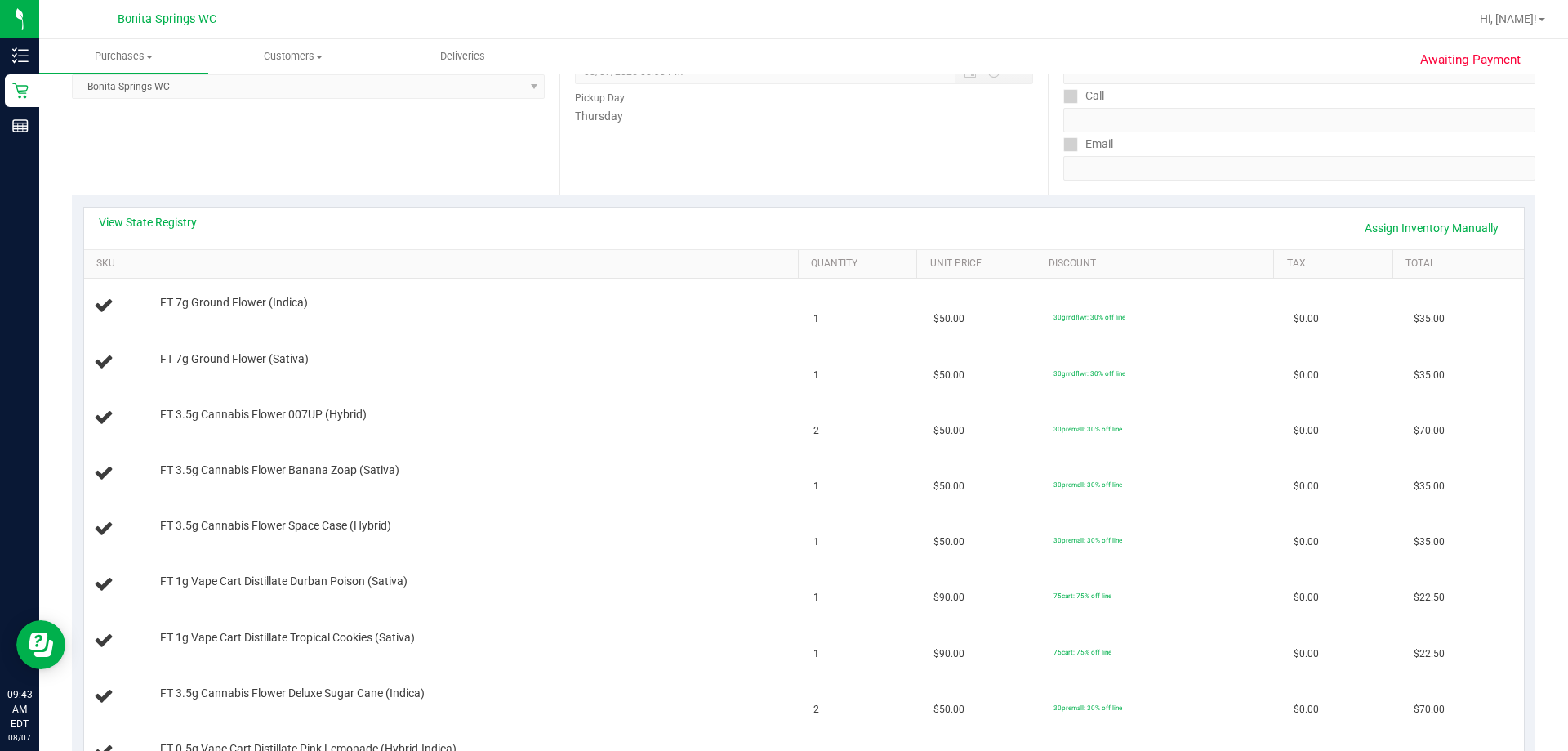 click on "View State Registry" at bounding box center (148, 222) 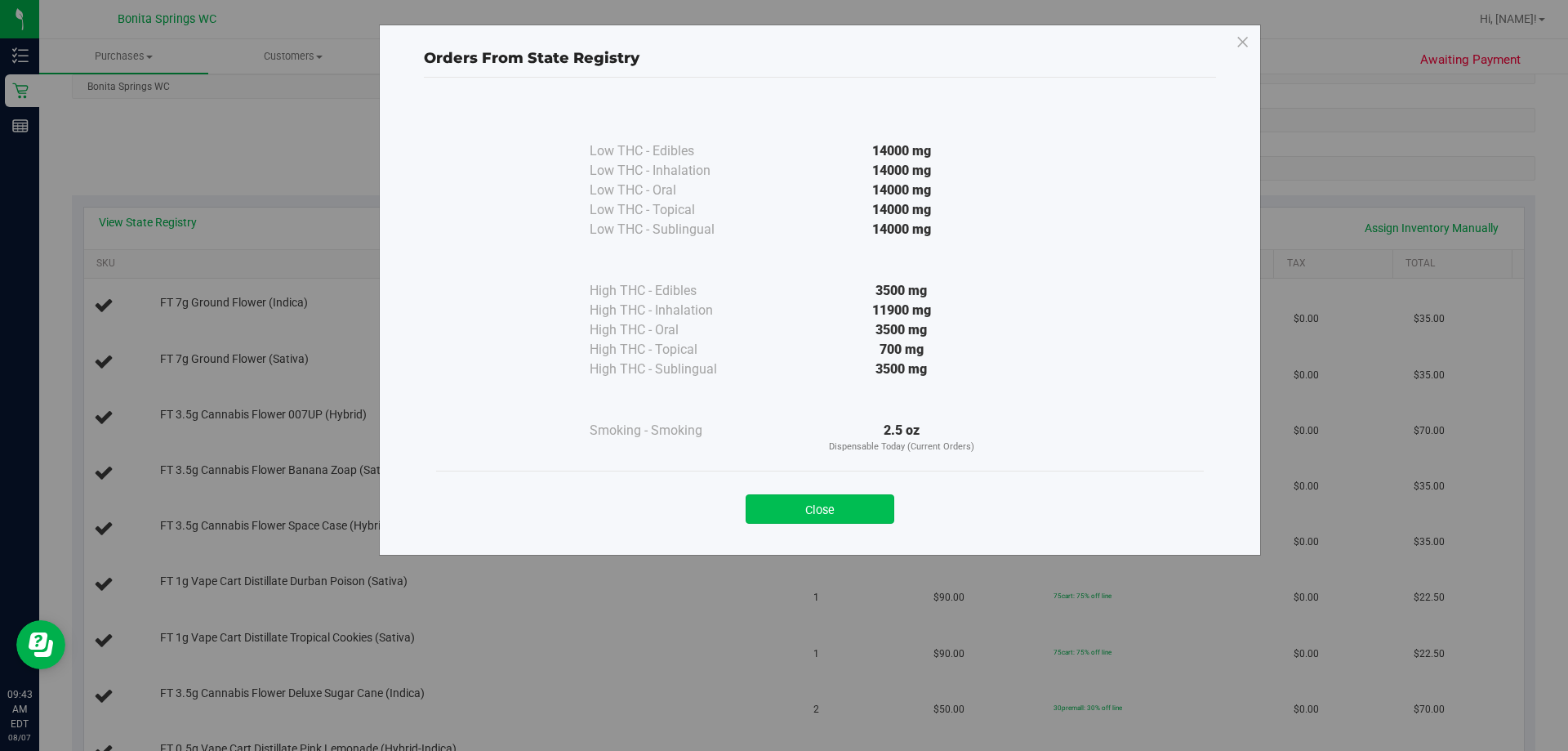 click on "Close" at bounding box center (820, 509) 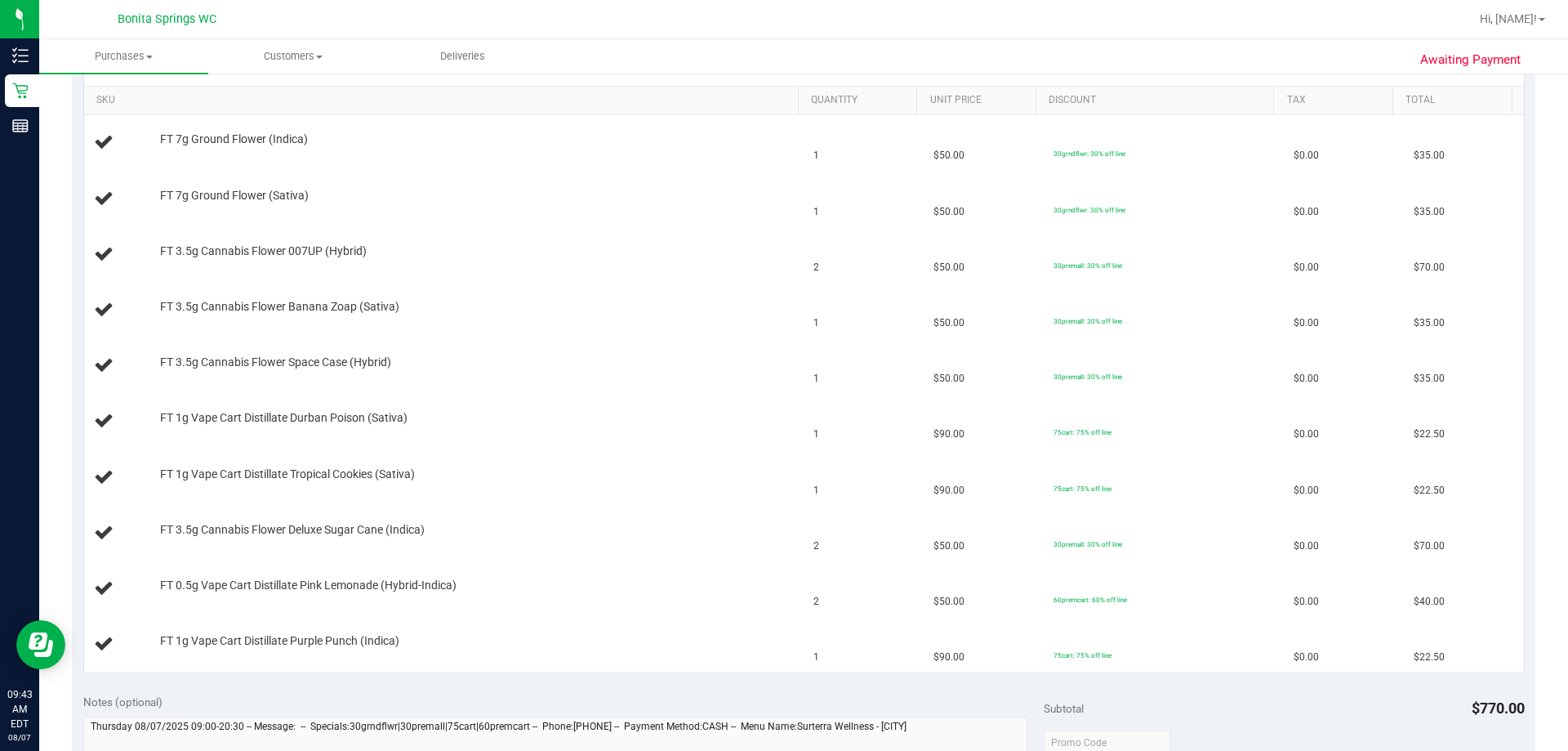 scroll, scrollTop: 327, scrollLeft: 0, axis: vertical 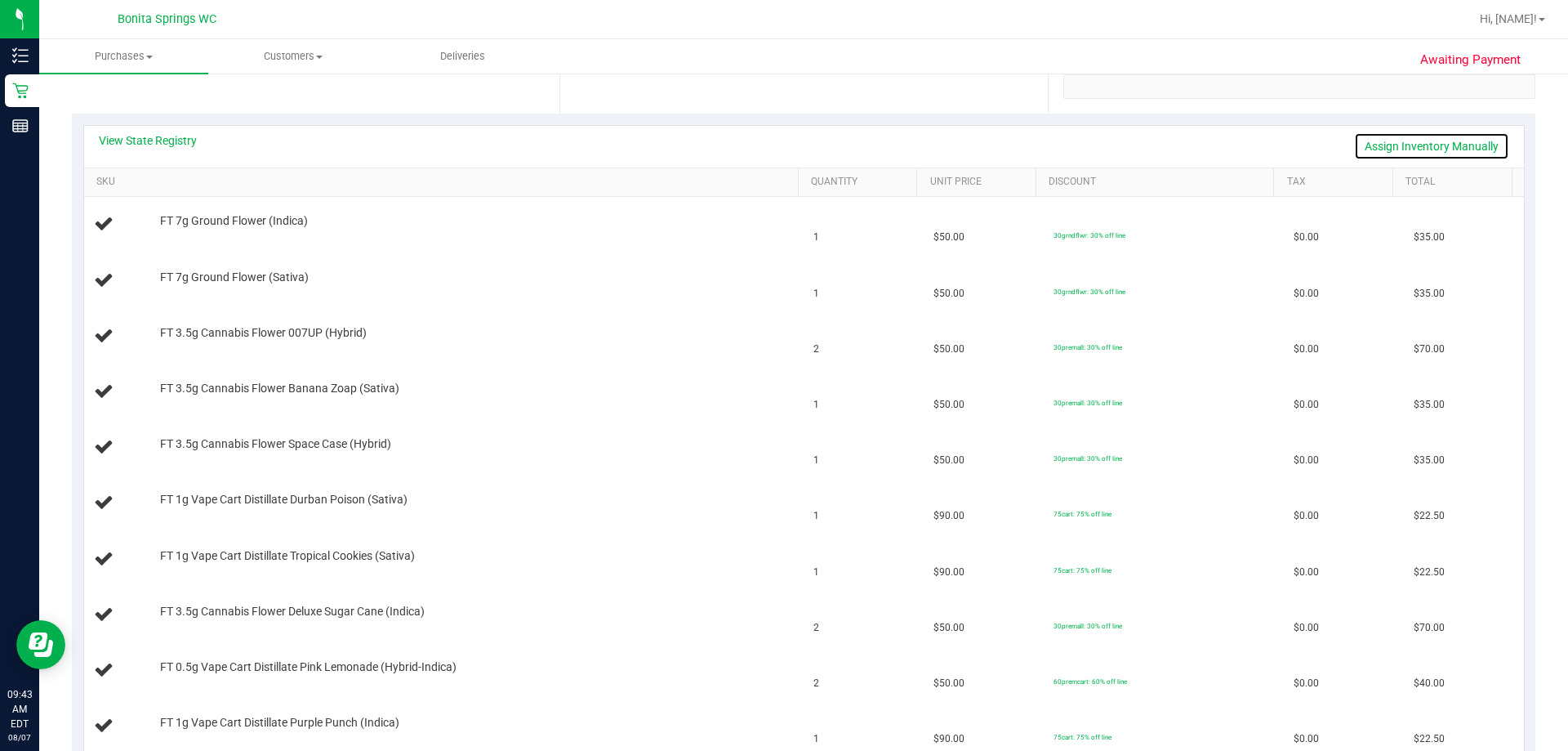 click on "Assign Inventory Manually" at bounding box center [1432, 146] 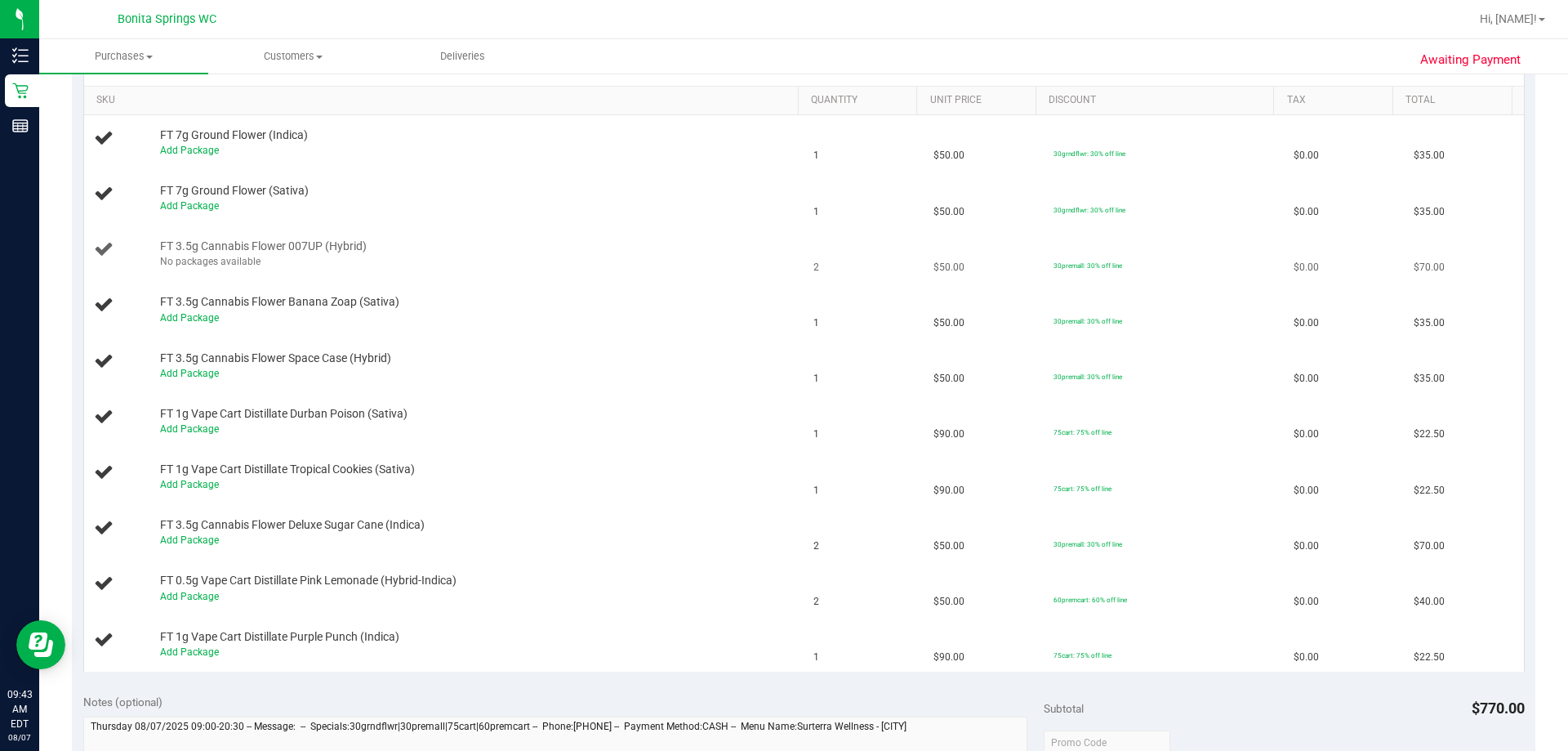 scroll, scrollTop: 327, scrollLeft: 0, axis: vertical 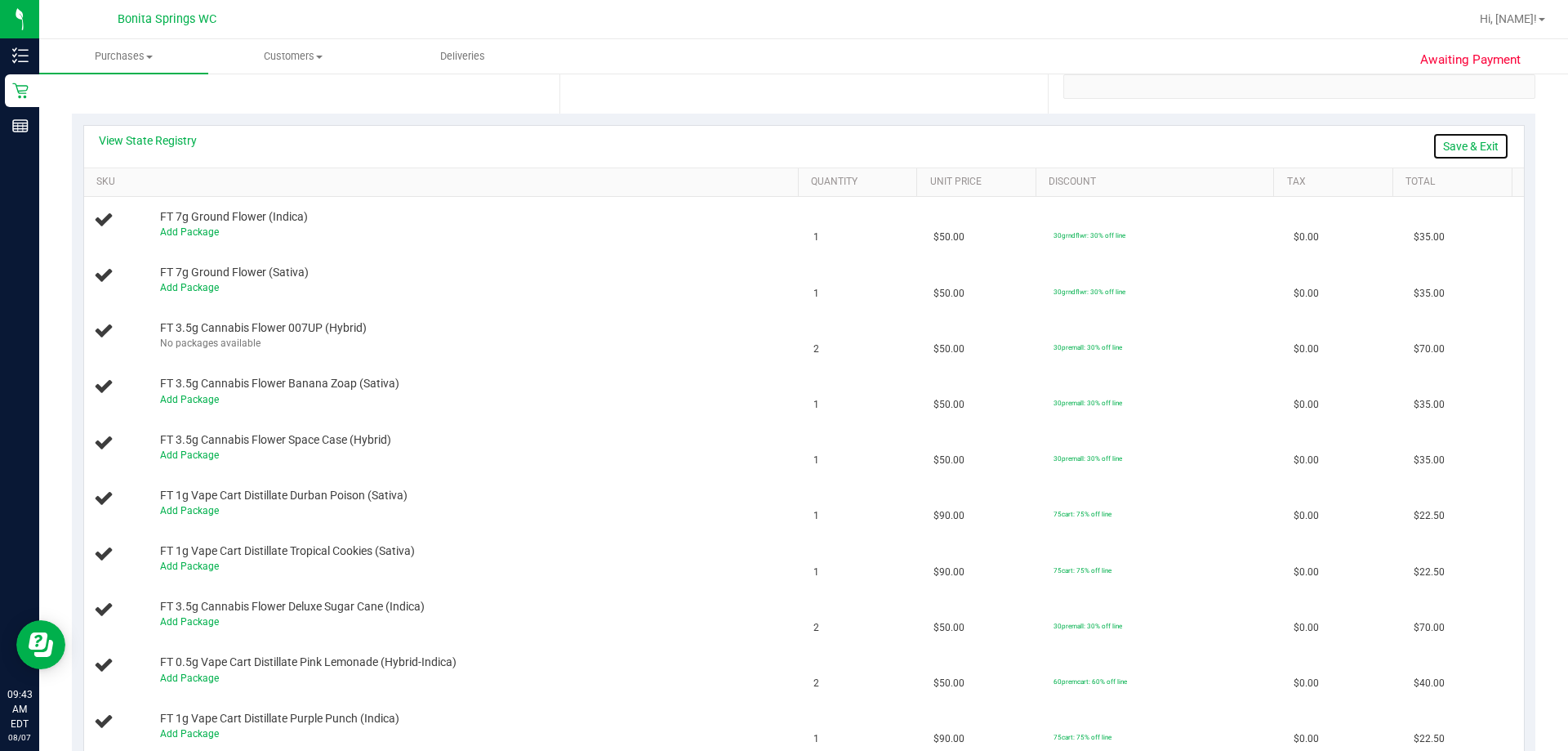 click on "Save & Exit" at bounding box center (1471, 146) 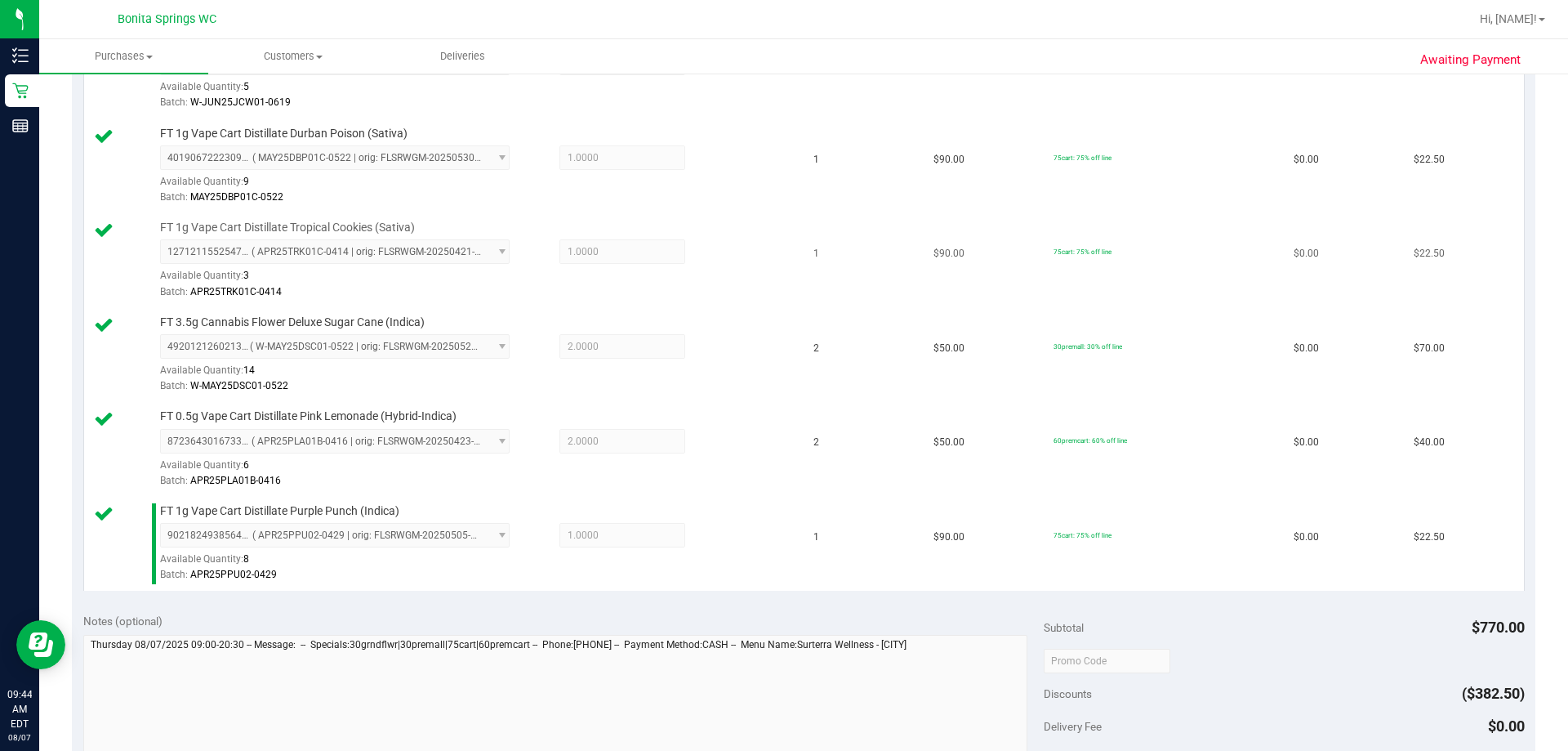 scroll, scrollTop: 1062, scrollLeft: 0, axis: vertical 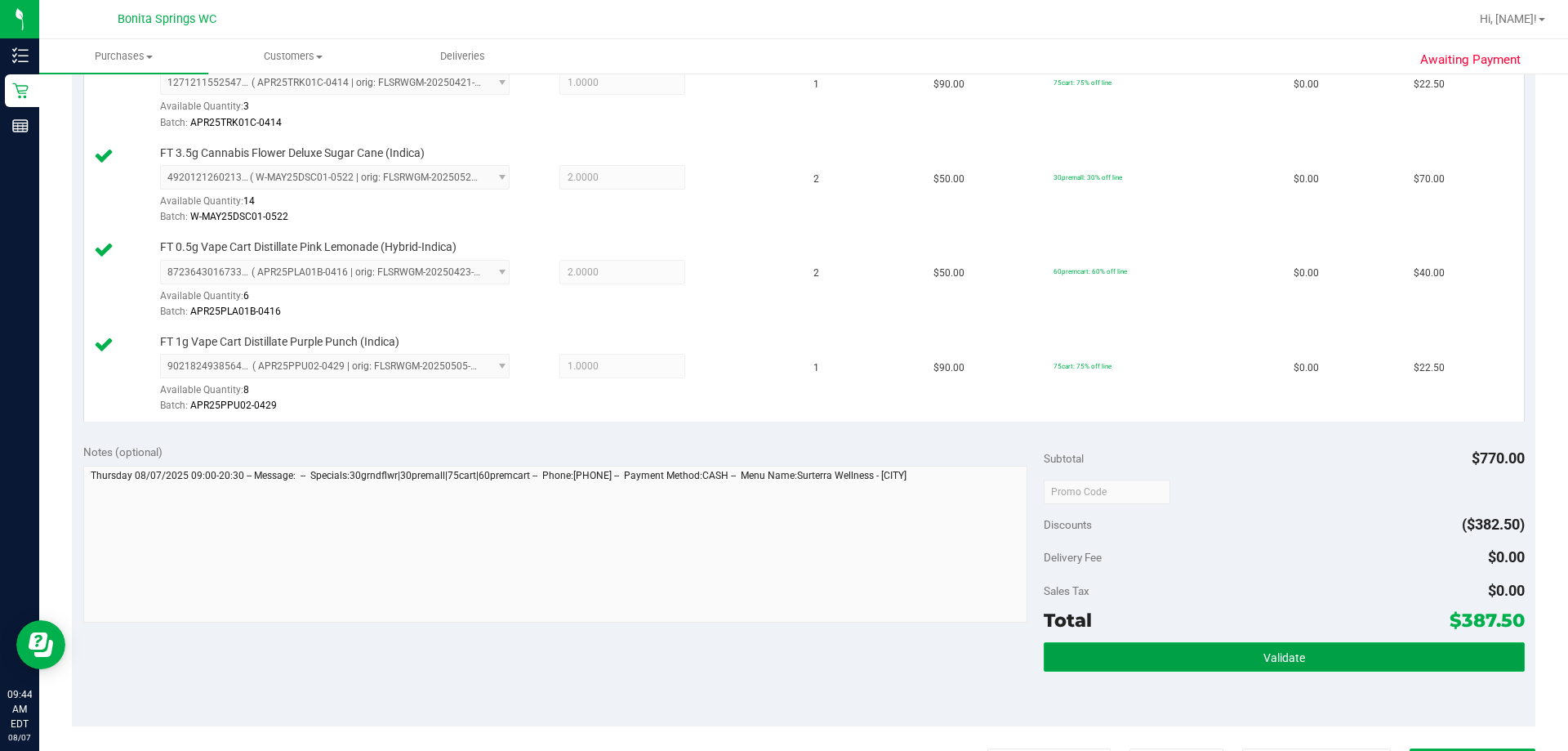 click on "Validate" at bounding box center (1284, 657) 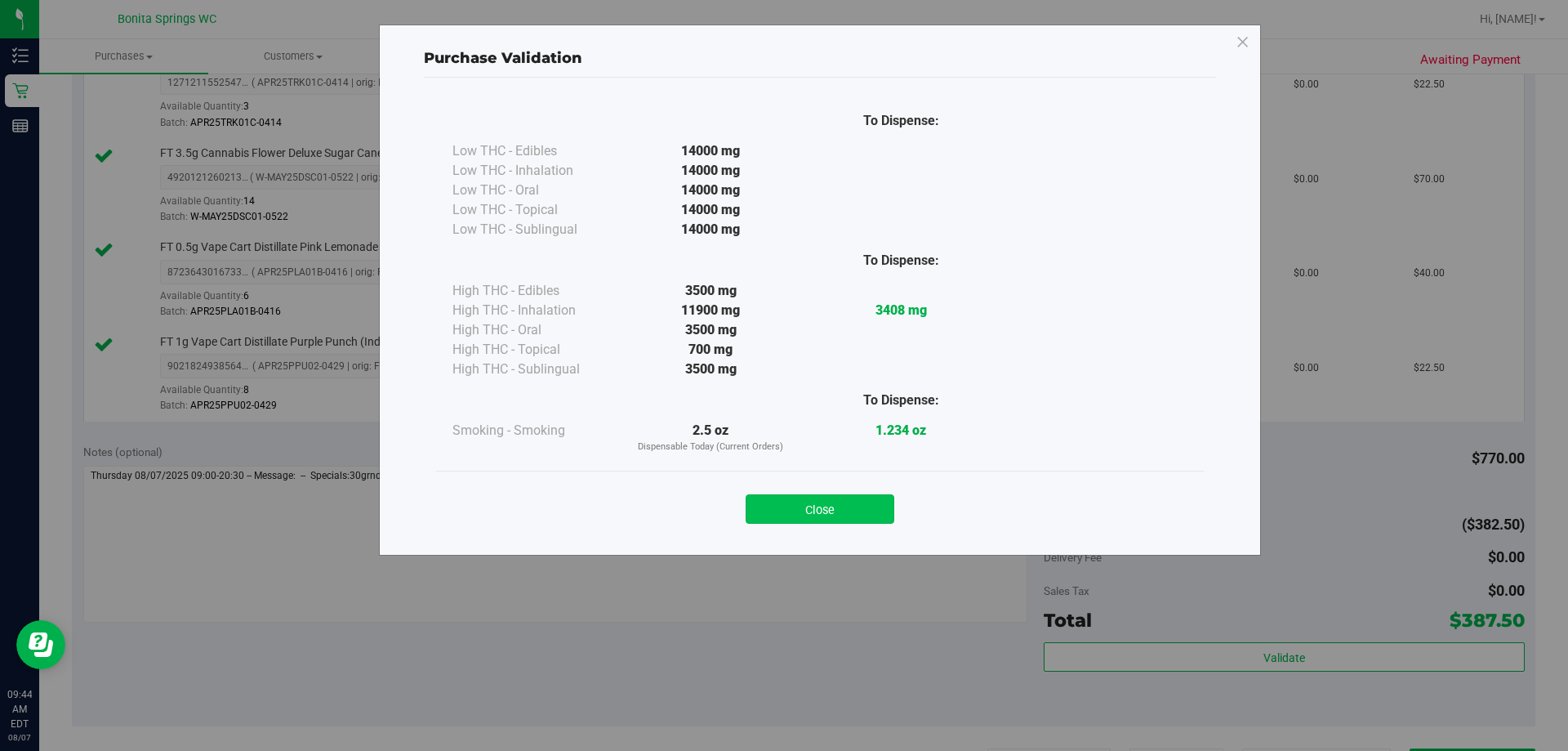 click on "Close" at bounding box center [820, 509] 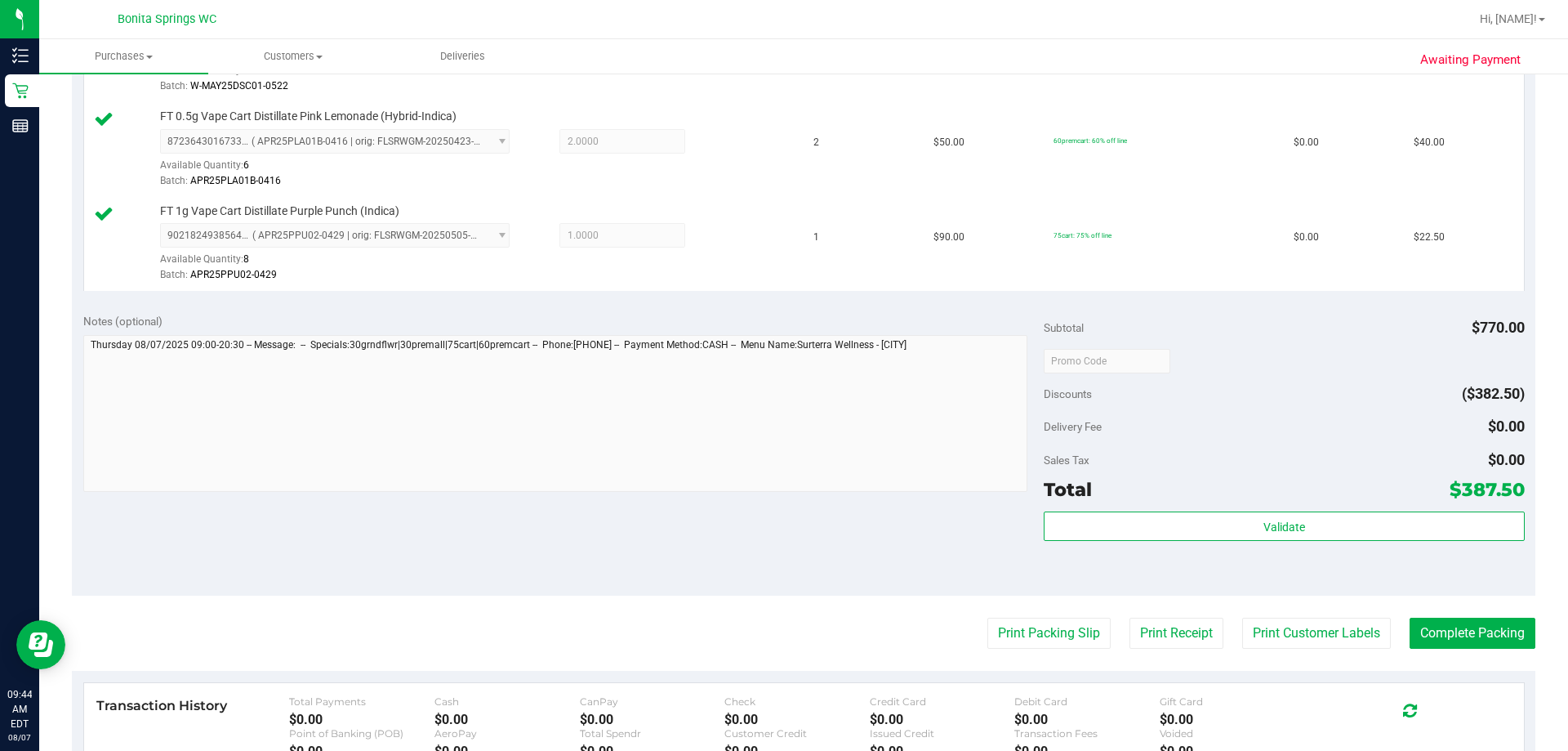 scroll, scrollTop: 1308, scrollLeft: 0, axis: vertical 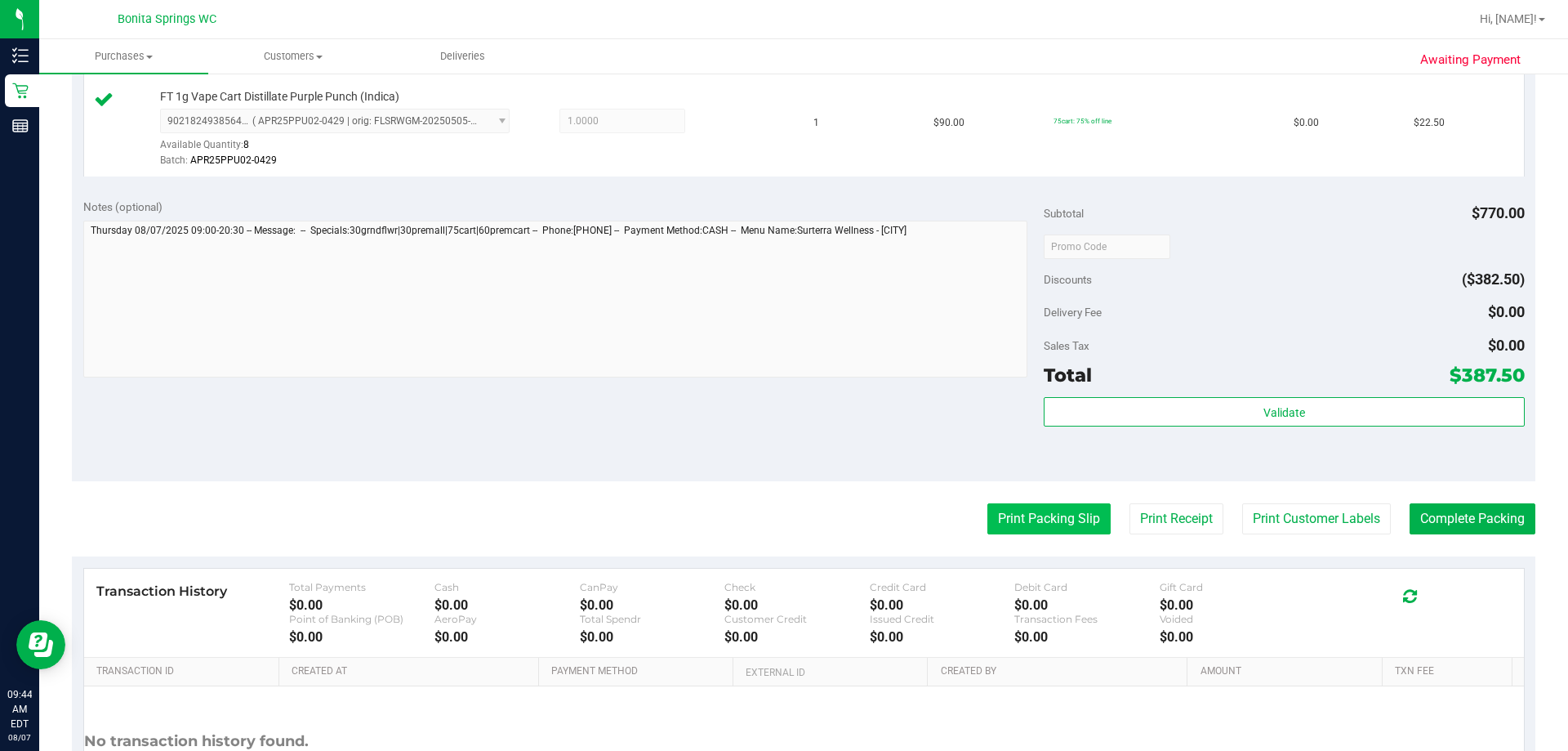 click on "Print Packing Slip" at bounding box center (1049, 519) 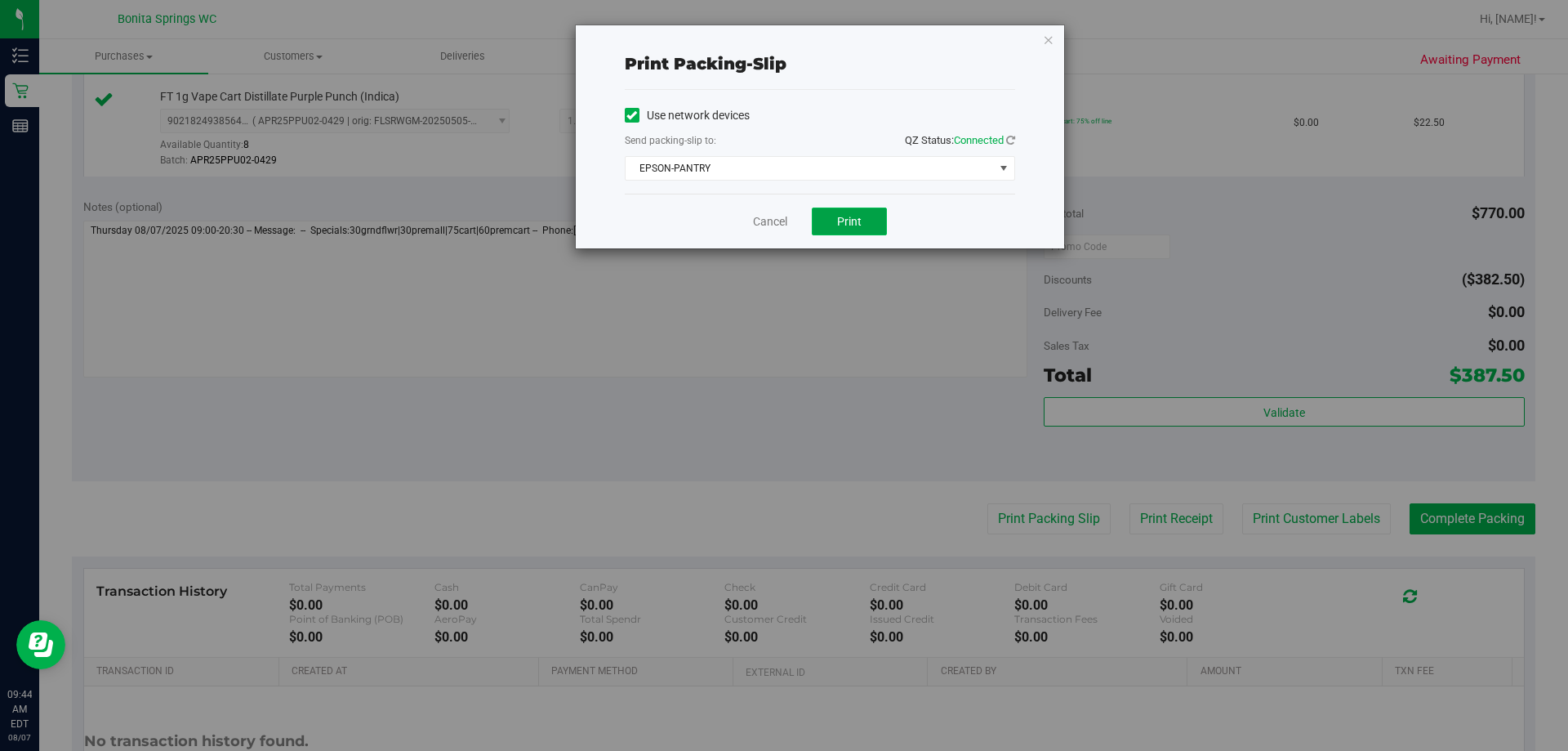click on "Print" at bounding box center [849, 221] 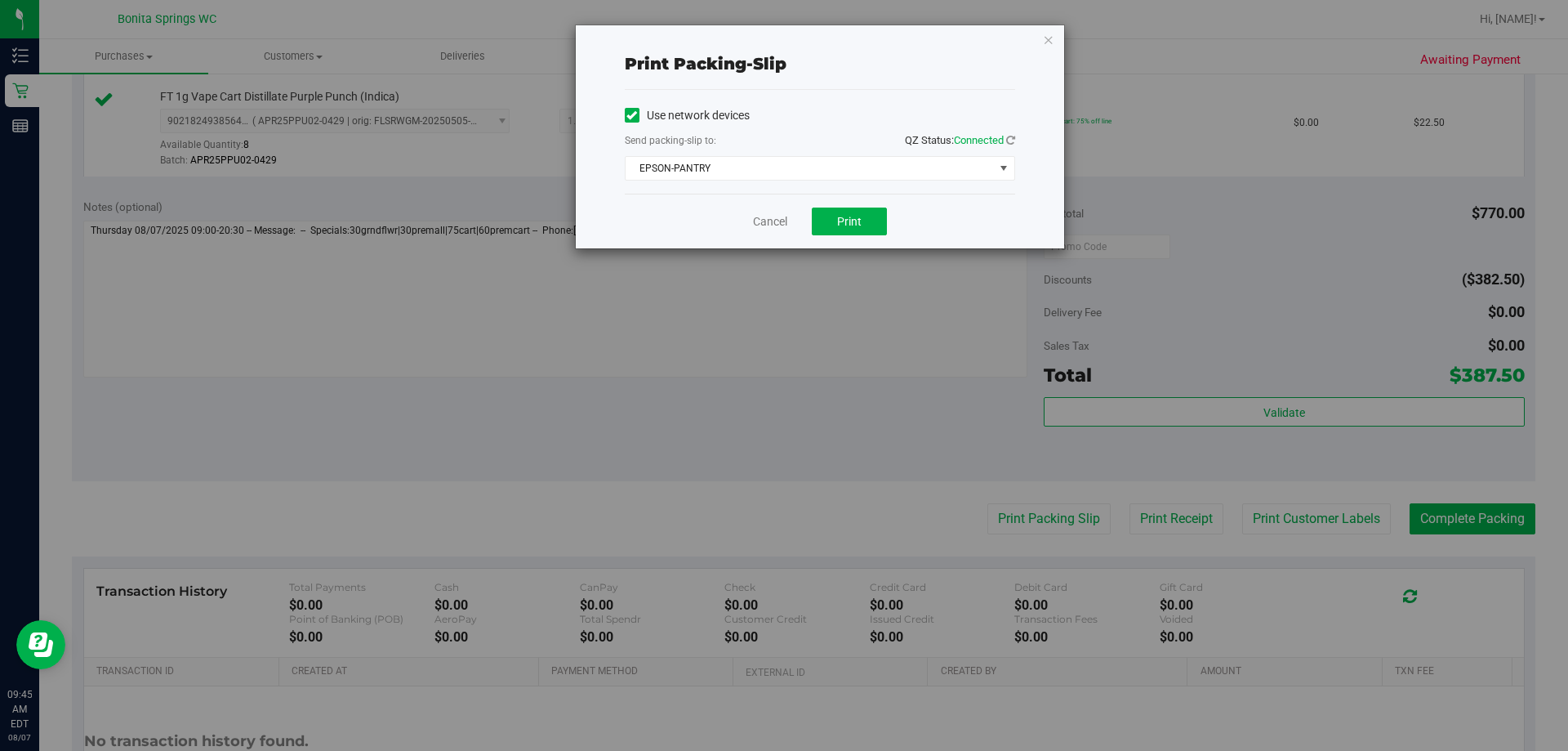 drag, startPoint x: 1048, startPoint y: 41, endPoint x: 1200, endPoint y: 253, distance: 260.86012 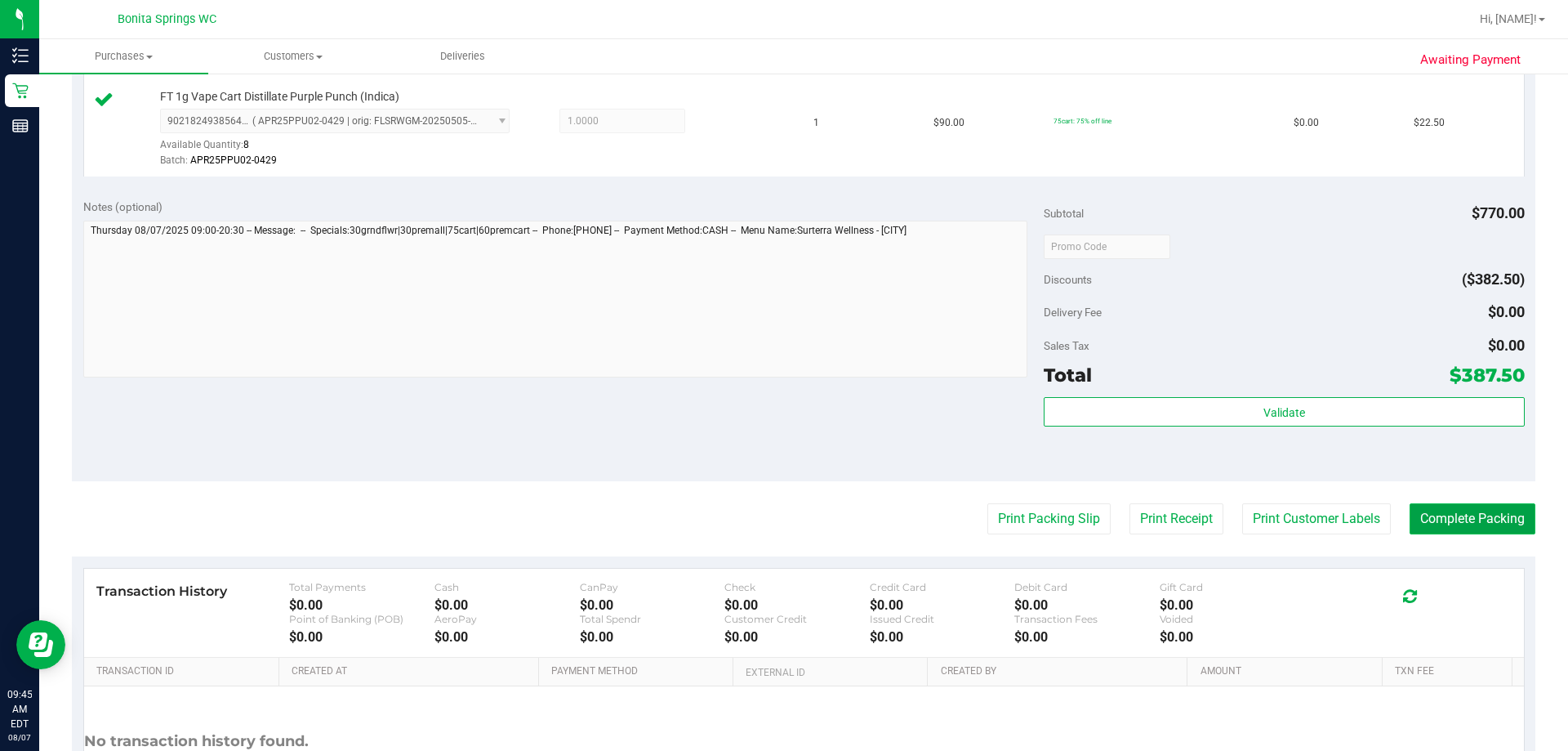 click on "Complete Packing" at bounding box center [1472, 519] 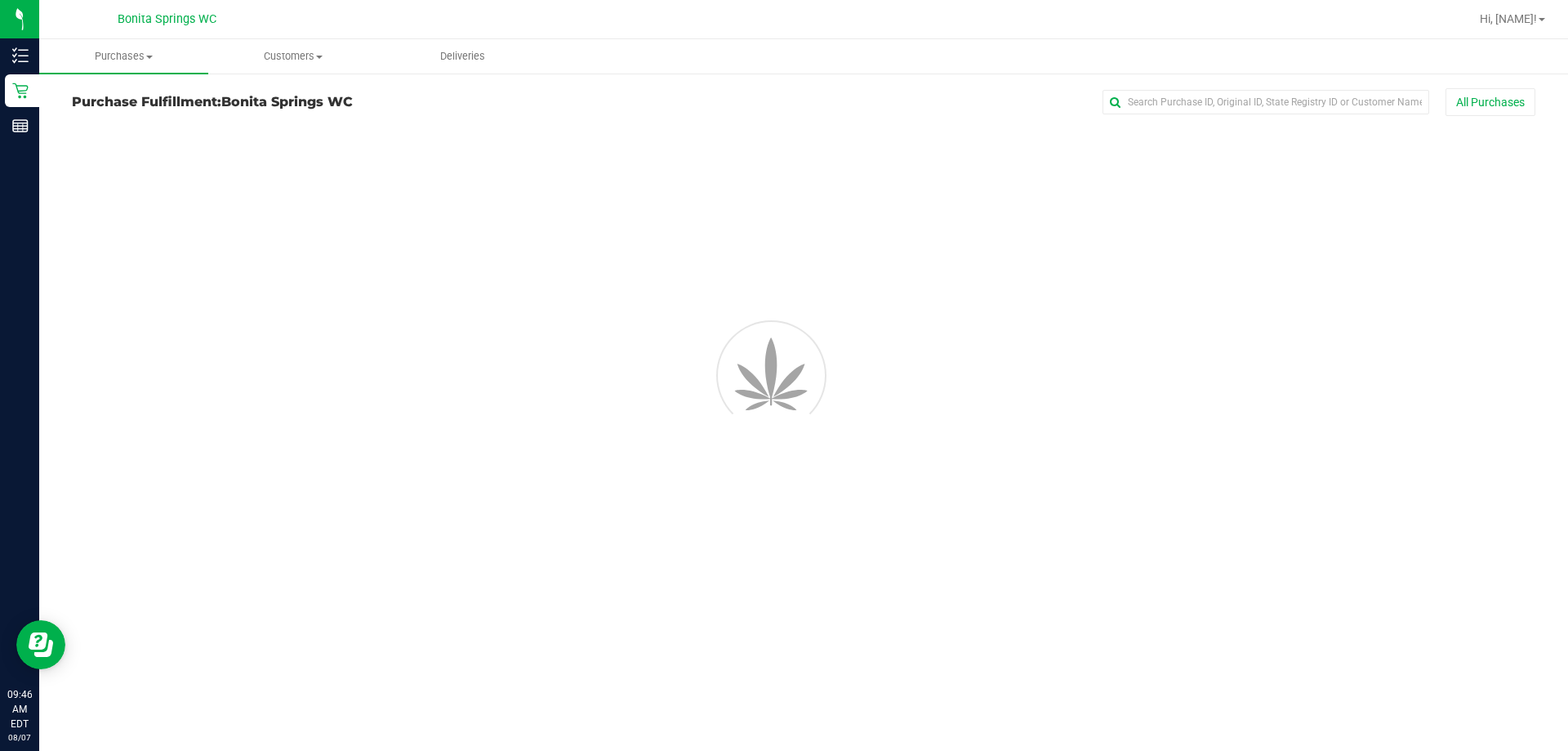 scroll, scrollTop: 0, scrollLeft: 0, axis: both 